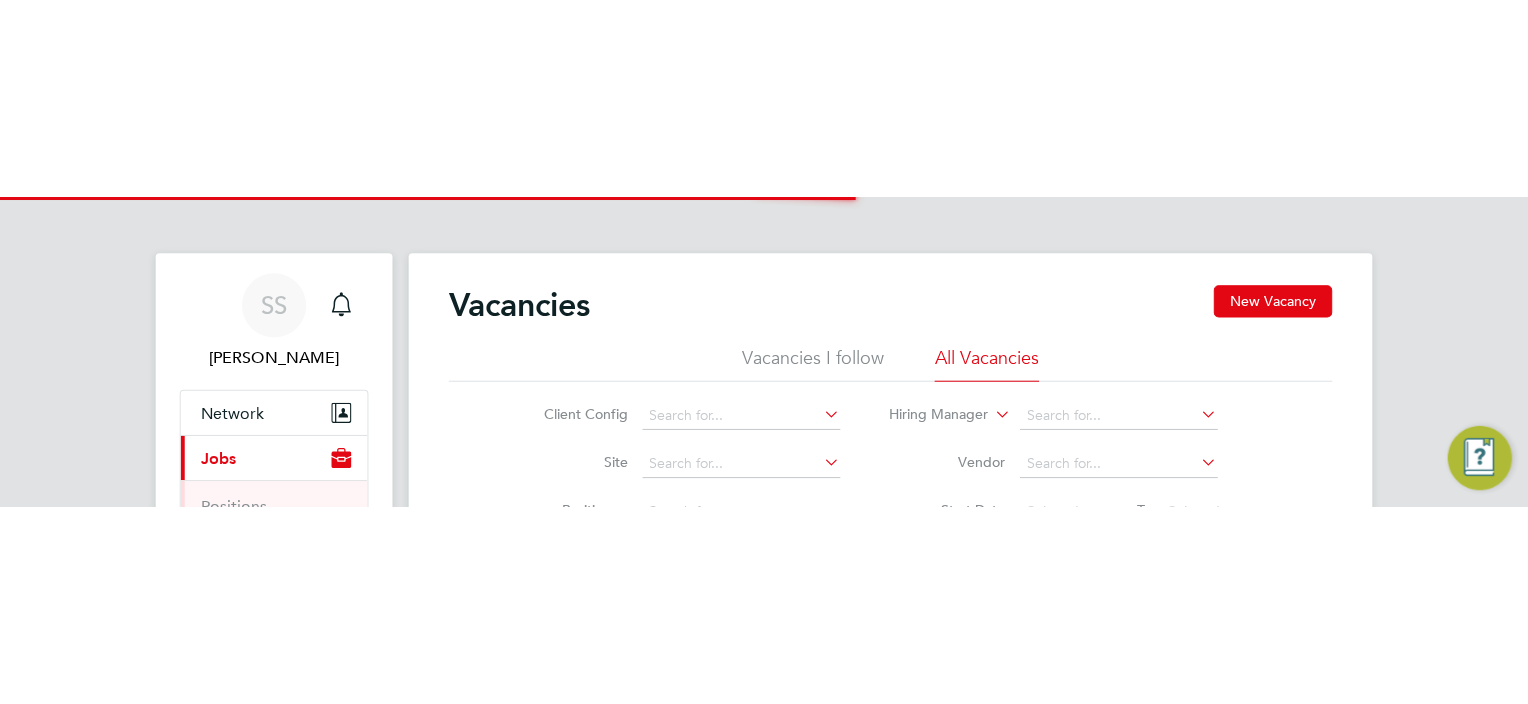 scroll, scrollTop: 0, scrollLeft: 0, axis: both 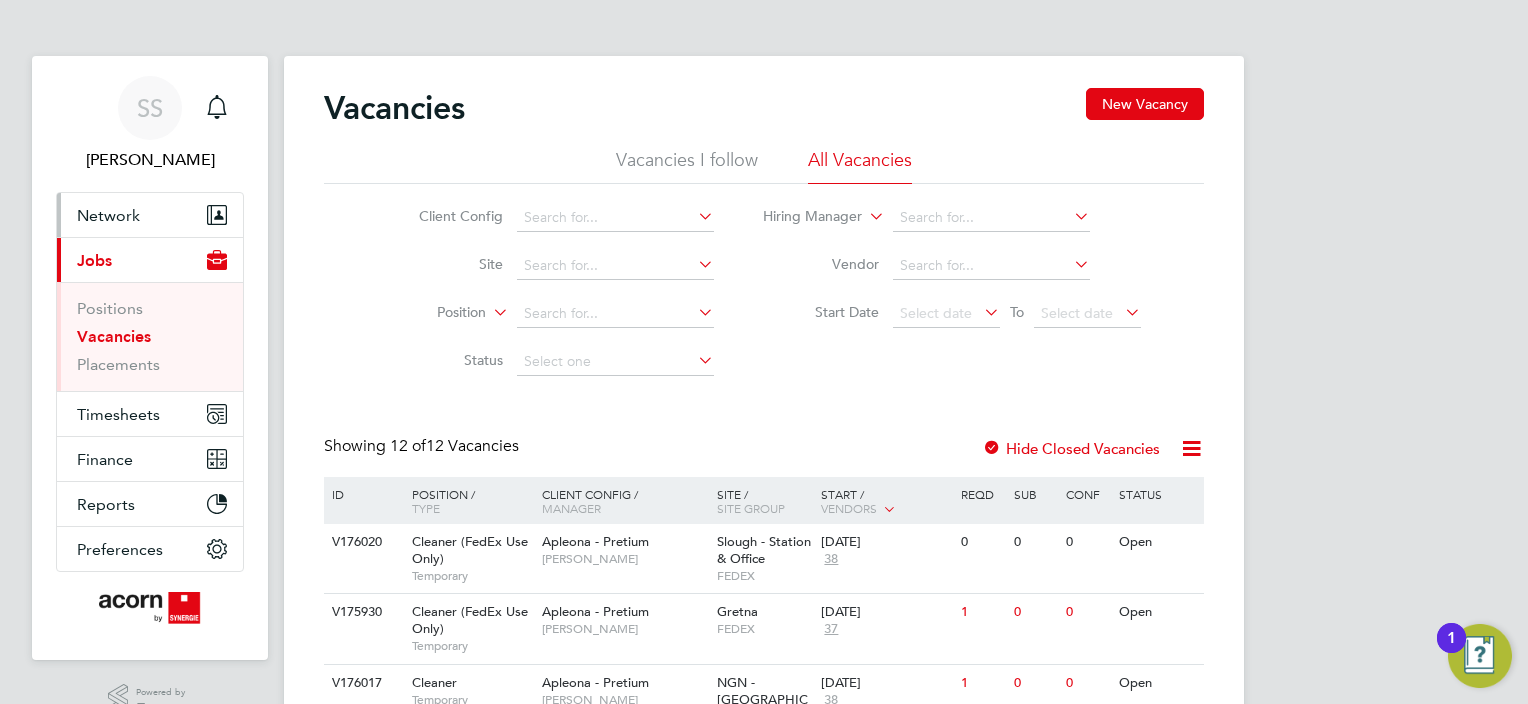 click on "Network" at bounding box center (108, 215) 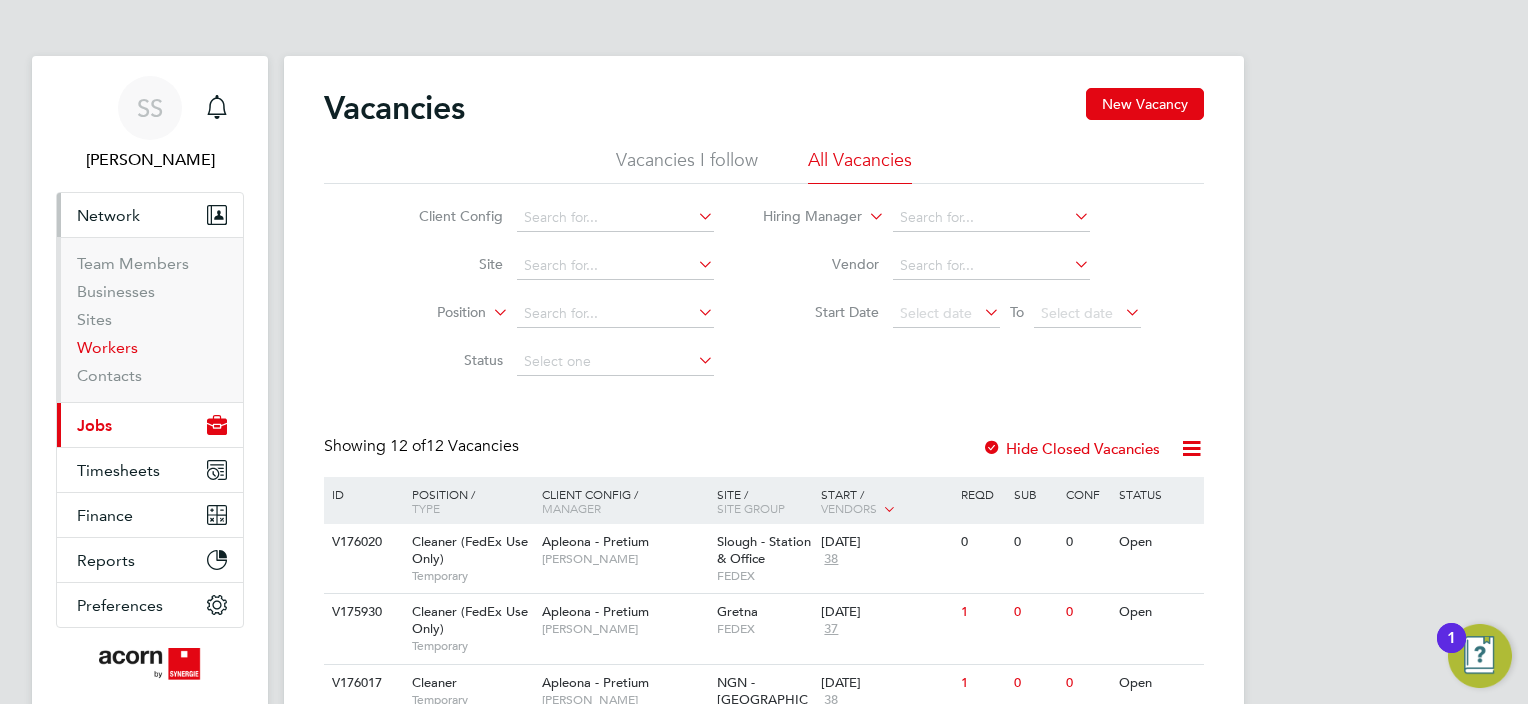 click on "Workers" at bounding box center [107, 347] 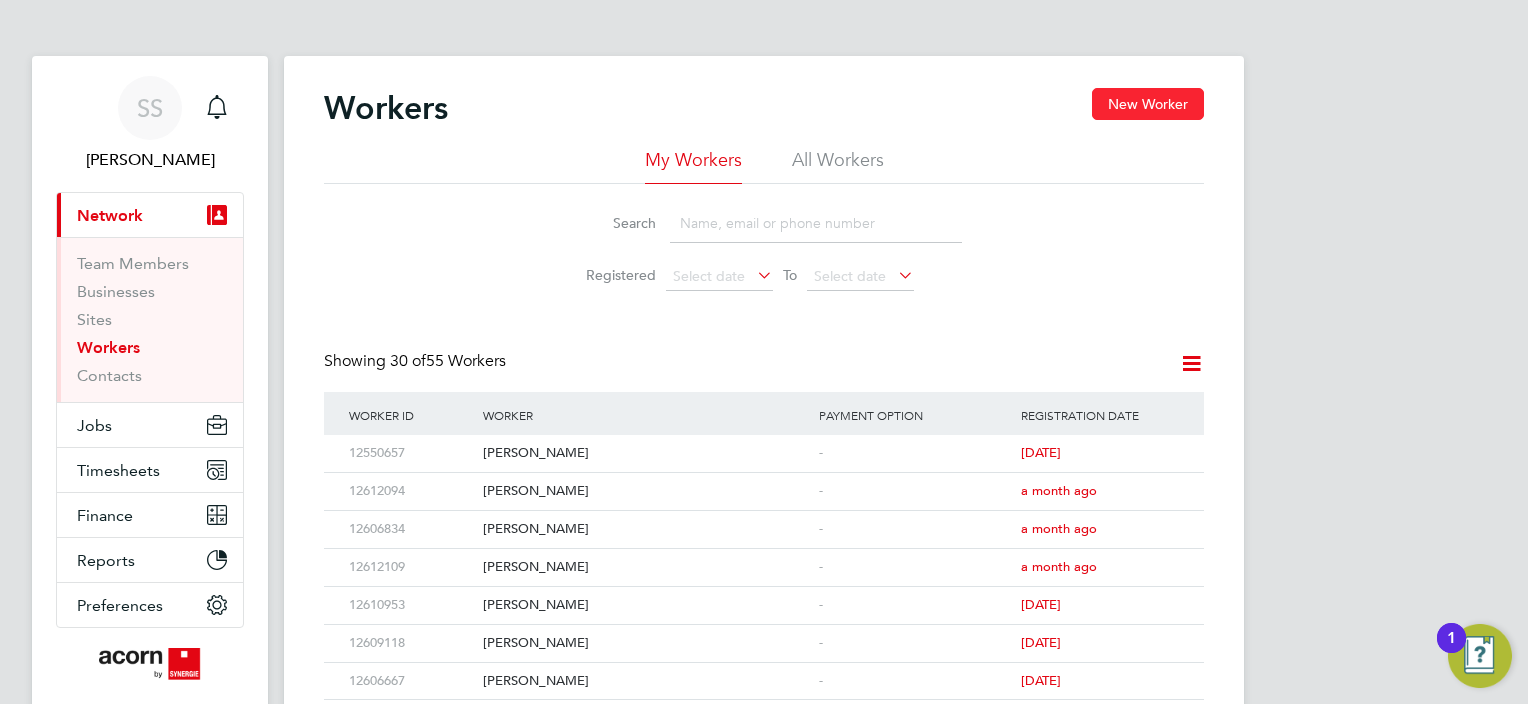 click on "New Worker" 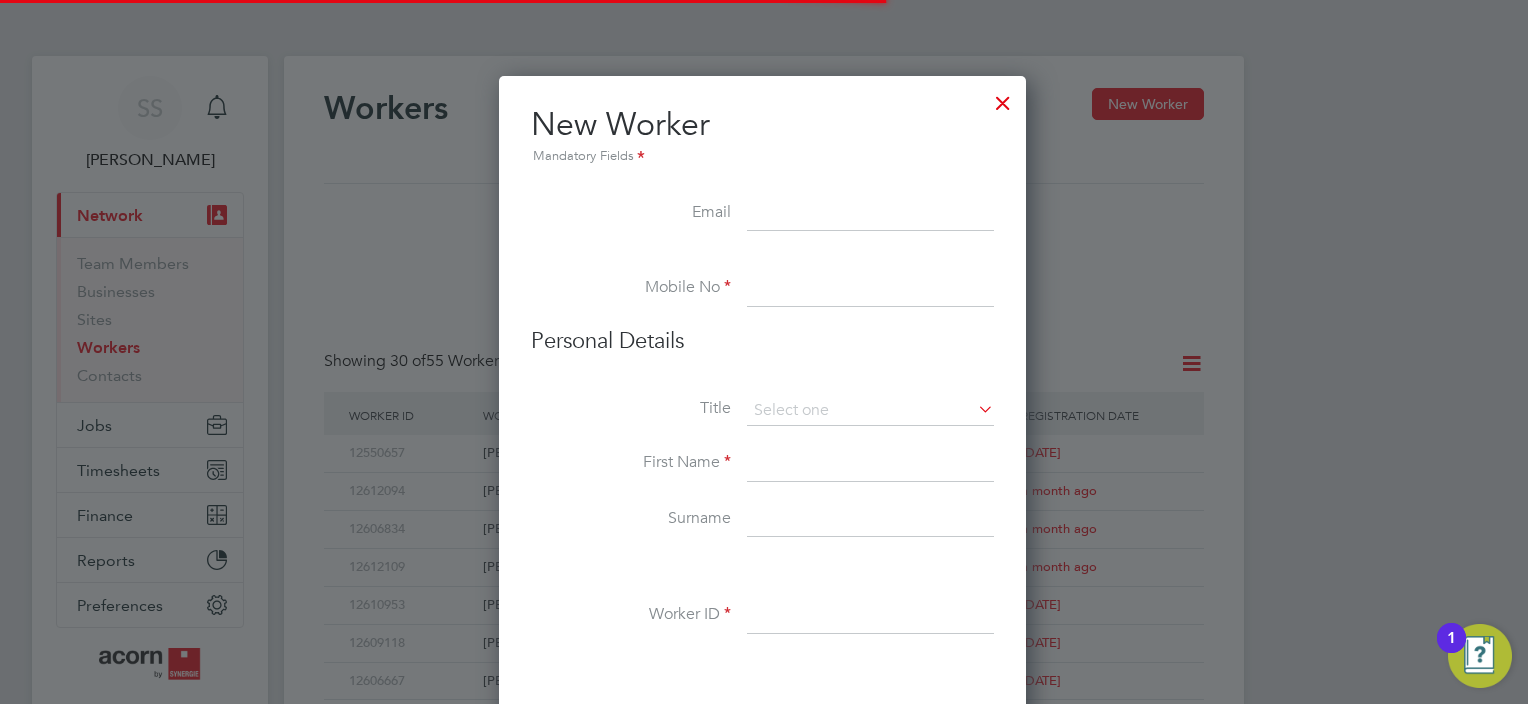 scroll, scrollTop: 10, scrollLeft: 10, axis: both 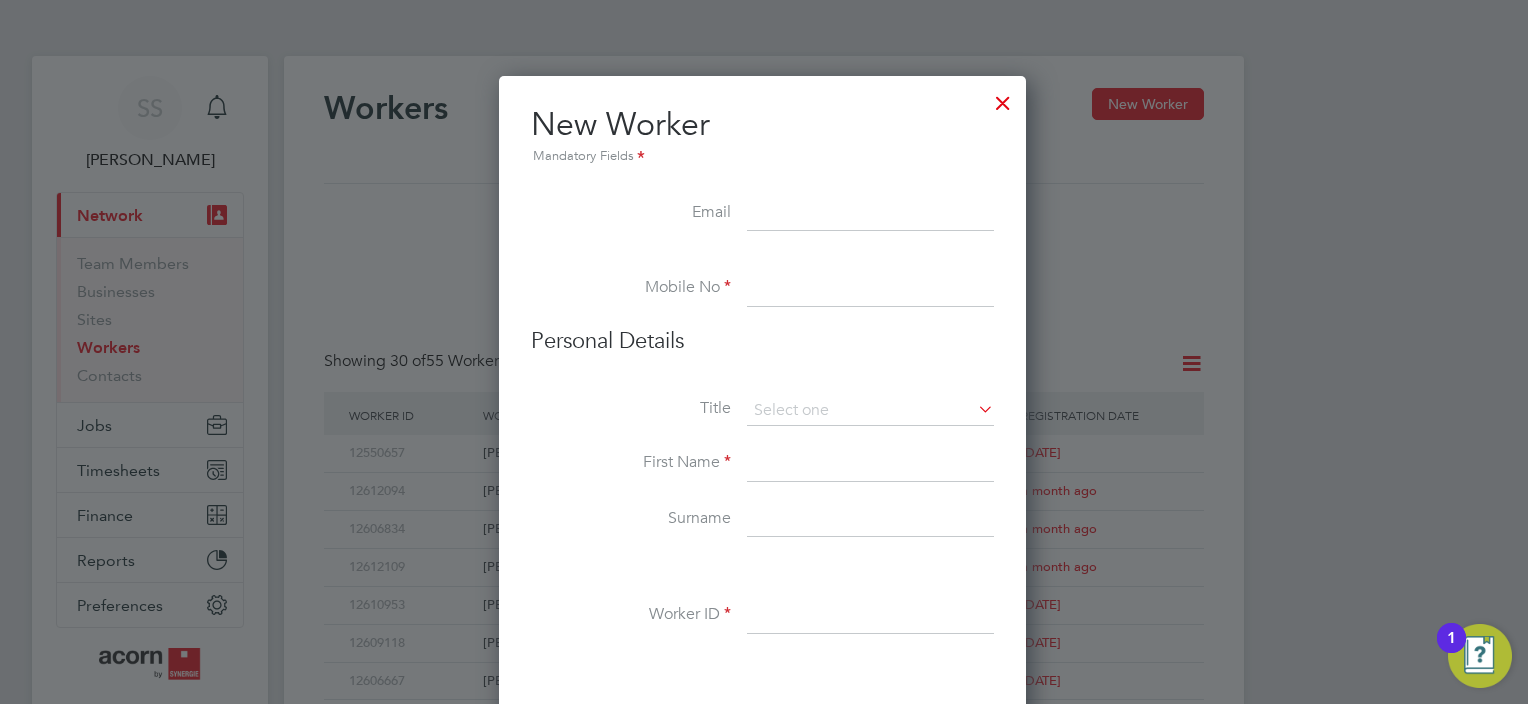 paste on "[EMAIL_ADDRESS][DOMAIN_NAME]" 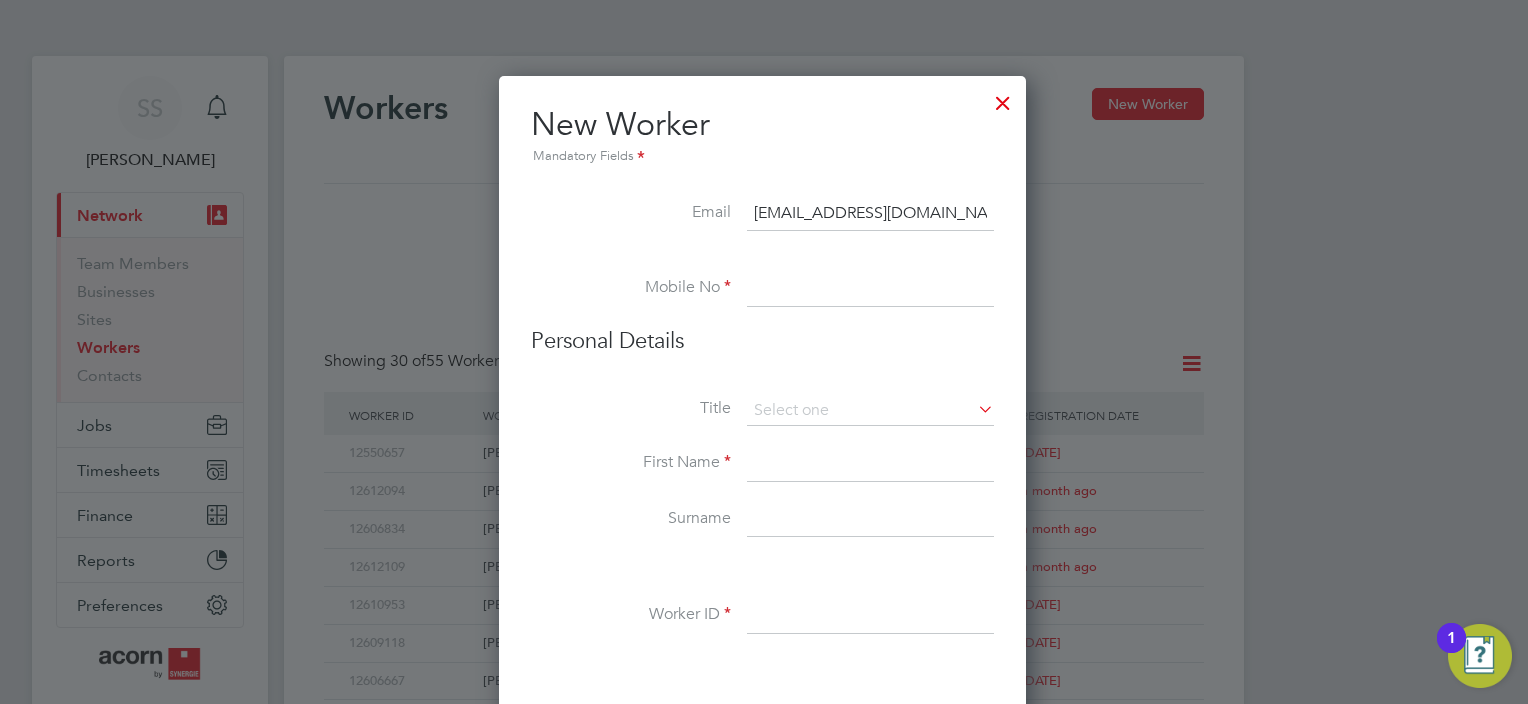 type on "[EMAIL_ADDRESS][DOMAIN_NAME]" 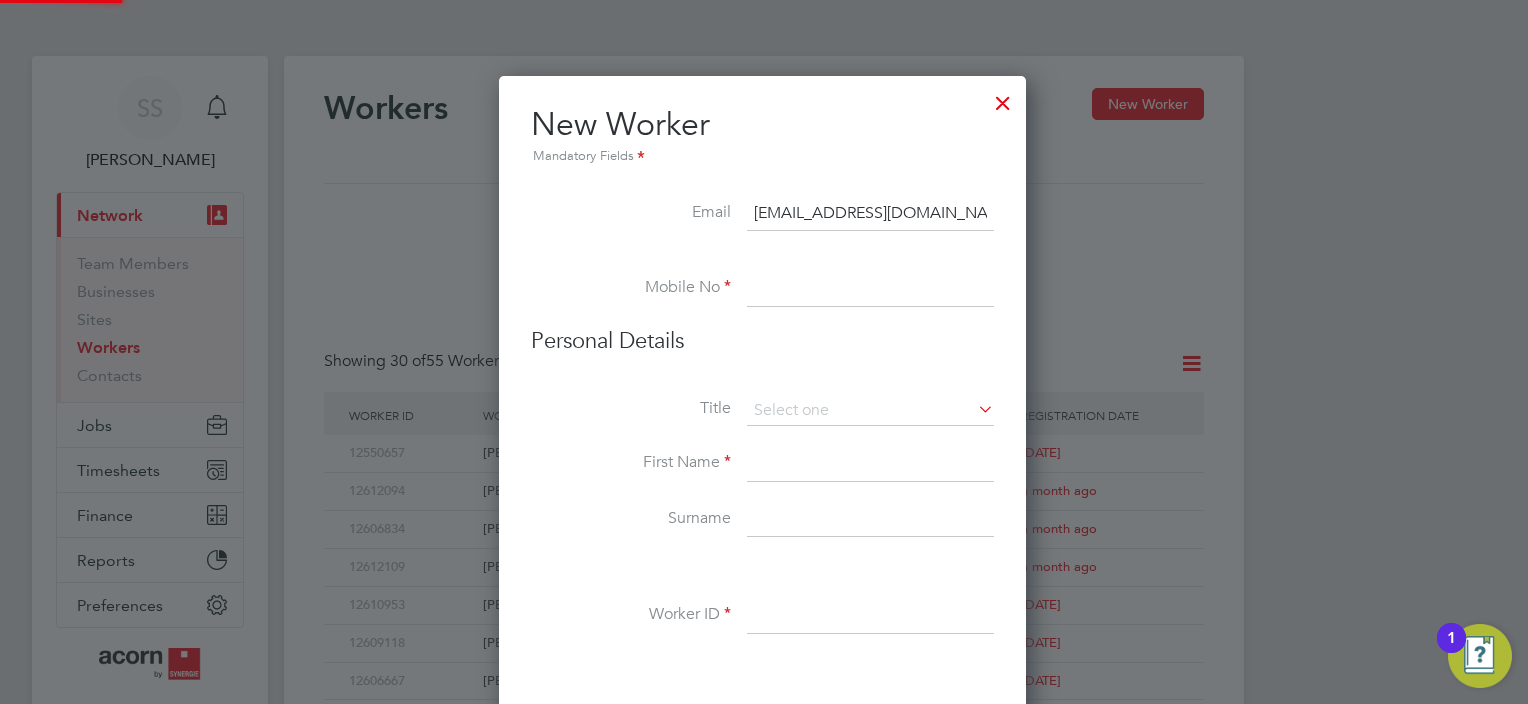 click at bounding box center (870, 289) 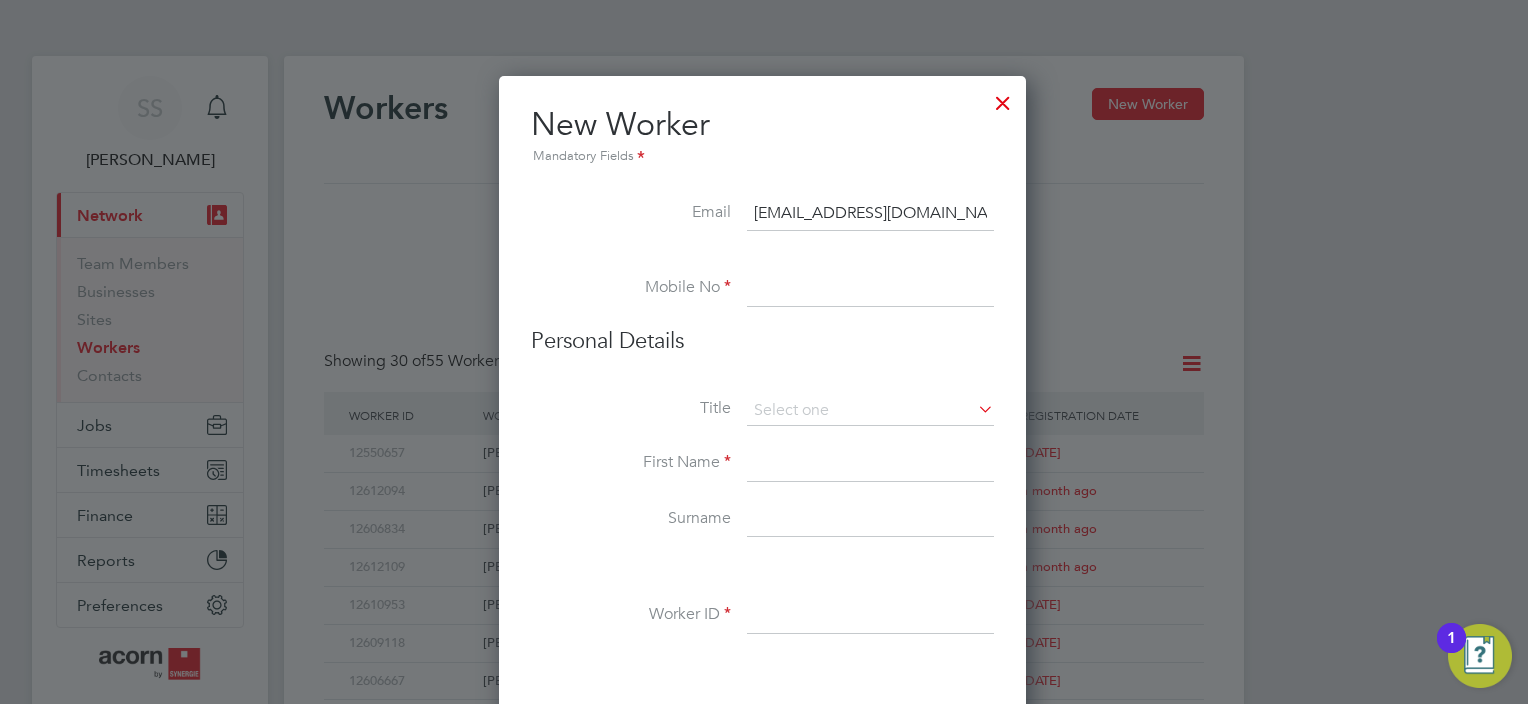 click at bounding box center [870, 289] 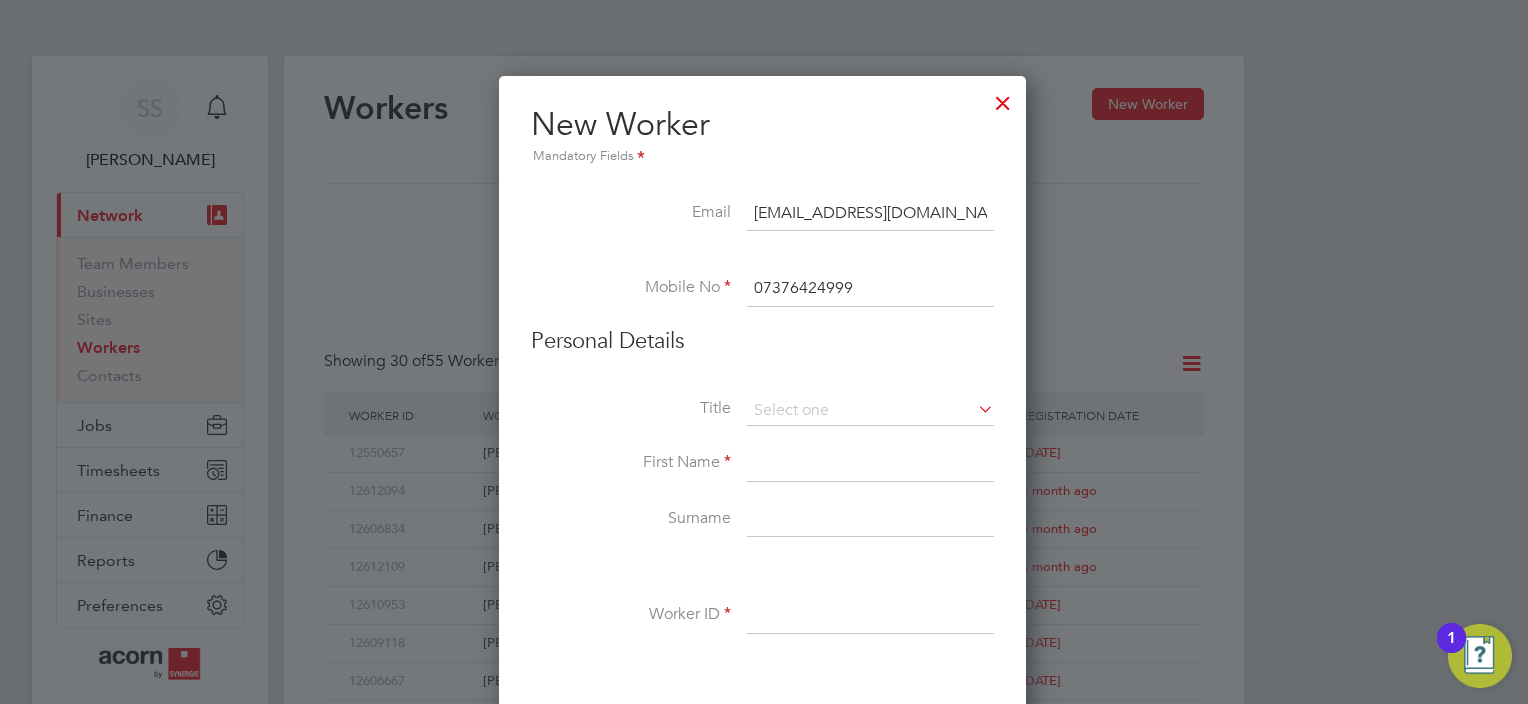 scroll, scrollTop: 200, scrollLeft: 0, axis: vertical 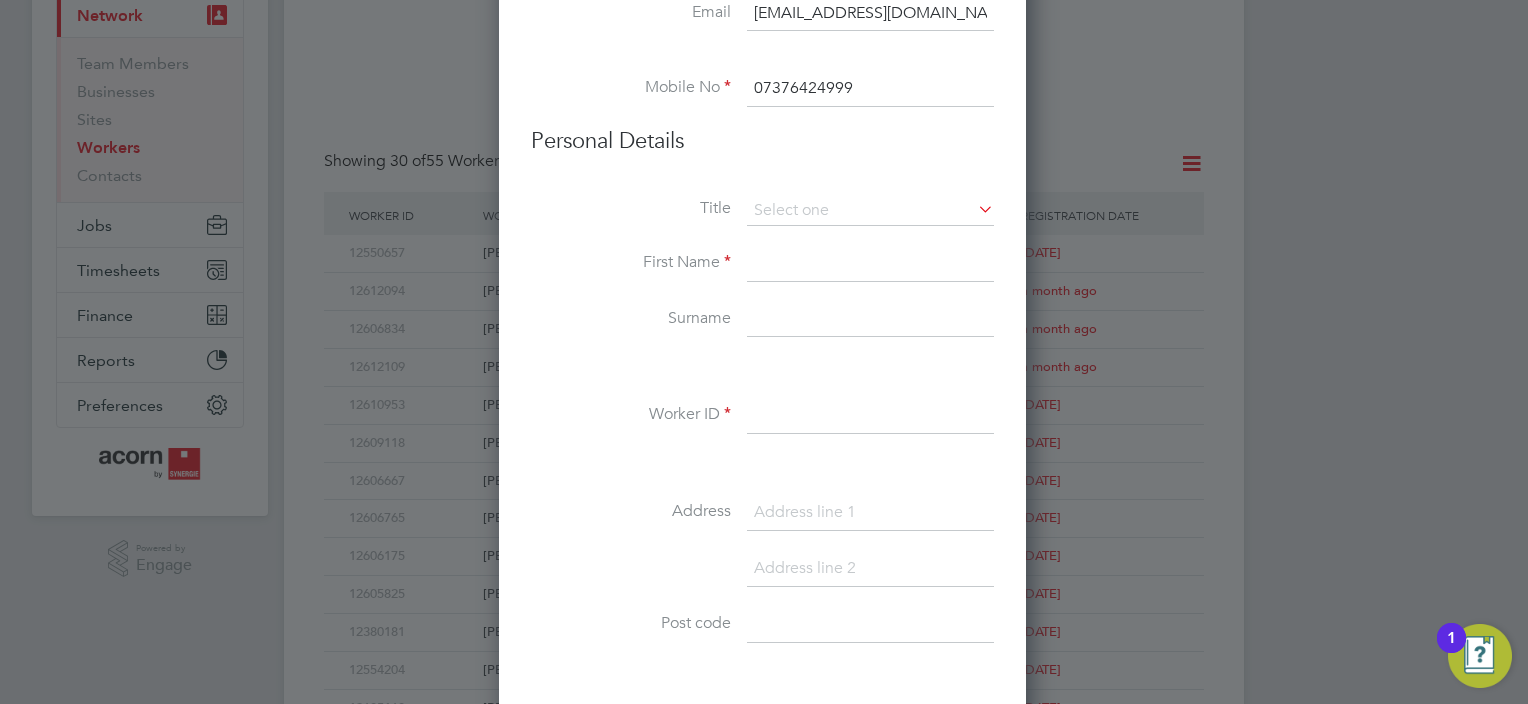 type on "07376424999" 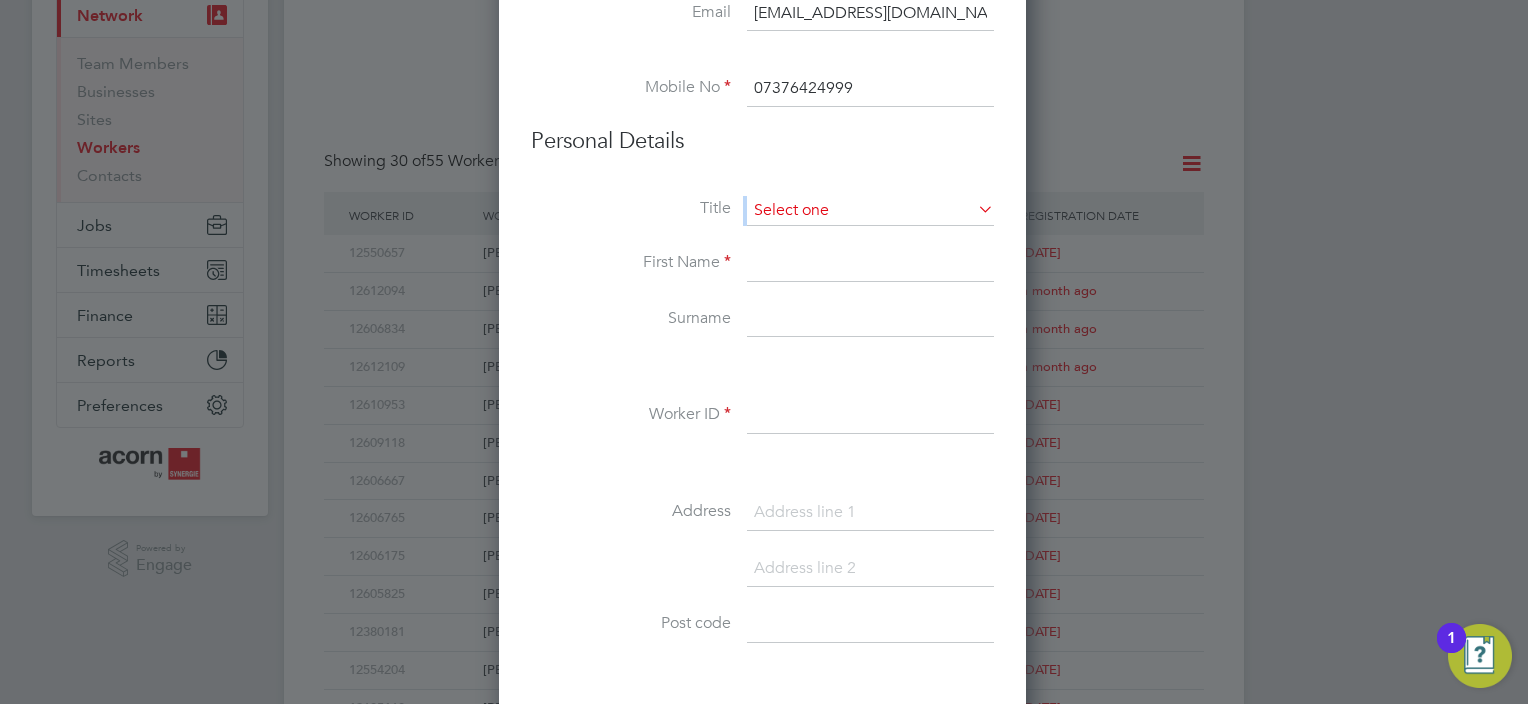 click on "New Worker Mandatory Fields Email   darrianorebela@gmail.com Mobile No   07376424999 Personal Details Title   First Name   Surname   Worker ID   Address       Post code   Date of Birth   Gender   National Insurance No.   Right To Work  Add right to work document Country and citizenship Country the worker will be working in United Kingdom The worker is:   a citizen of United Kingdom   from the EU, EEA or Switzerland   from the Channel Islands or the Isle of Man   from somewhere else Engagement Type Engagement Type   Compliance Documents Showing   00 Documents Add document manually Document Name Tags Required Required Action Register Worker  or  Cancel" at bounding box center [762, 720] 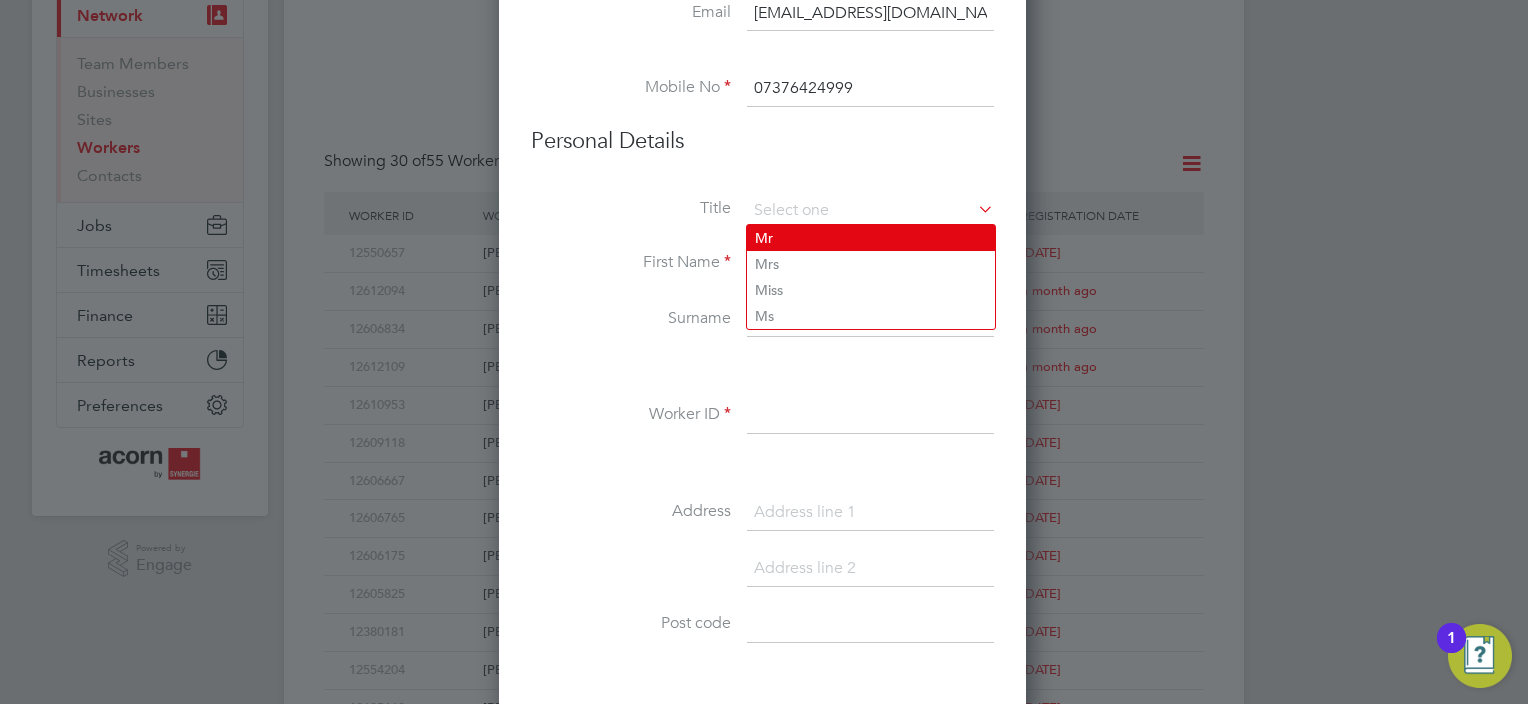 click on "Mr" 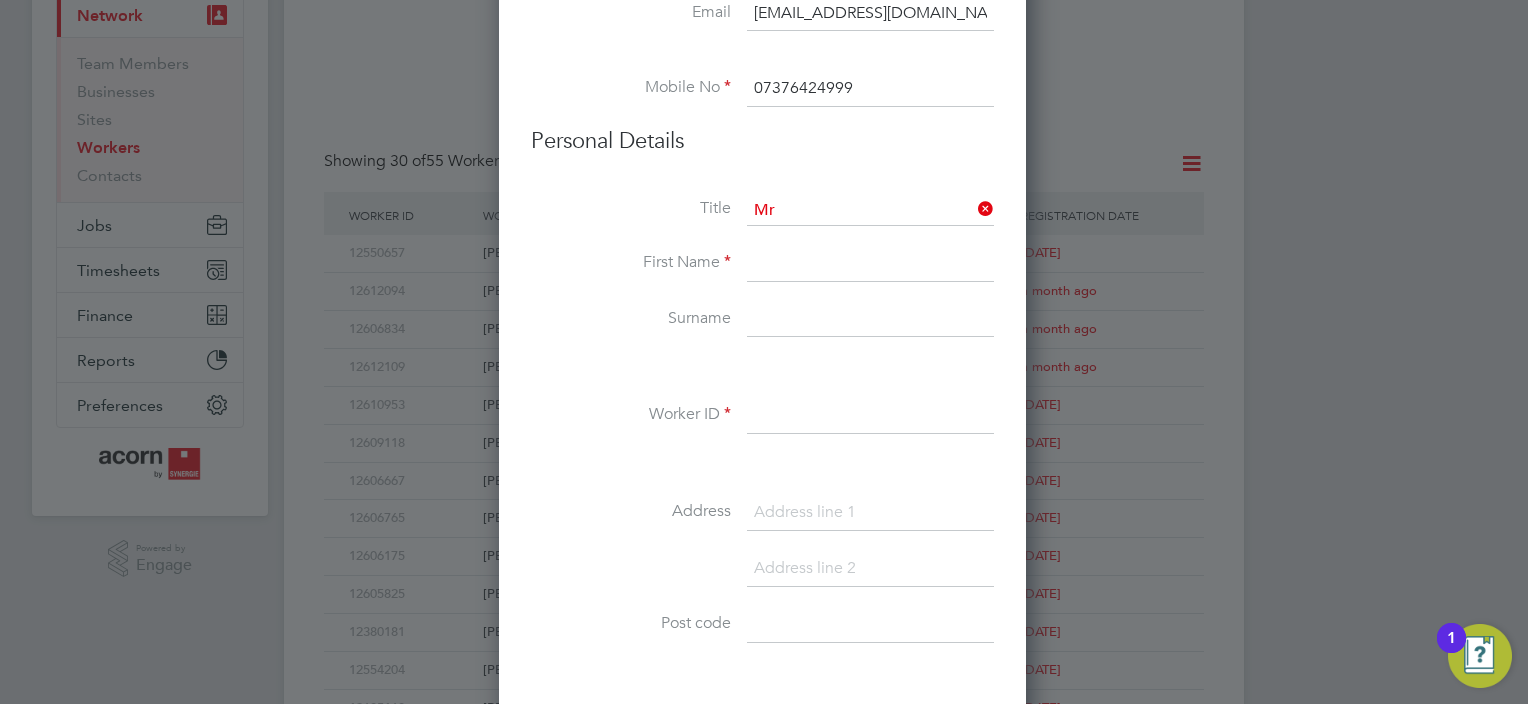 click at bounding box center [870, 264] 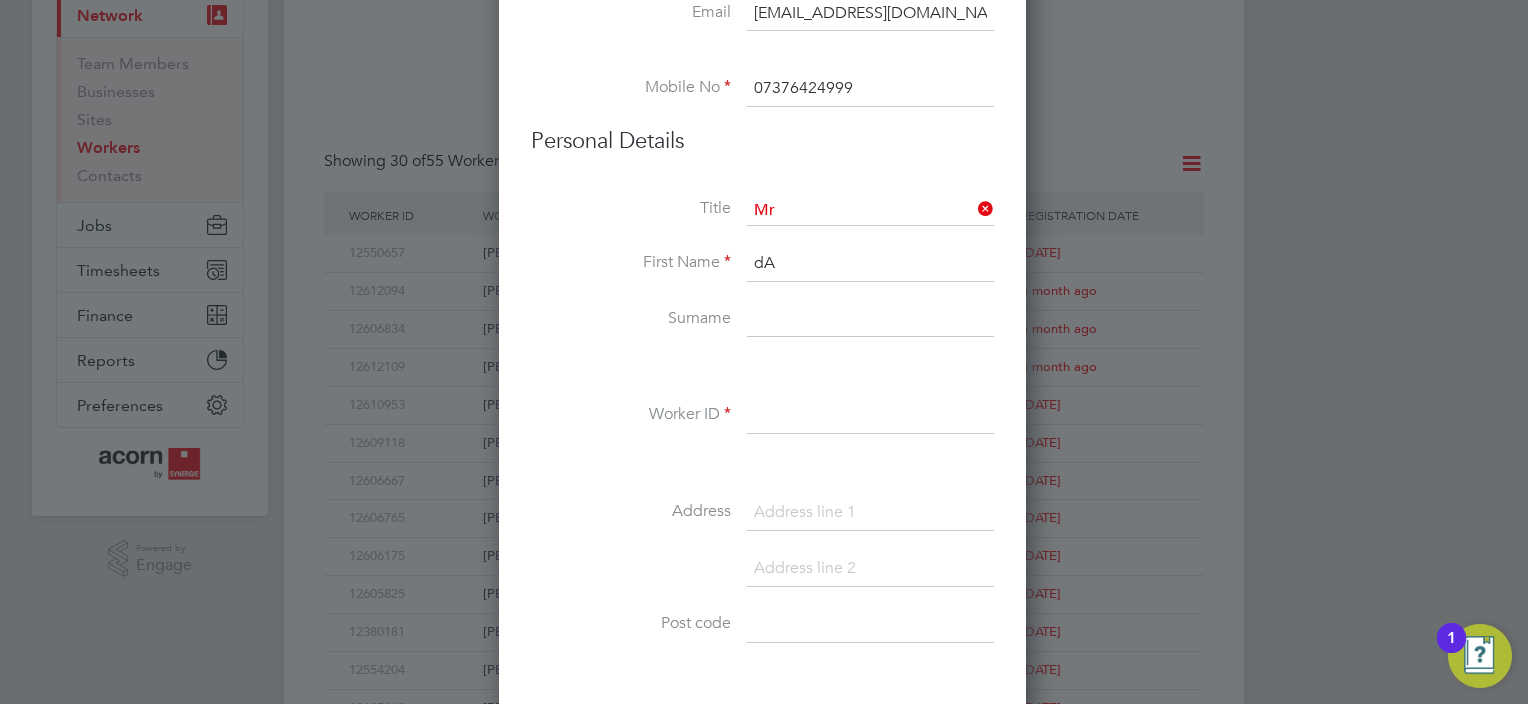 type on "d" 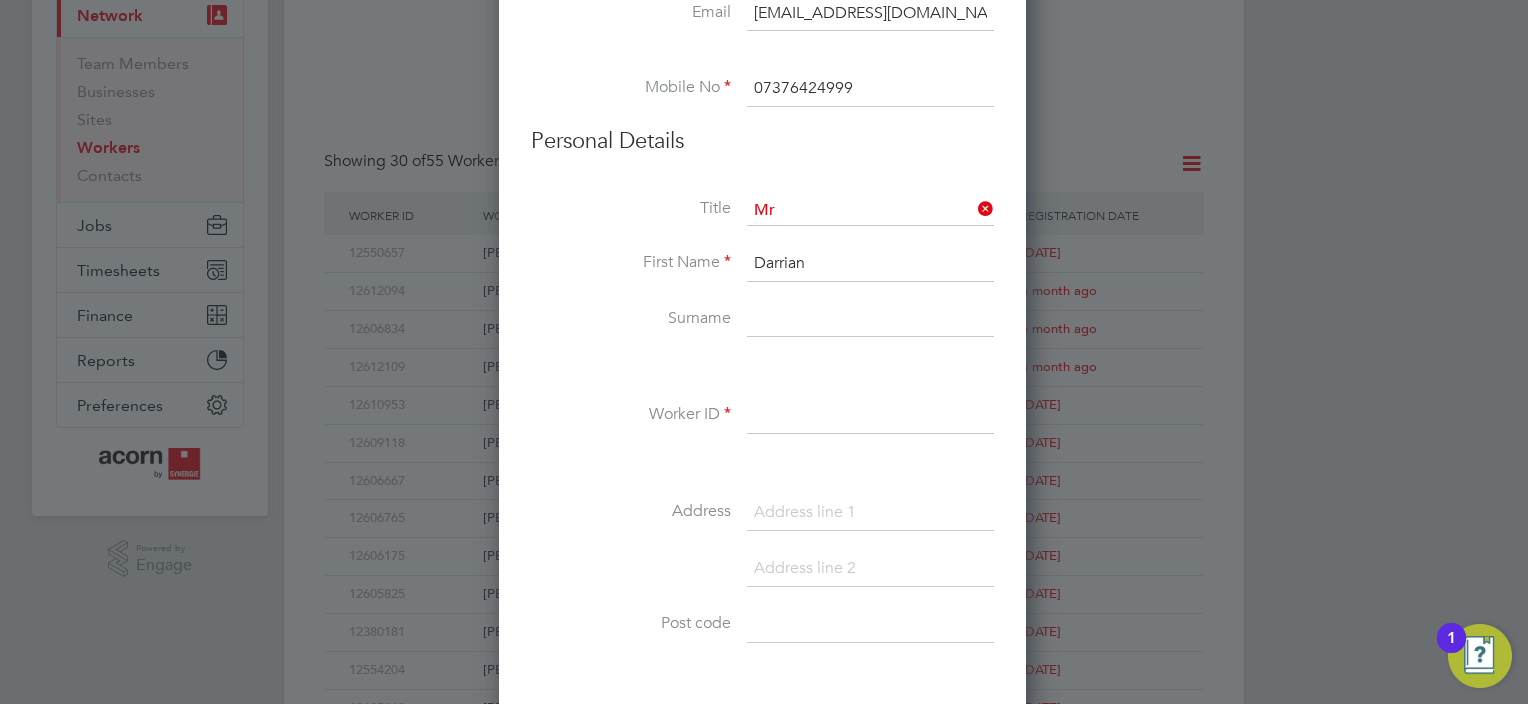 type on "Darrian" 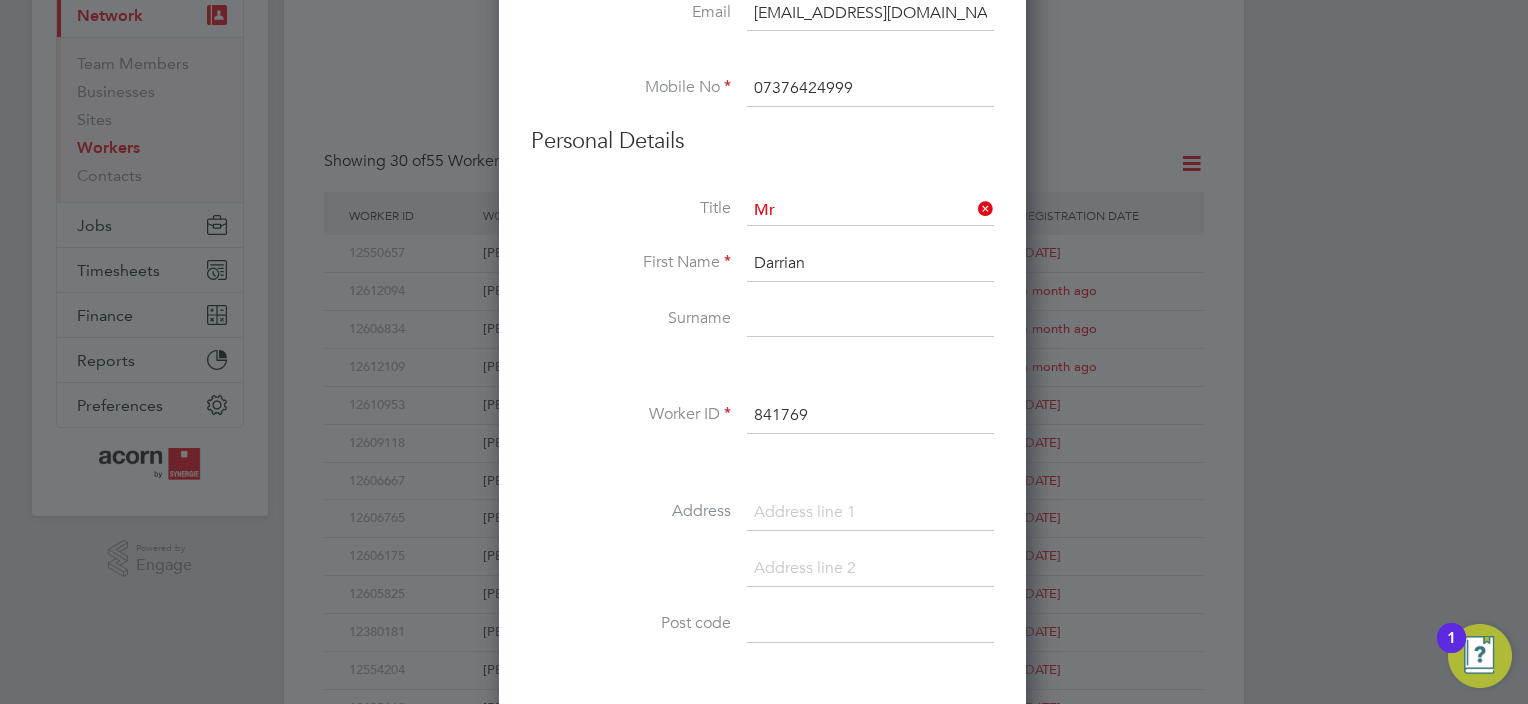 type on "841769" 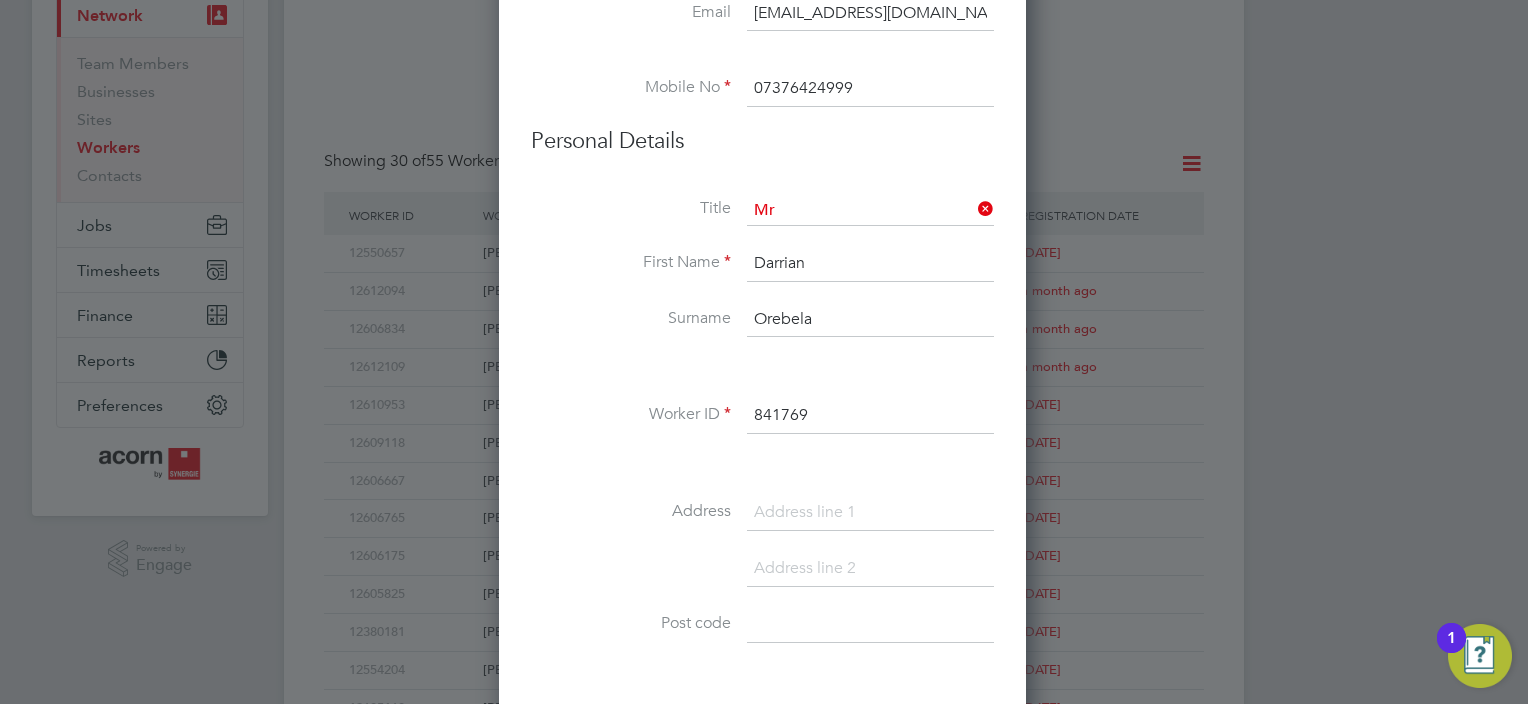 type on "Orebela" 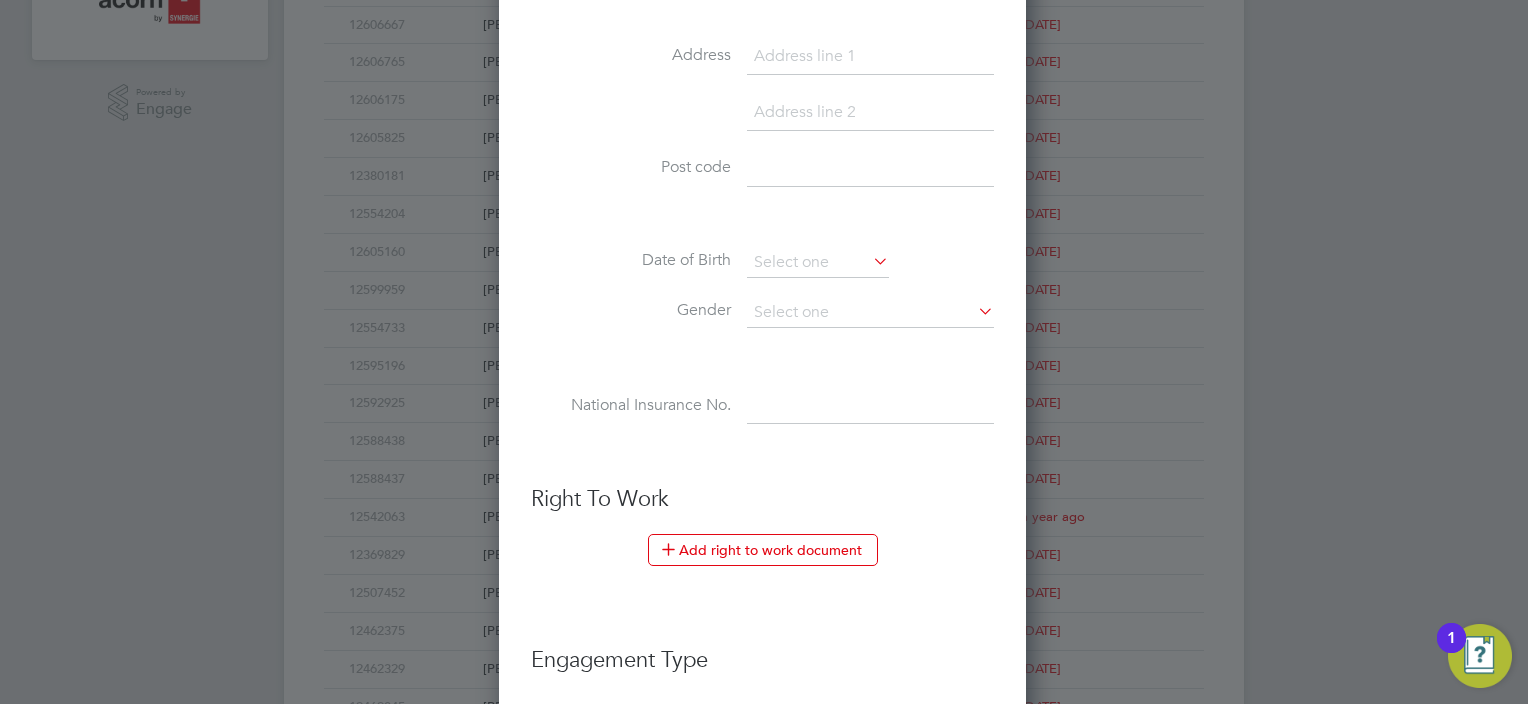 scroll, scrollTop: 700, scrollLeft: 0, axis: vertical 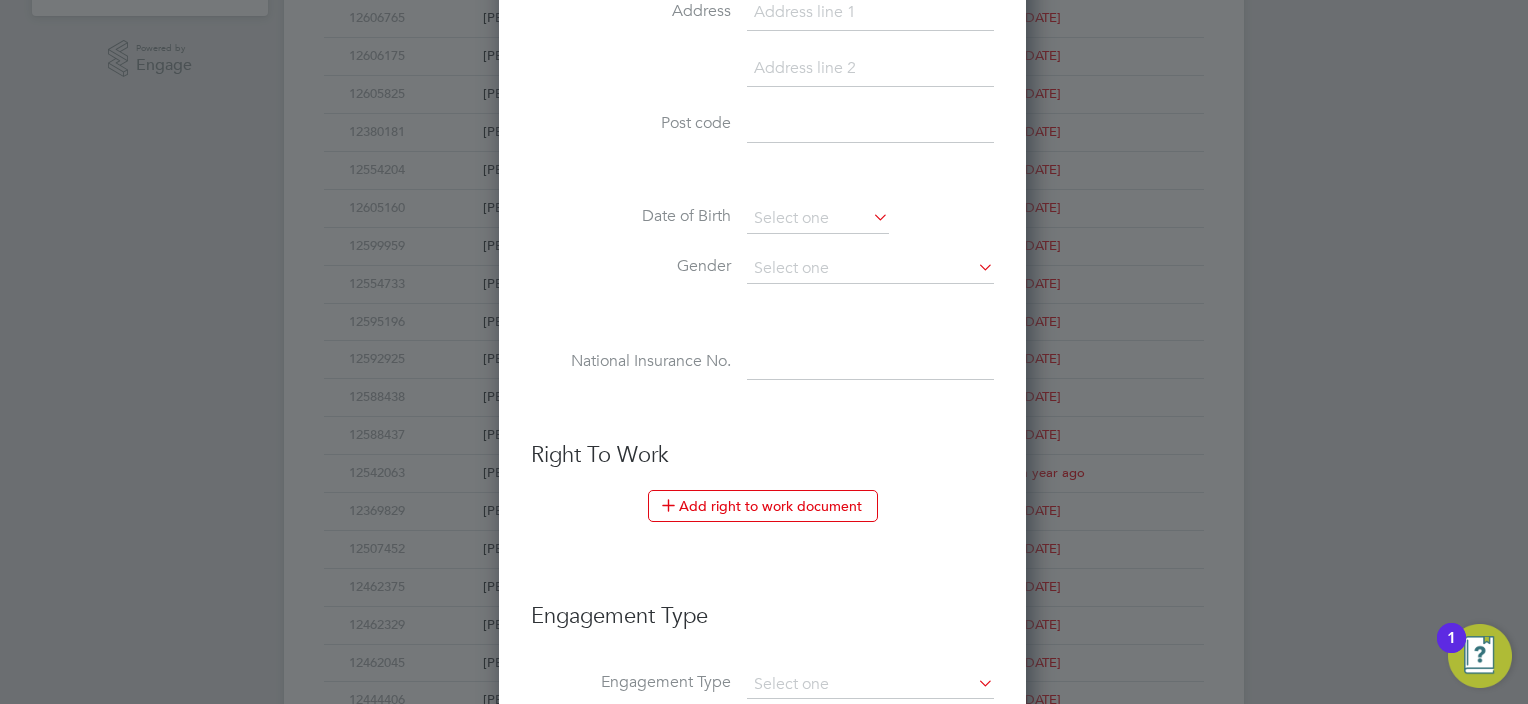 click at bounding box center (870, 363) 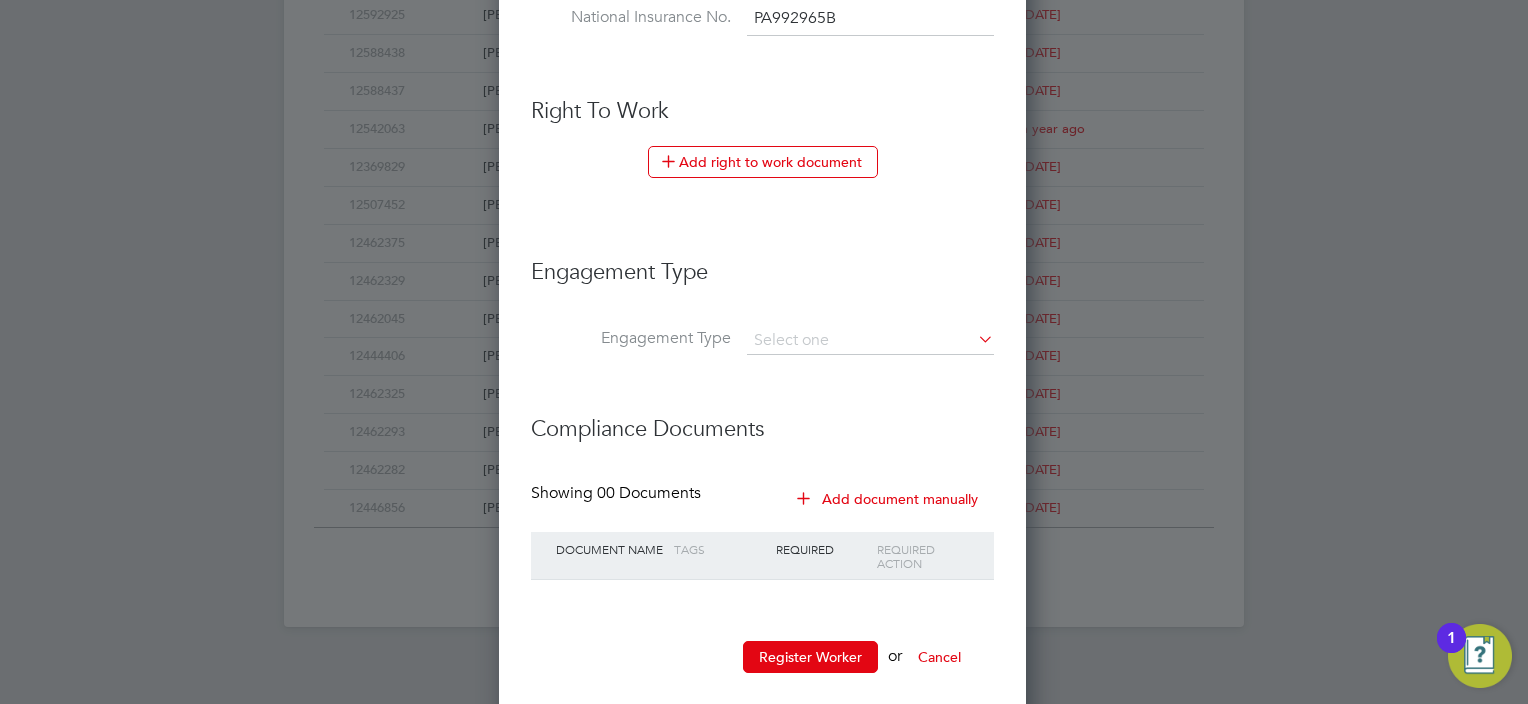 scroll, scrollTop: 1066, scrollLeft: 0, axis: vertical 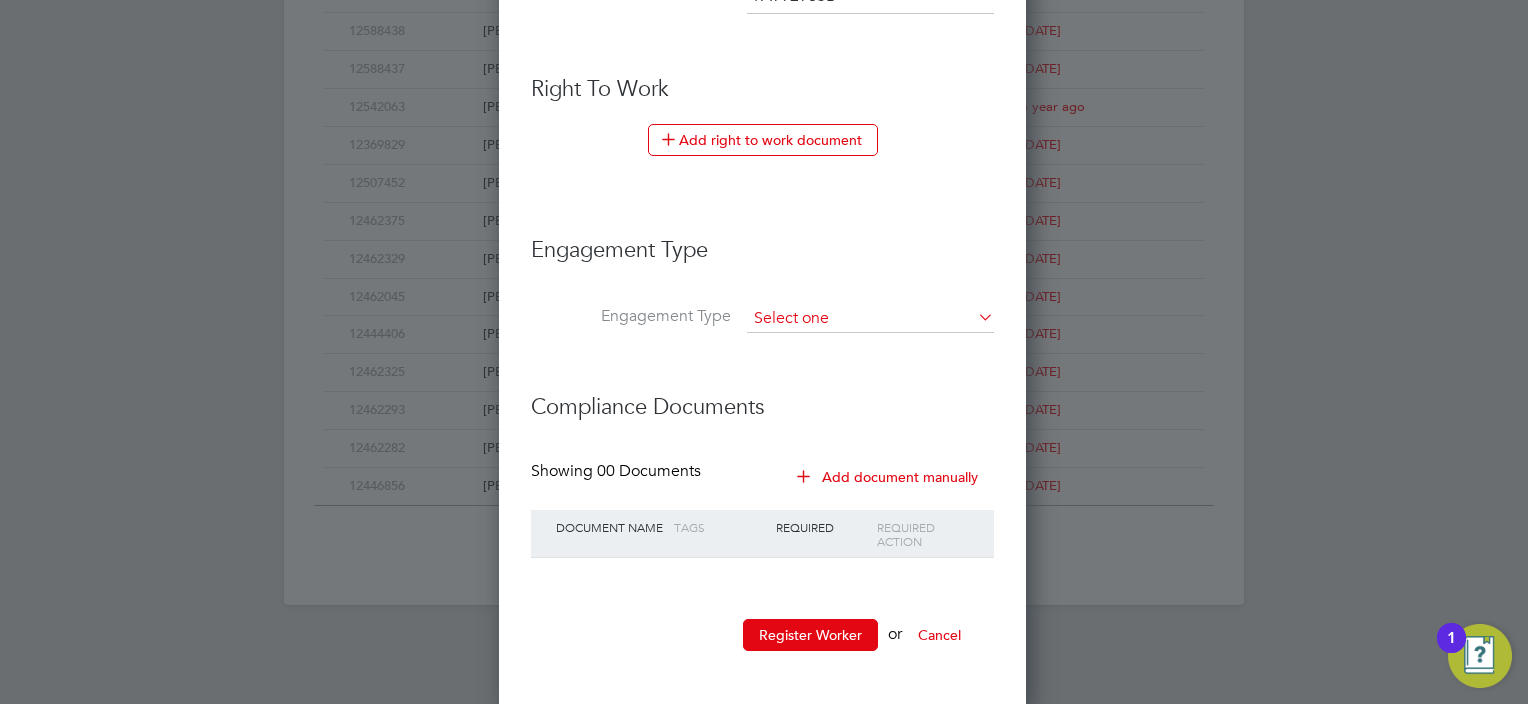type on "PA 99 29 65 B" 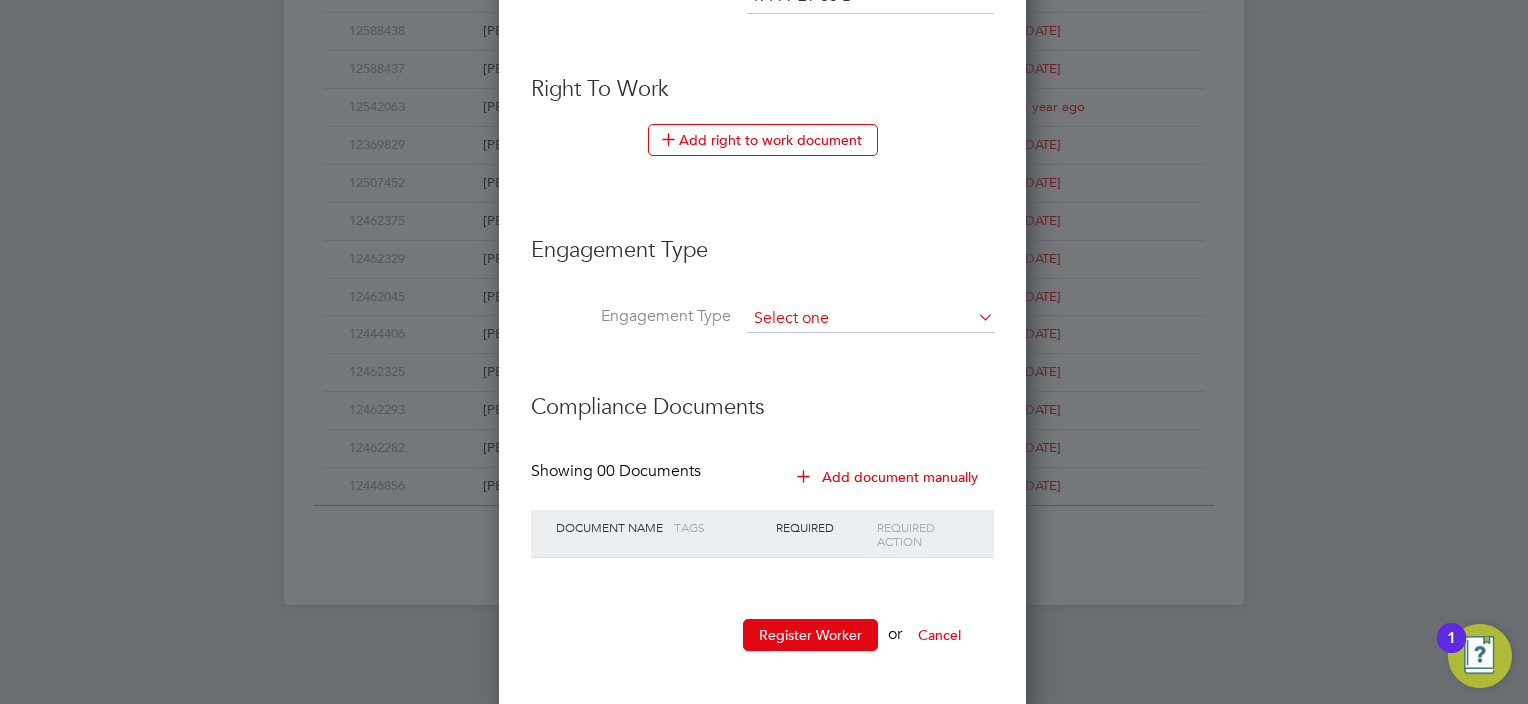 click at bounding box center (870, 319) 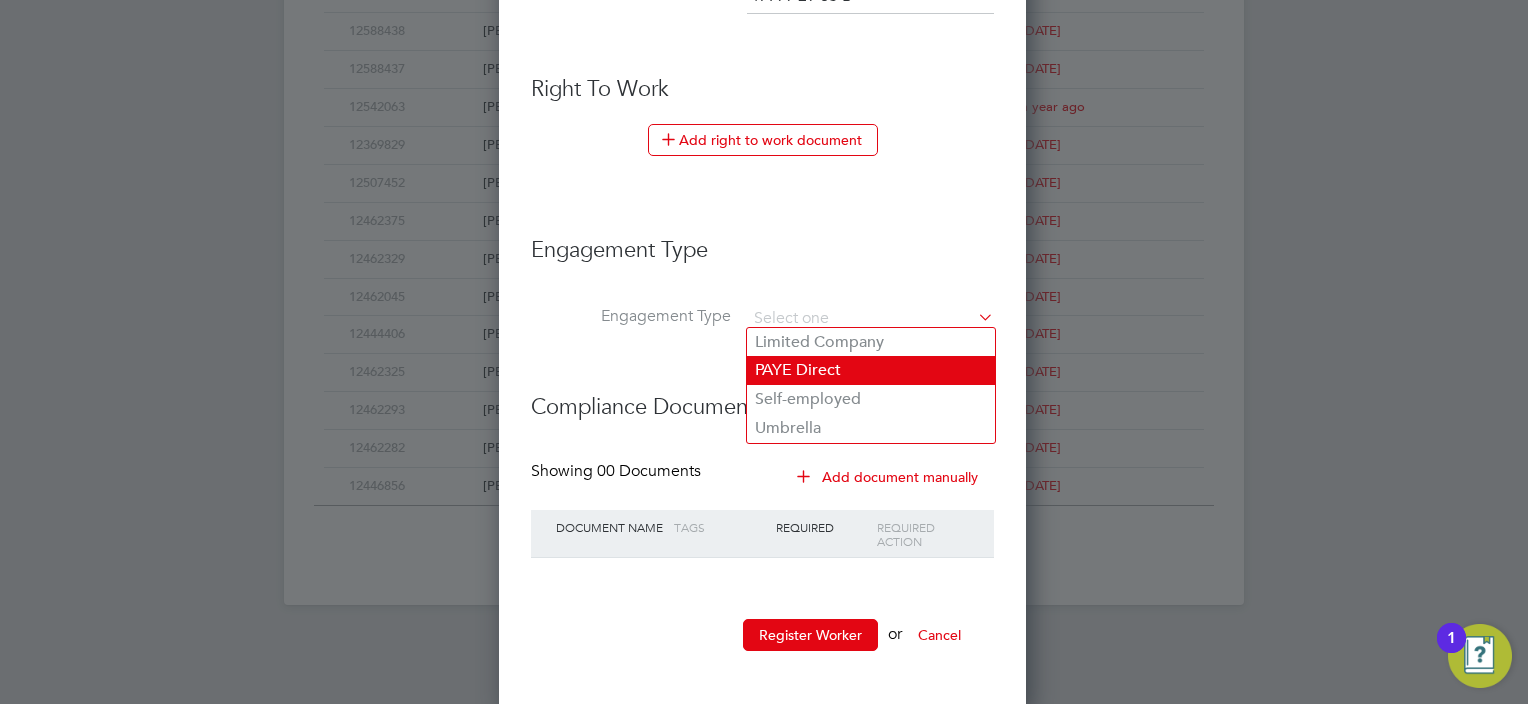 click on "PAYE Direct" 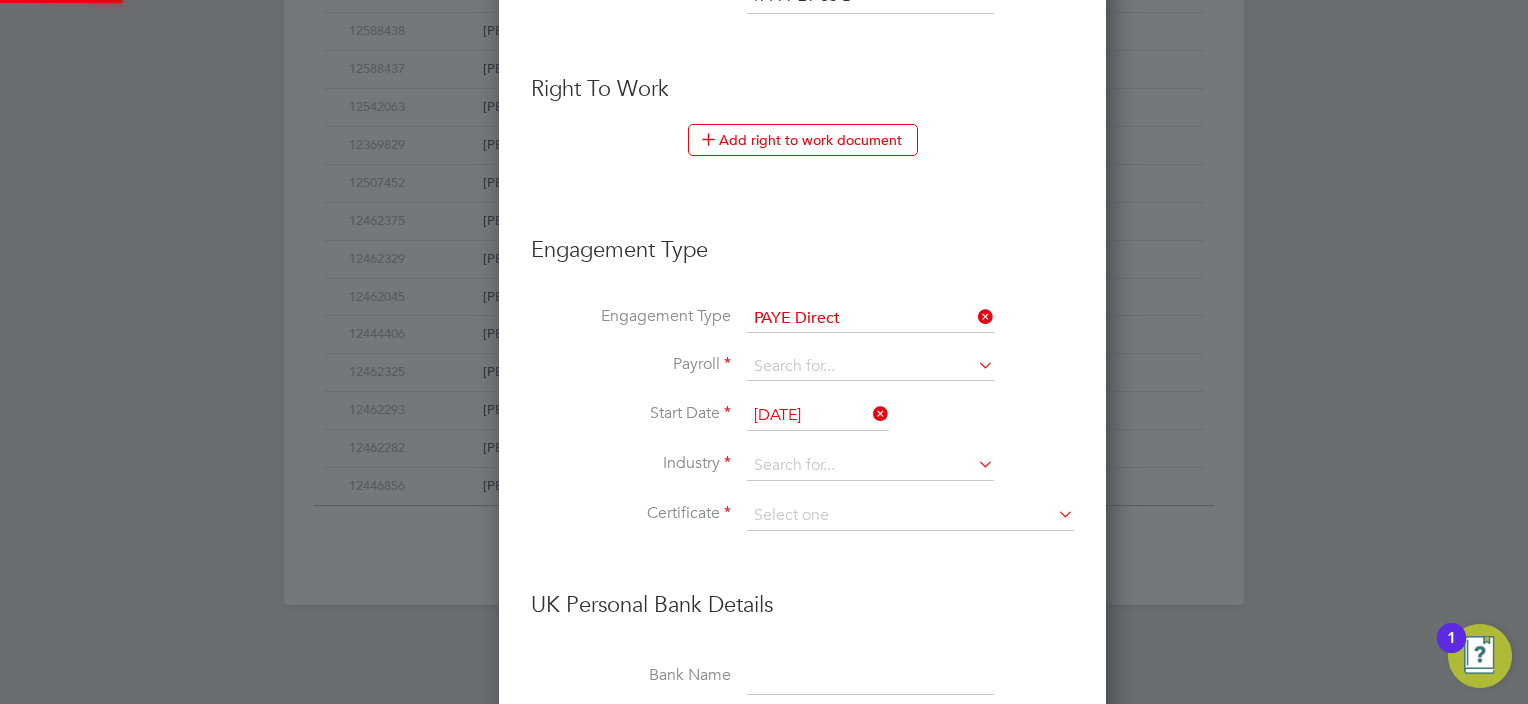scroll, scrollTop: 10, scrollLeft: 9, axis: both 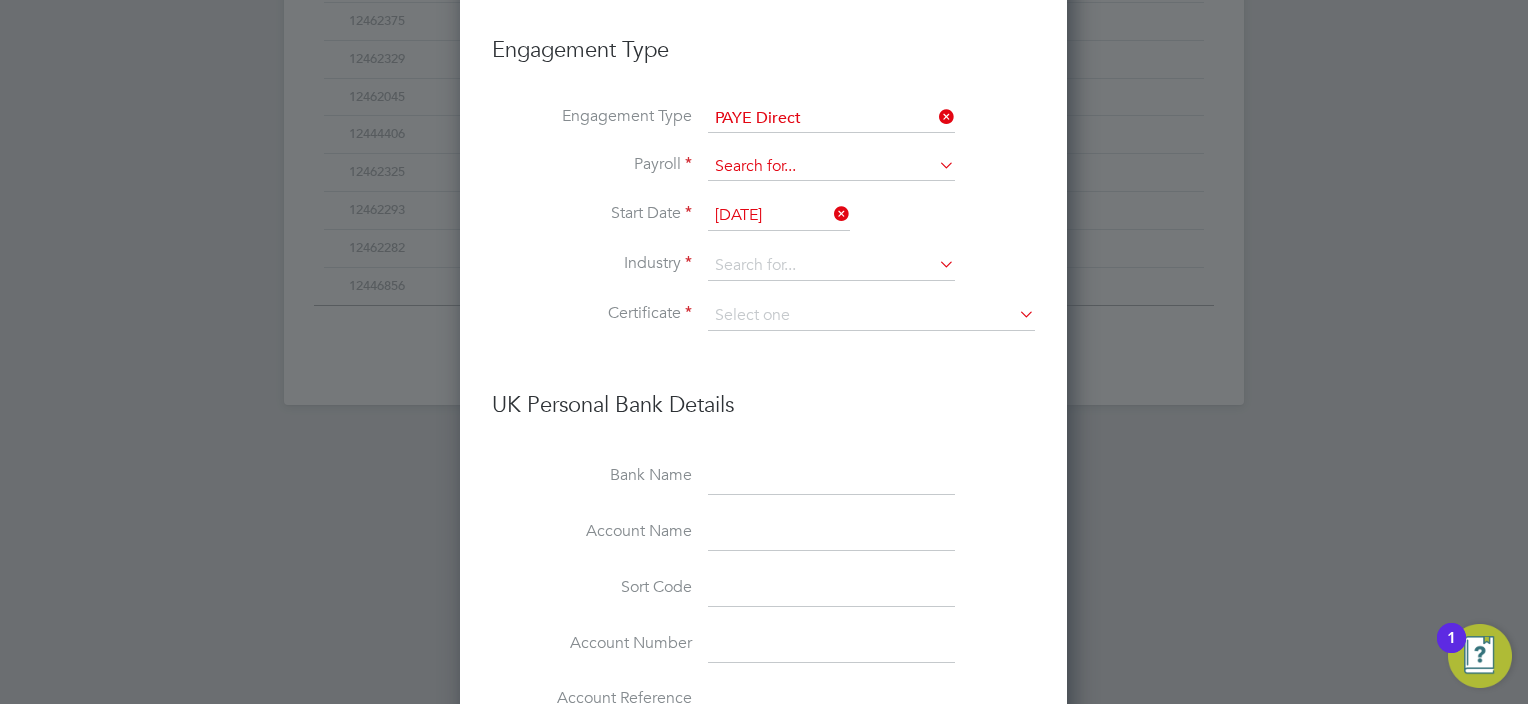 click at bounding box center [831, 167] 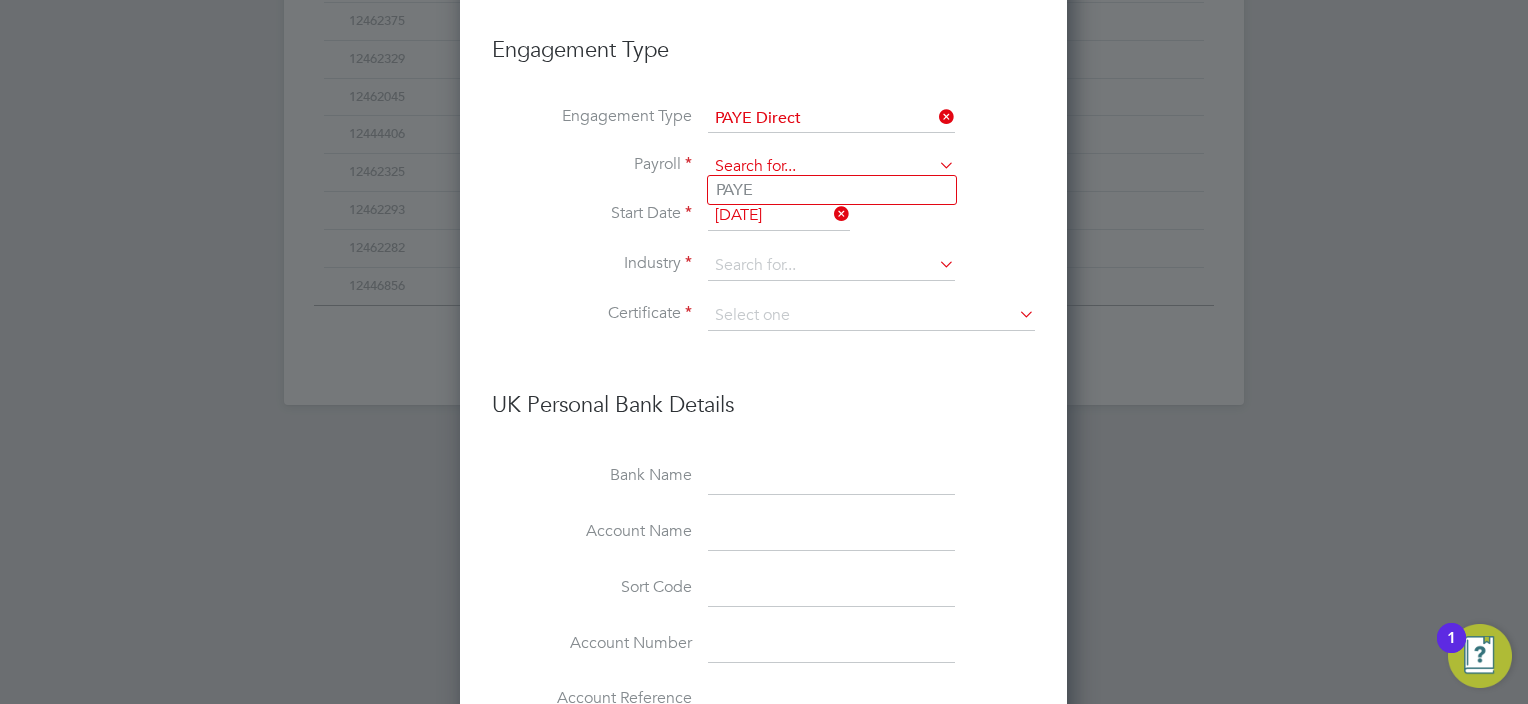 click at bounding box center [831, 167] 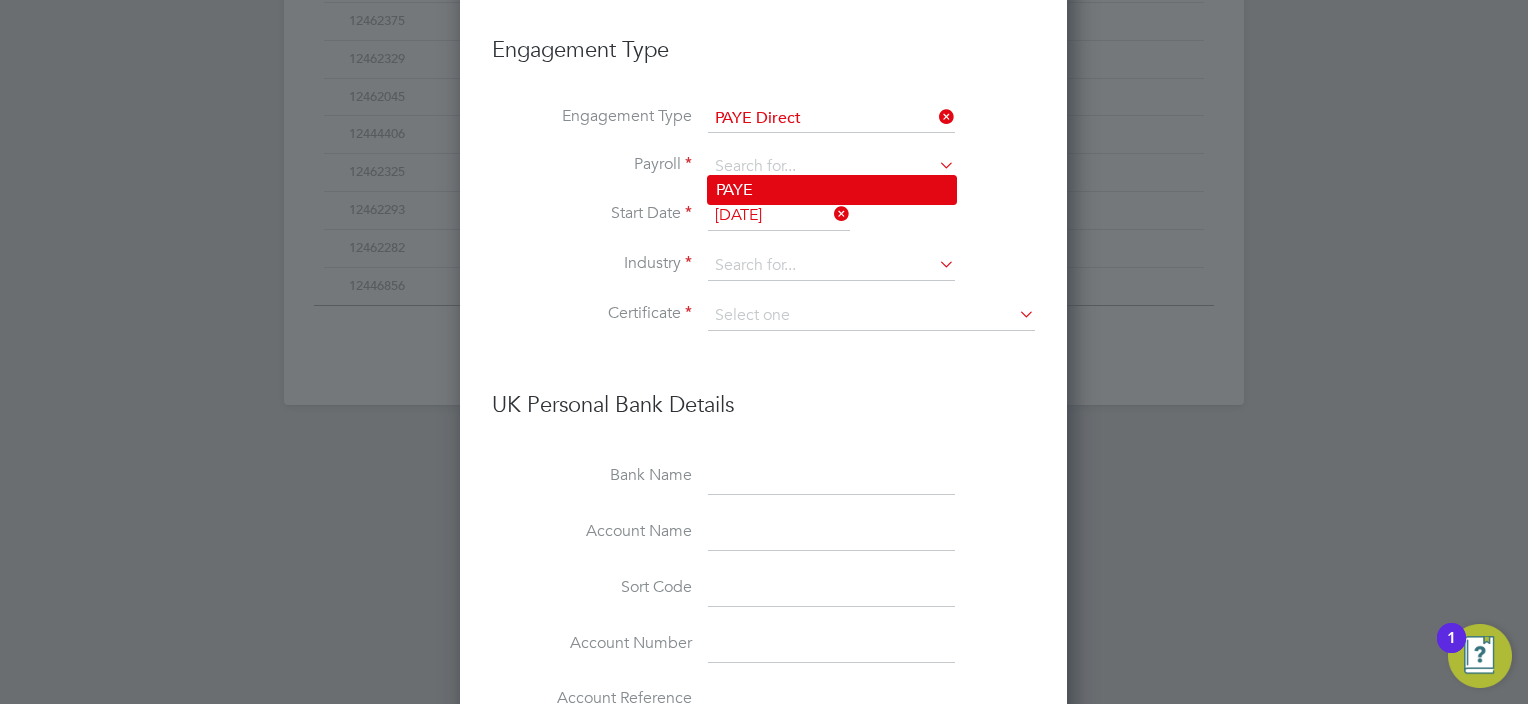 click on "PAYE" 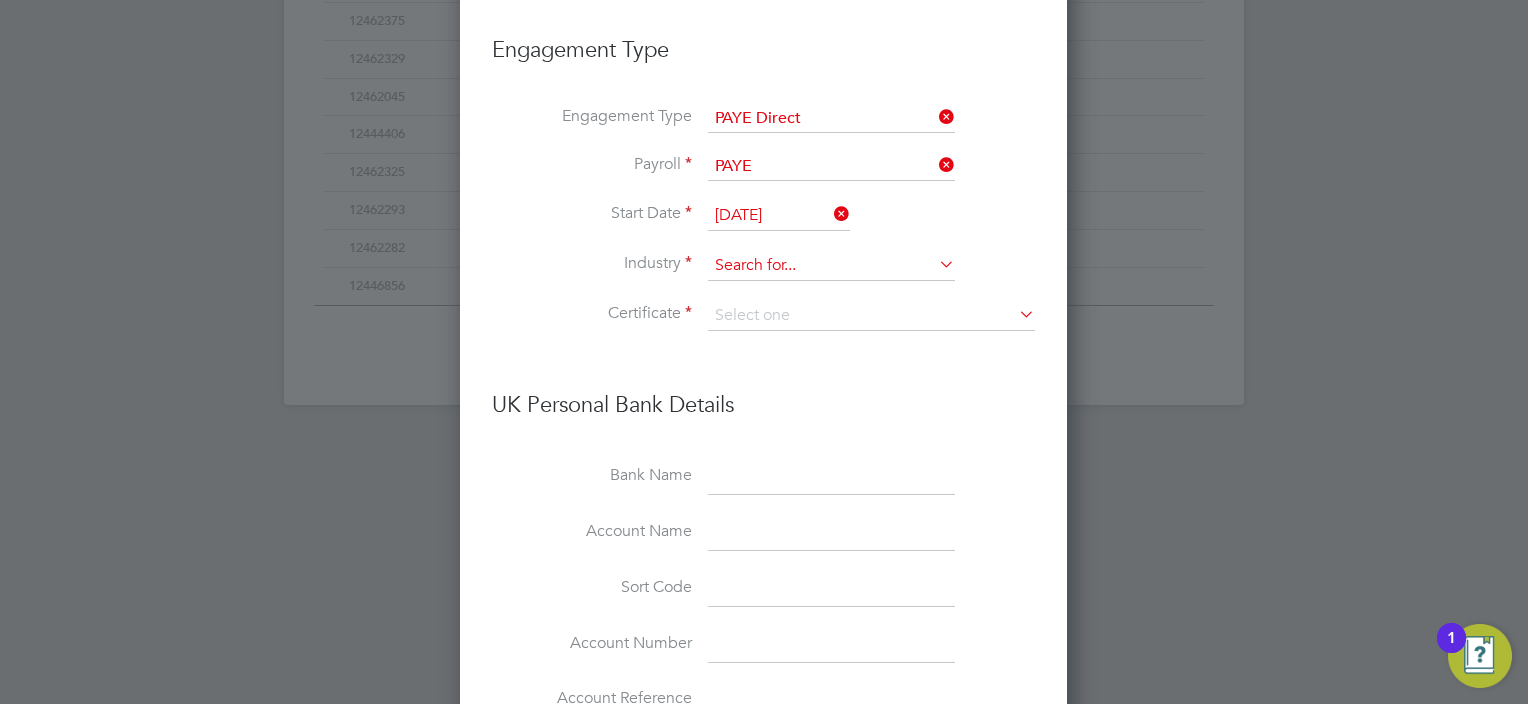click at bounding box center [831, 266] 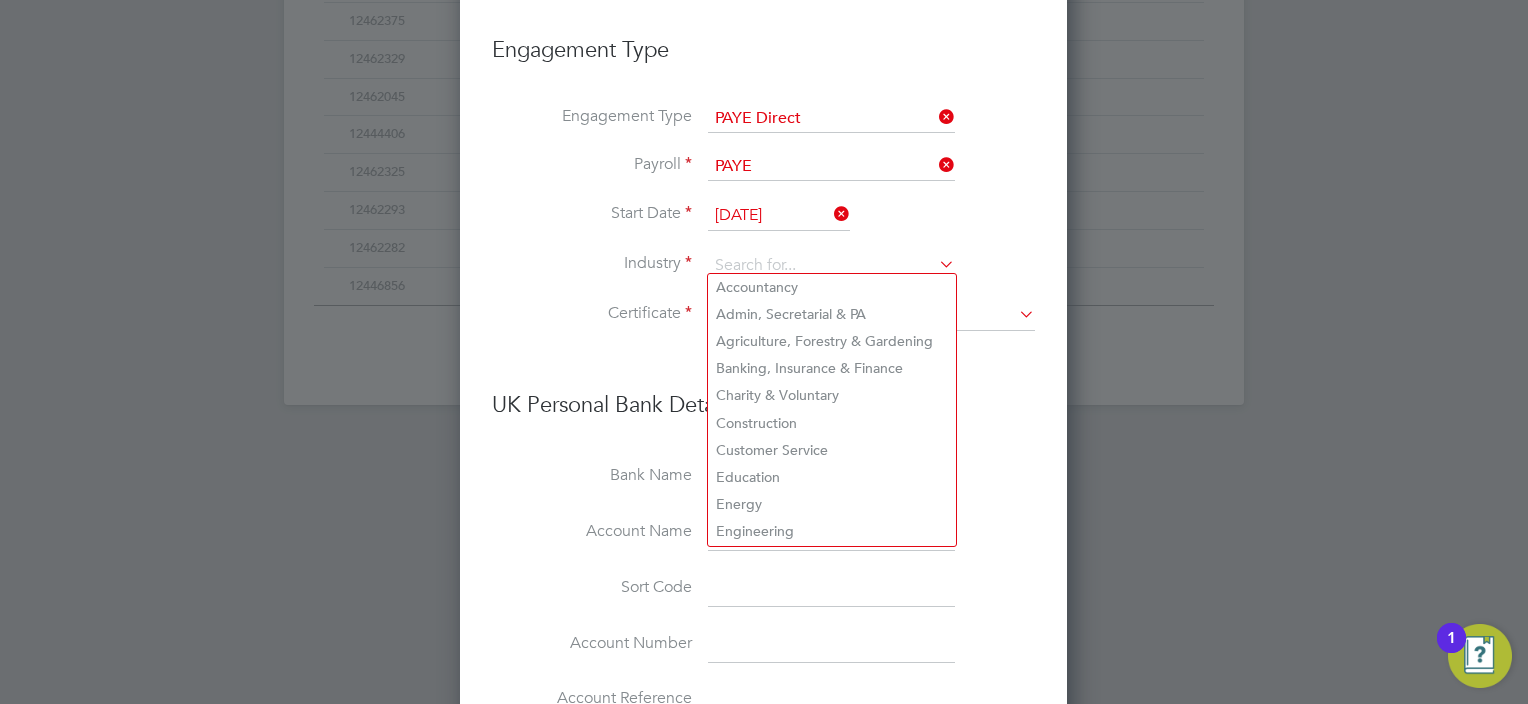 click at bounding box center [935, 117] 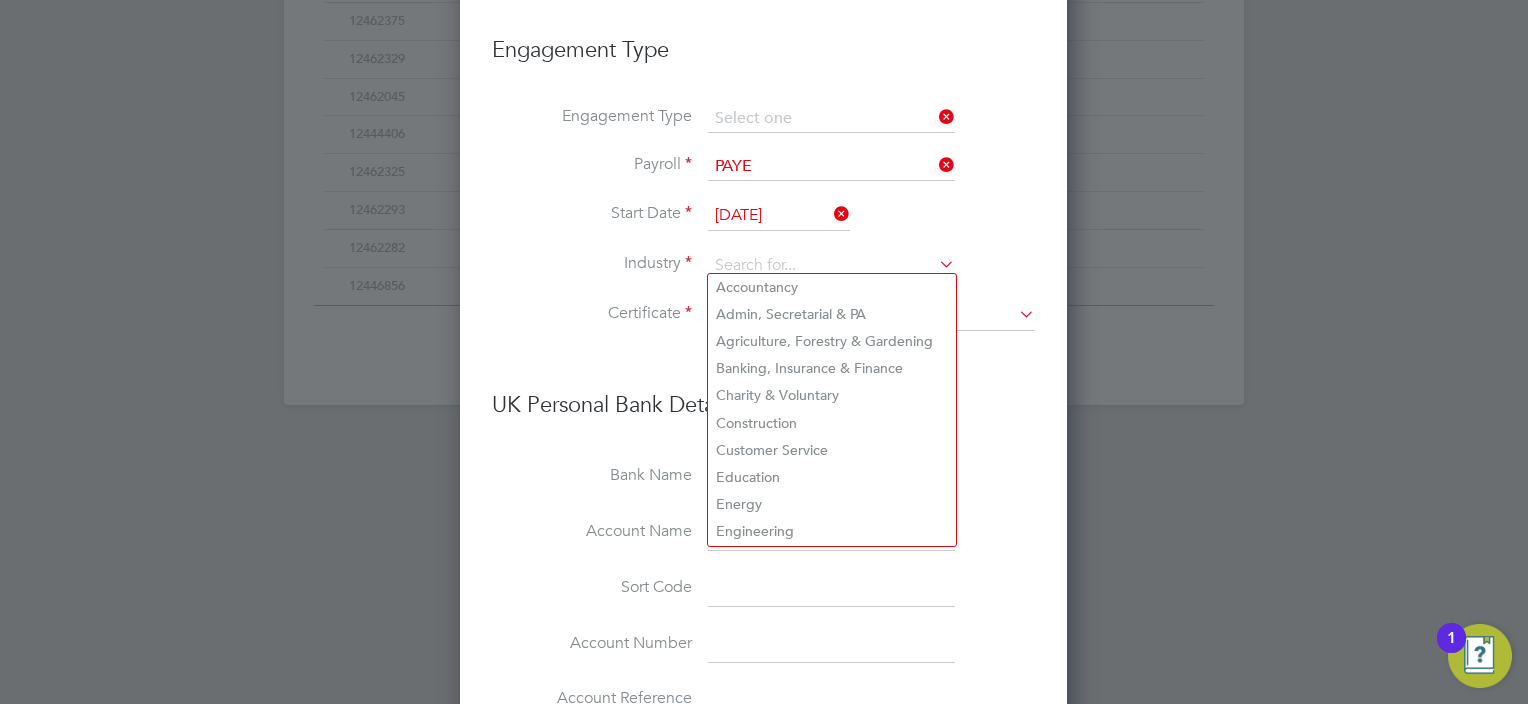 scroll, scrollTop: 2037, scrollLeft: 608, axis: both 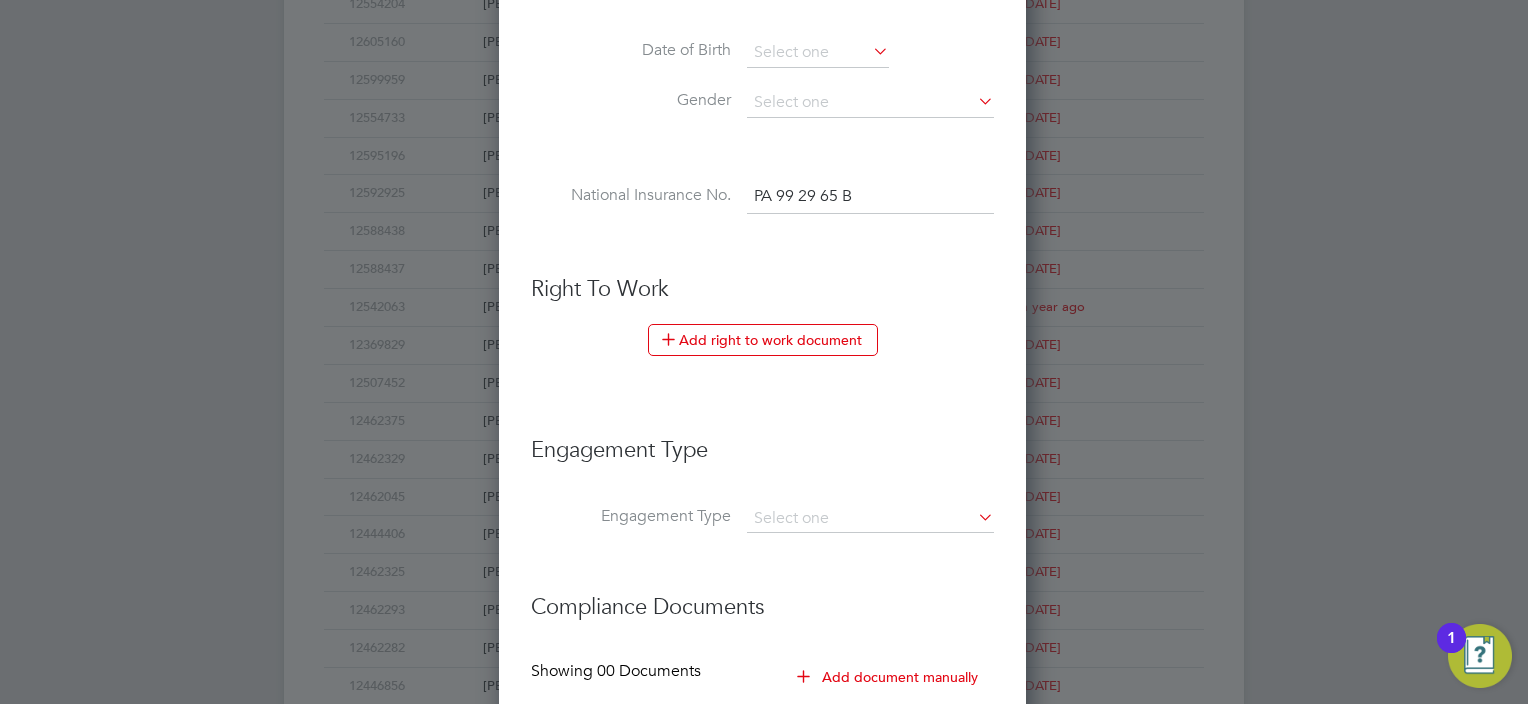 click on "Add right to work document" at bounding box center (763, 340) 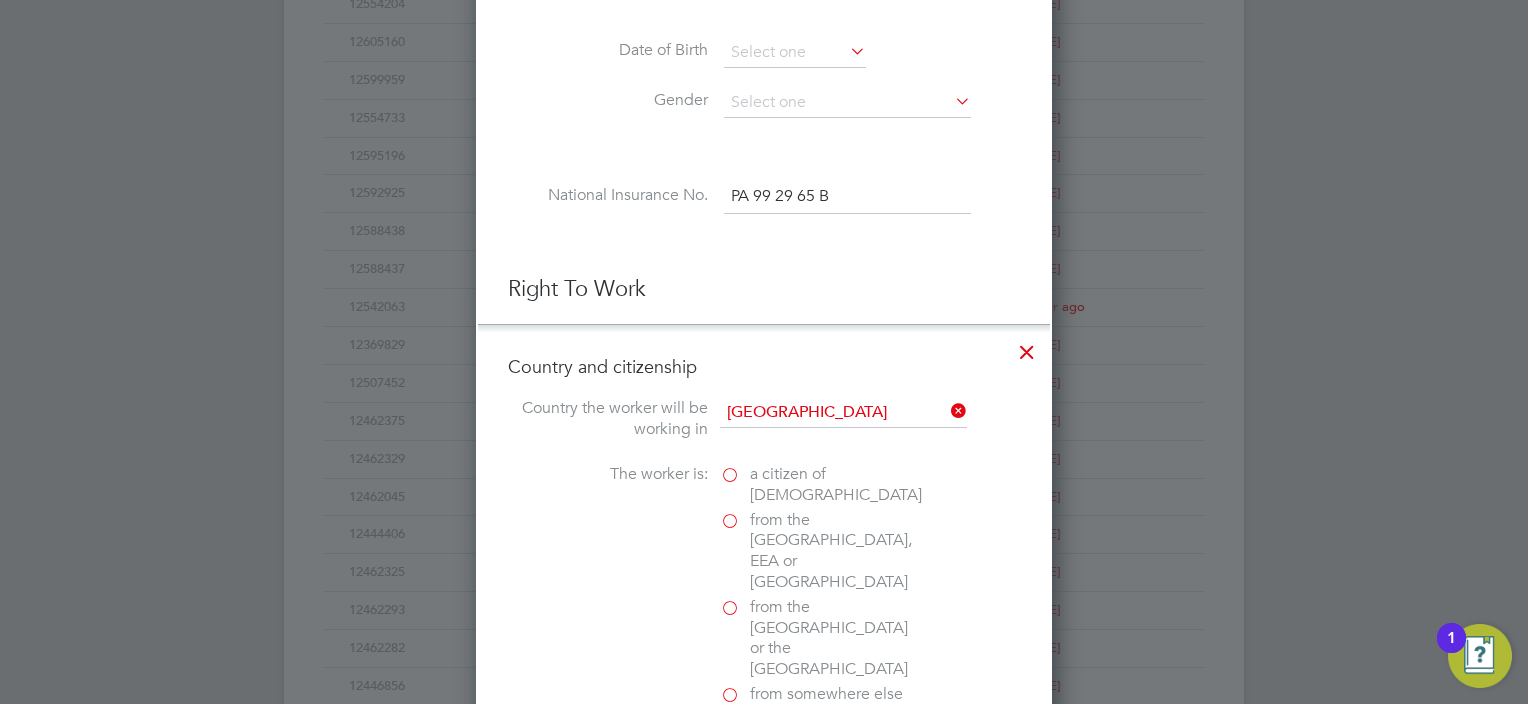 scroll, scrollTop: 10, scrollLeft: 10, axis: both 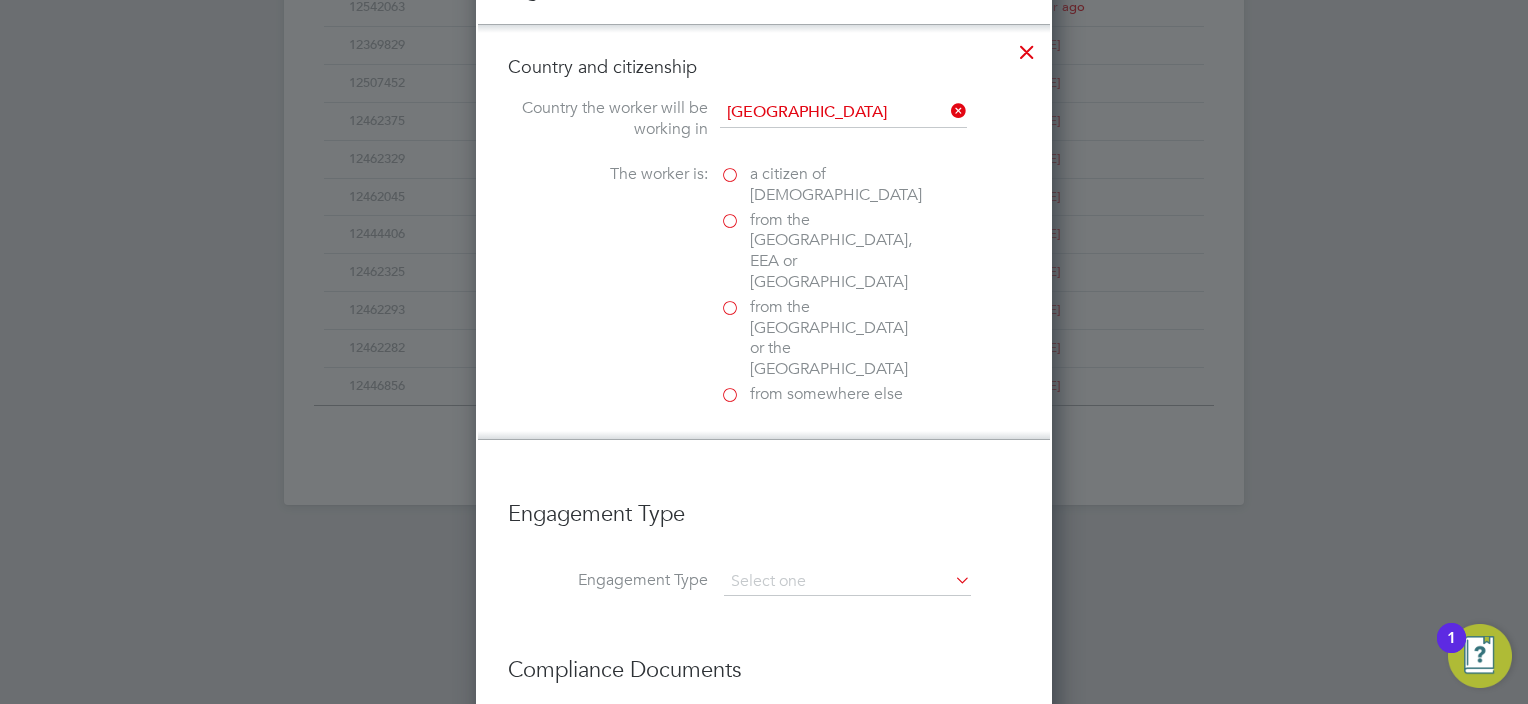 click on "a citizen of United Kingdom" at bounding box center (836, 185) 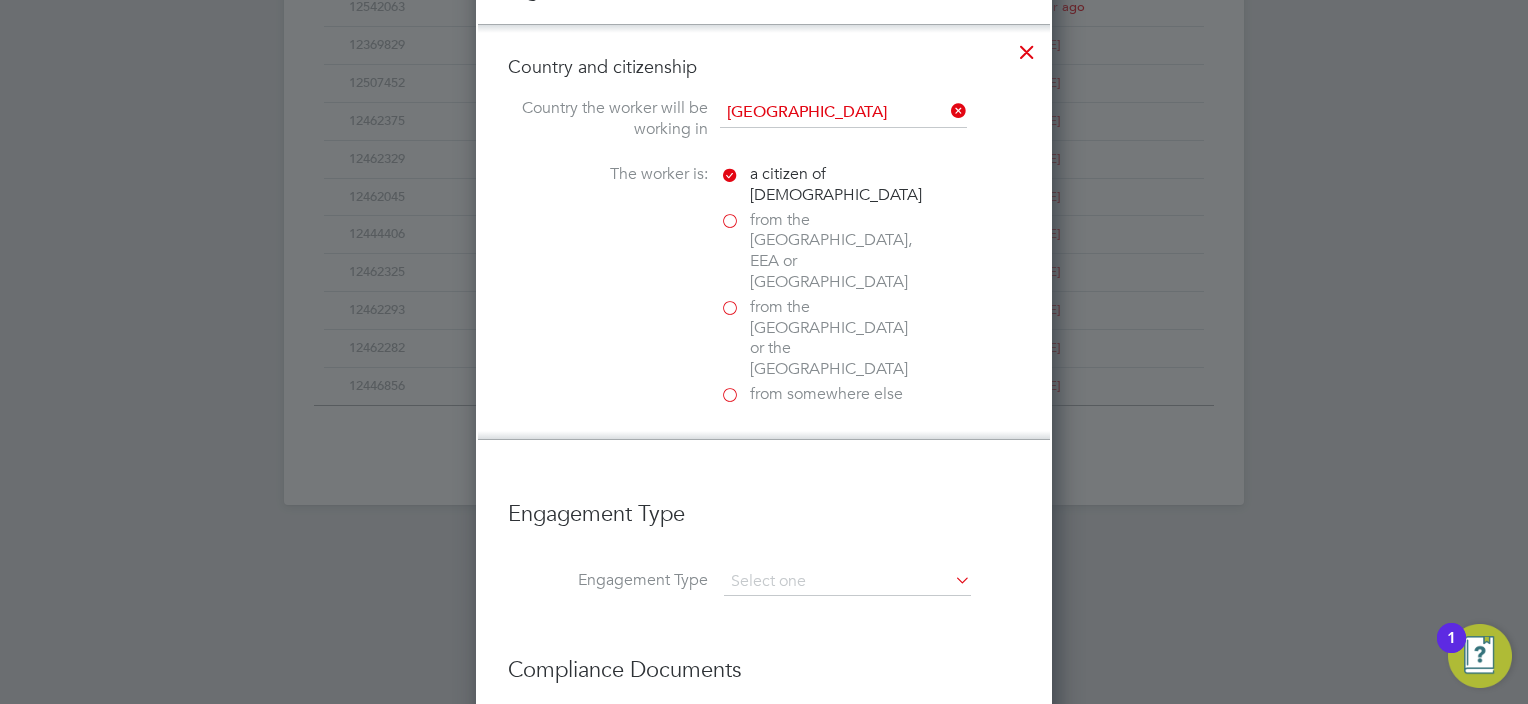 scroll, scrollTop: 10, scrollLeft: 10, axis: both 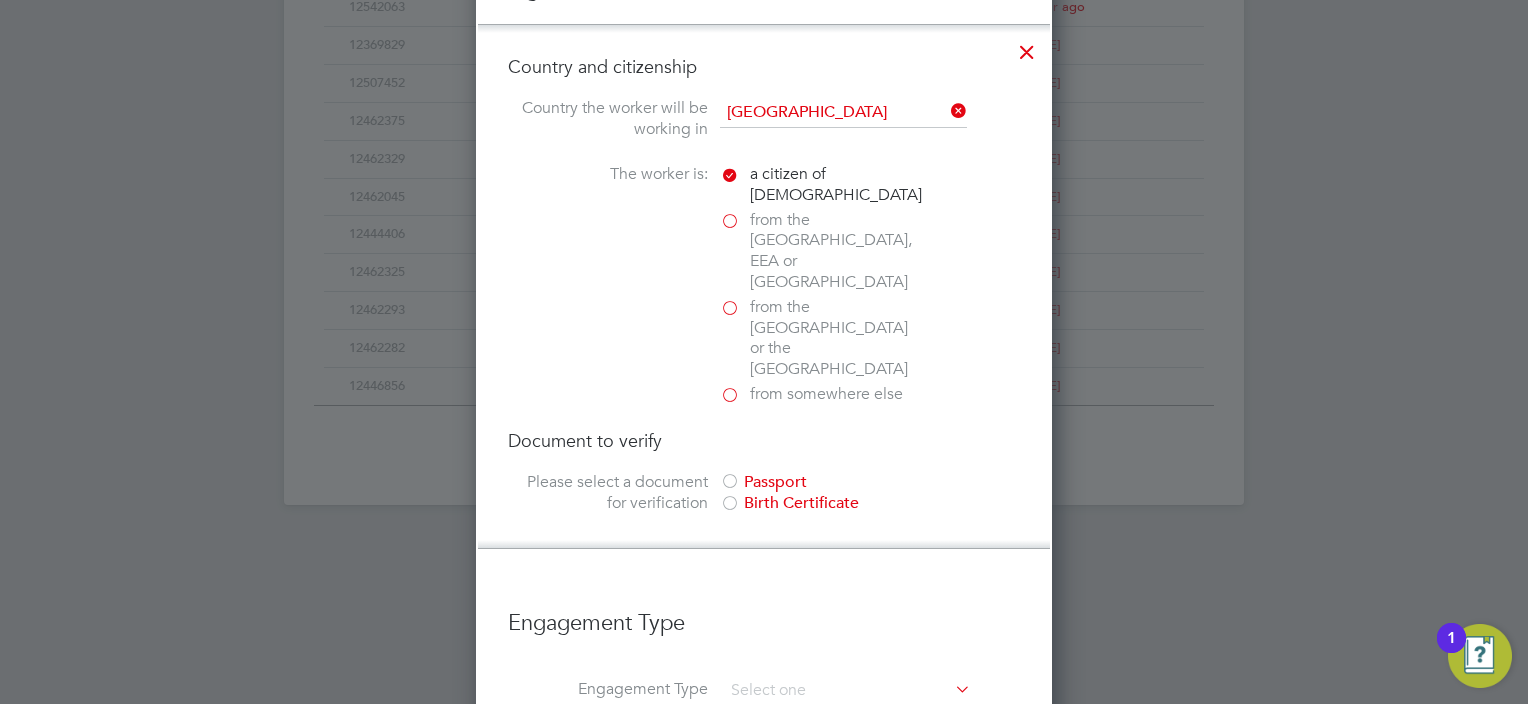 click on "Passport" at bounding box center [870, 482] 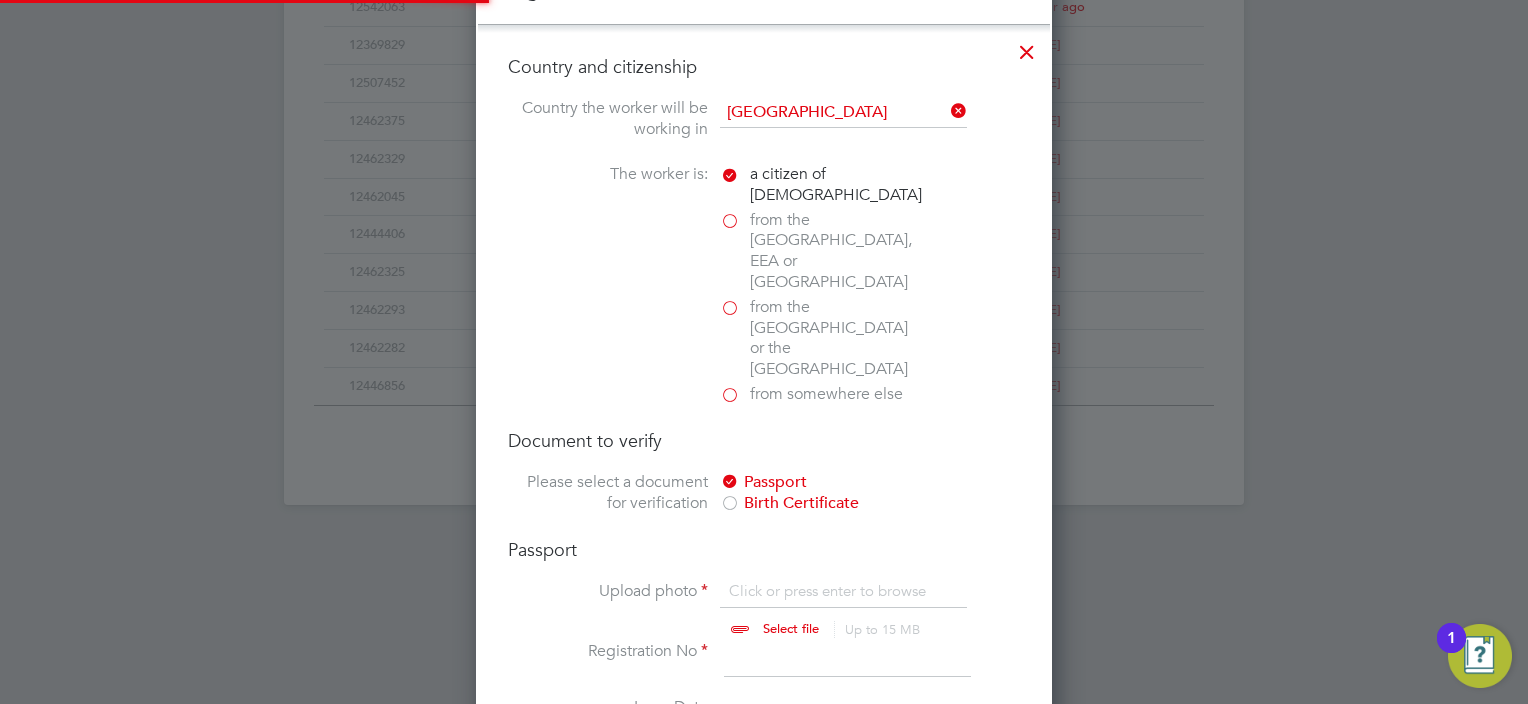 scroll, scrollTop: 10, scrollLeft: 10, axis: both 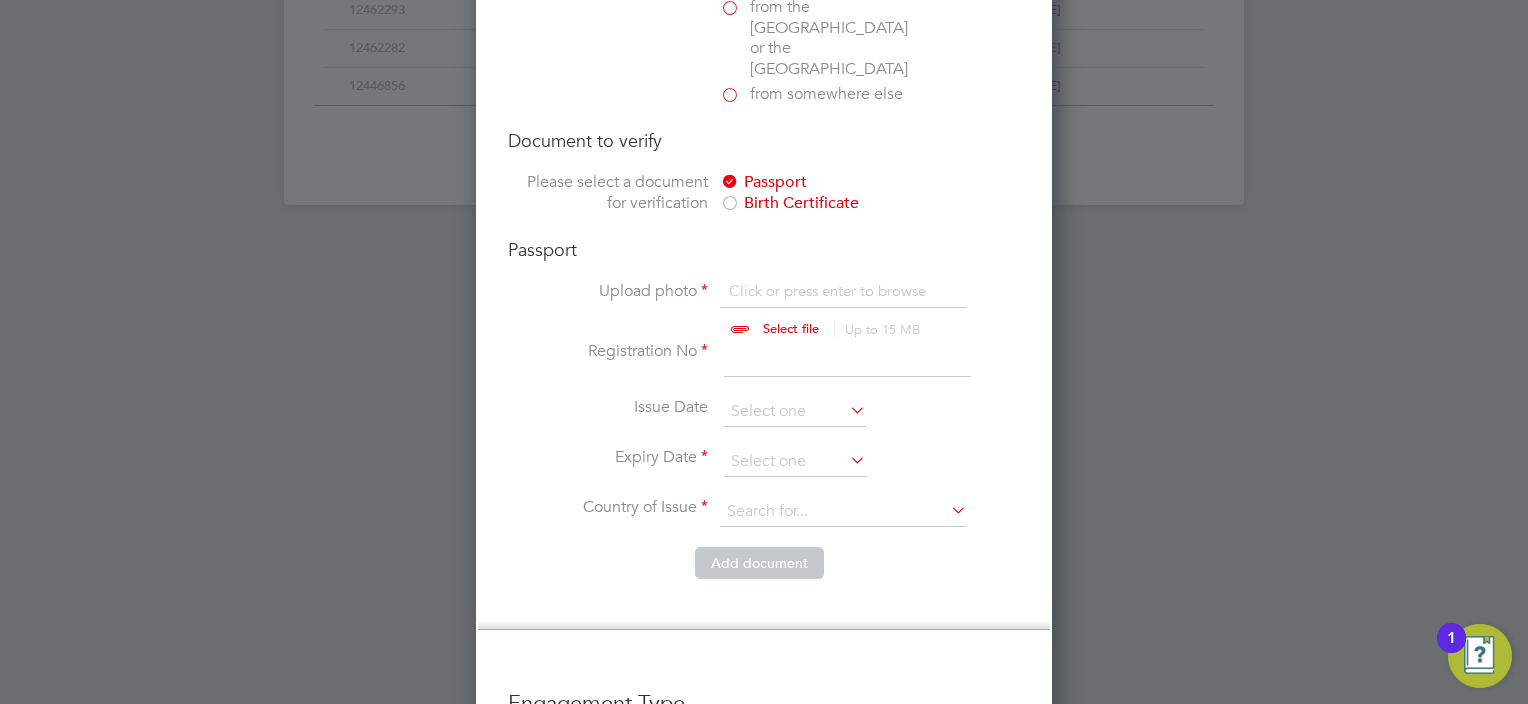 click at bounding box center [847, 359] 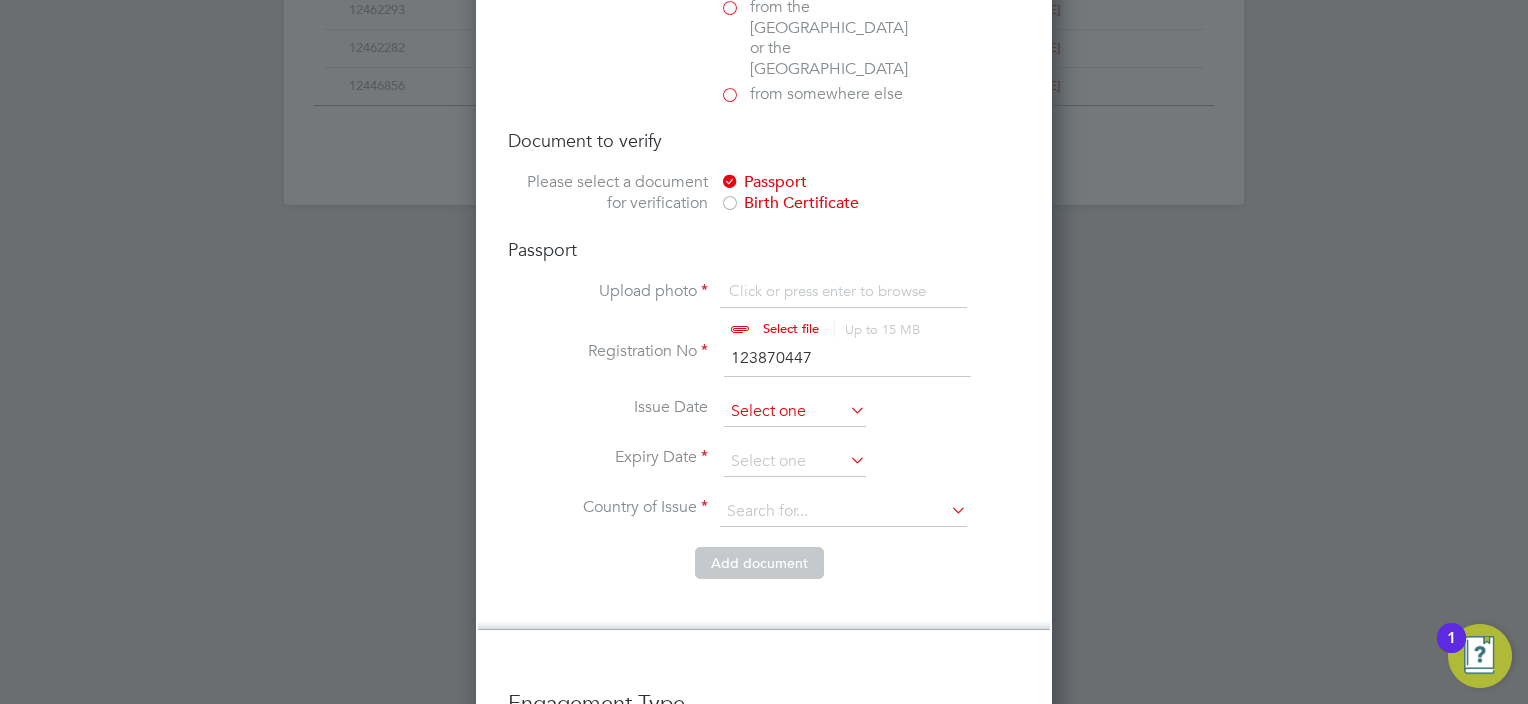 type on "123870447" 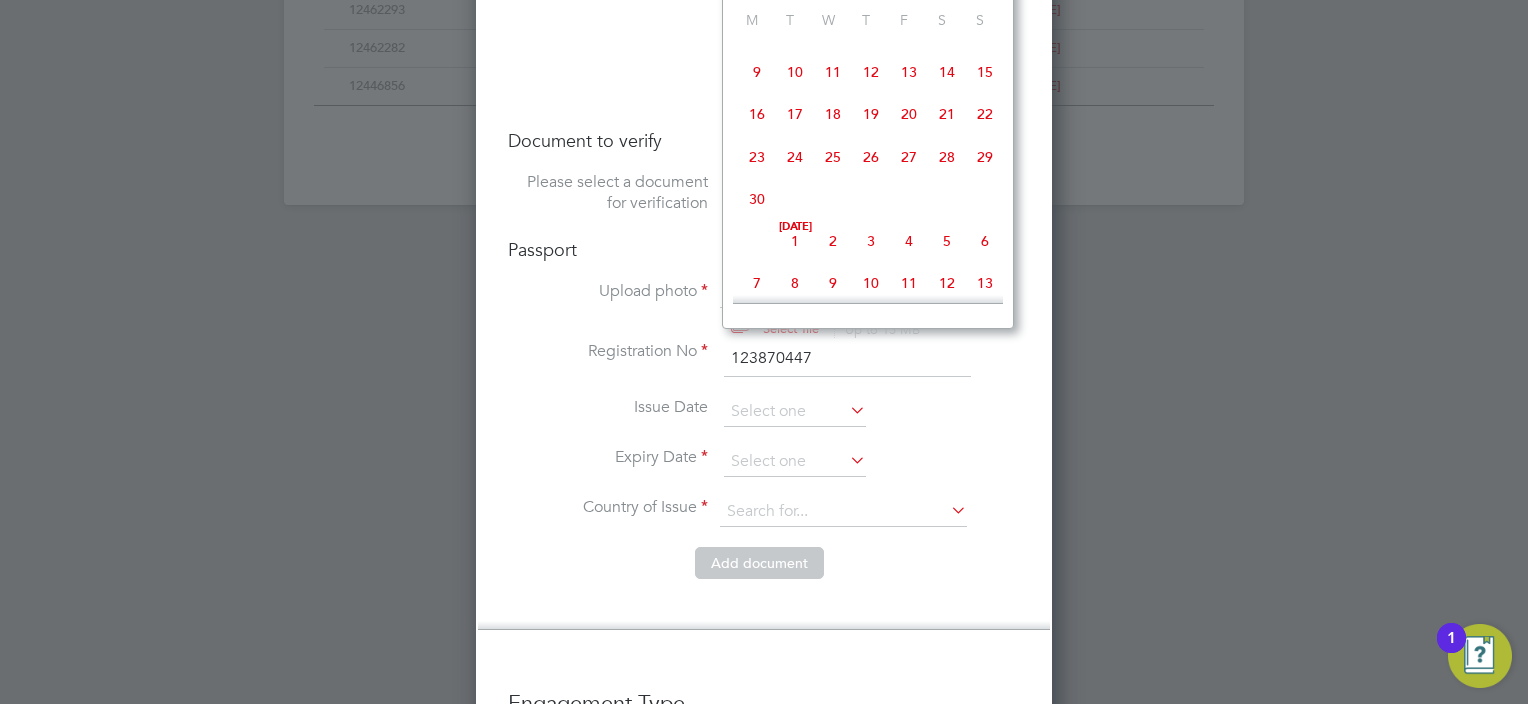 scroll, scrollTop: 496, scrollLeft: 0, axis: vertical 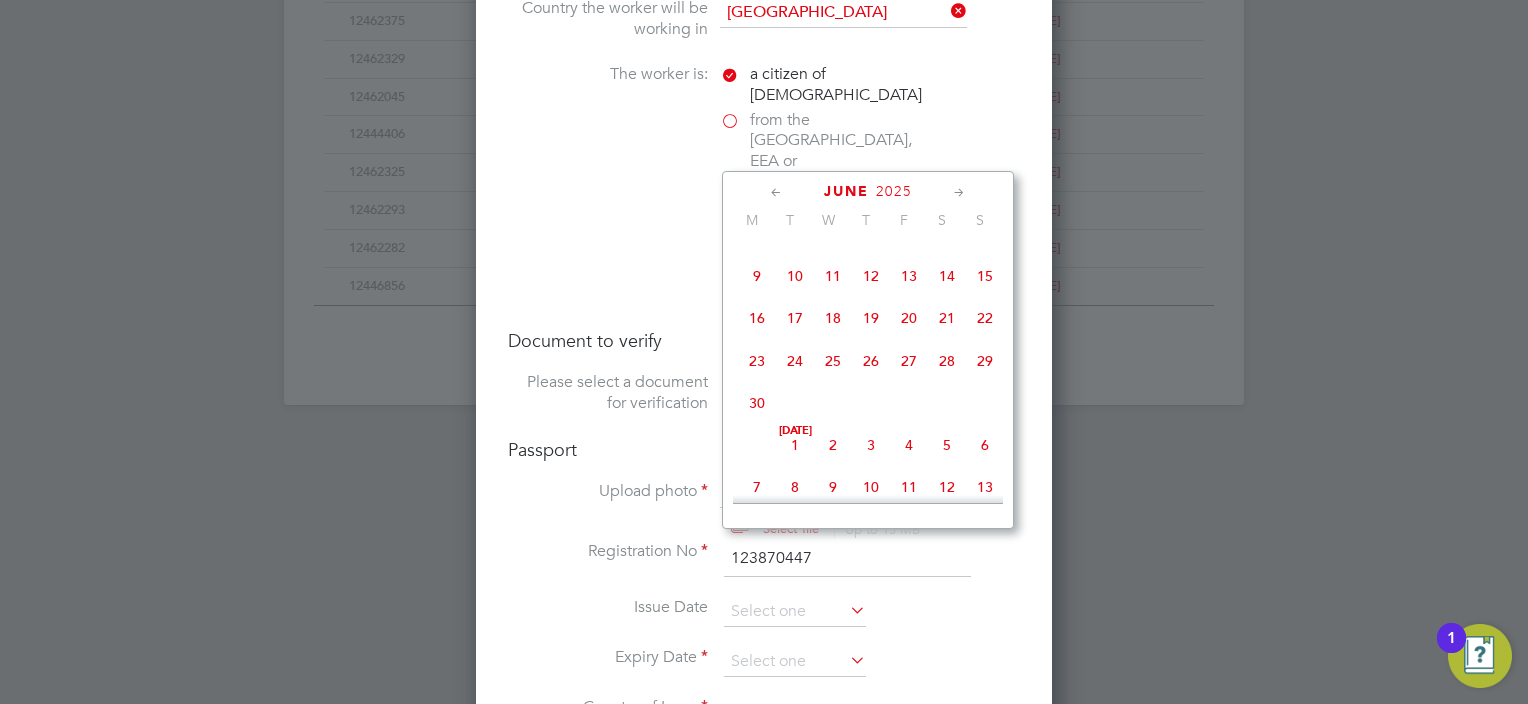 click on "2025" 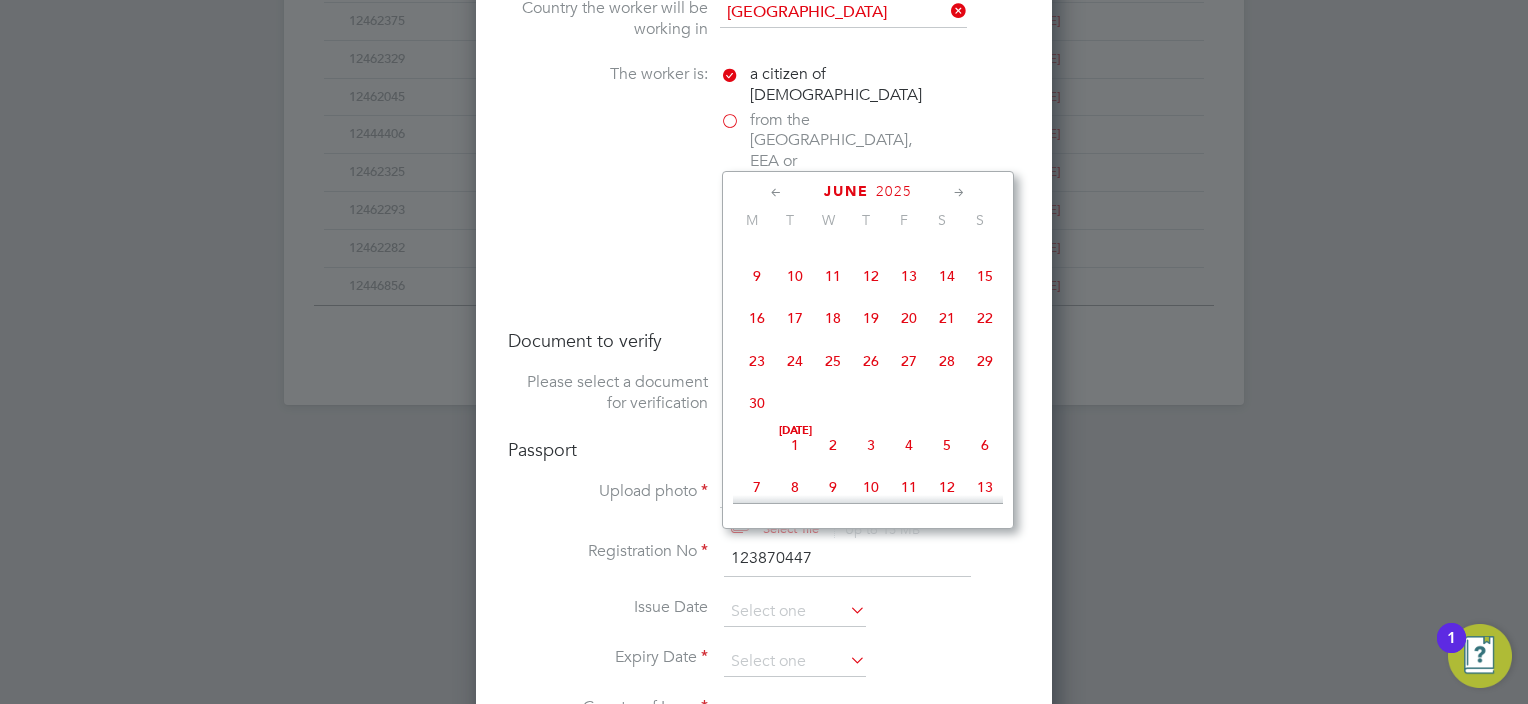 click on "2025" 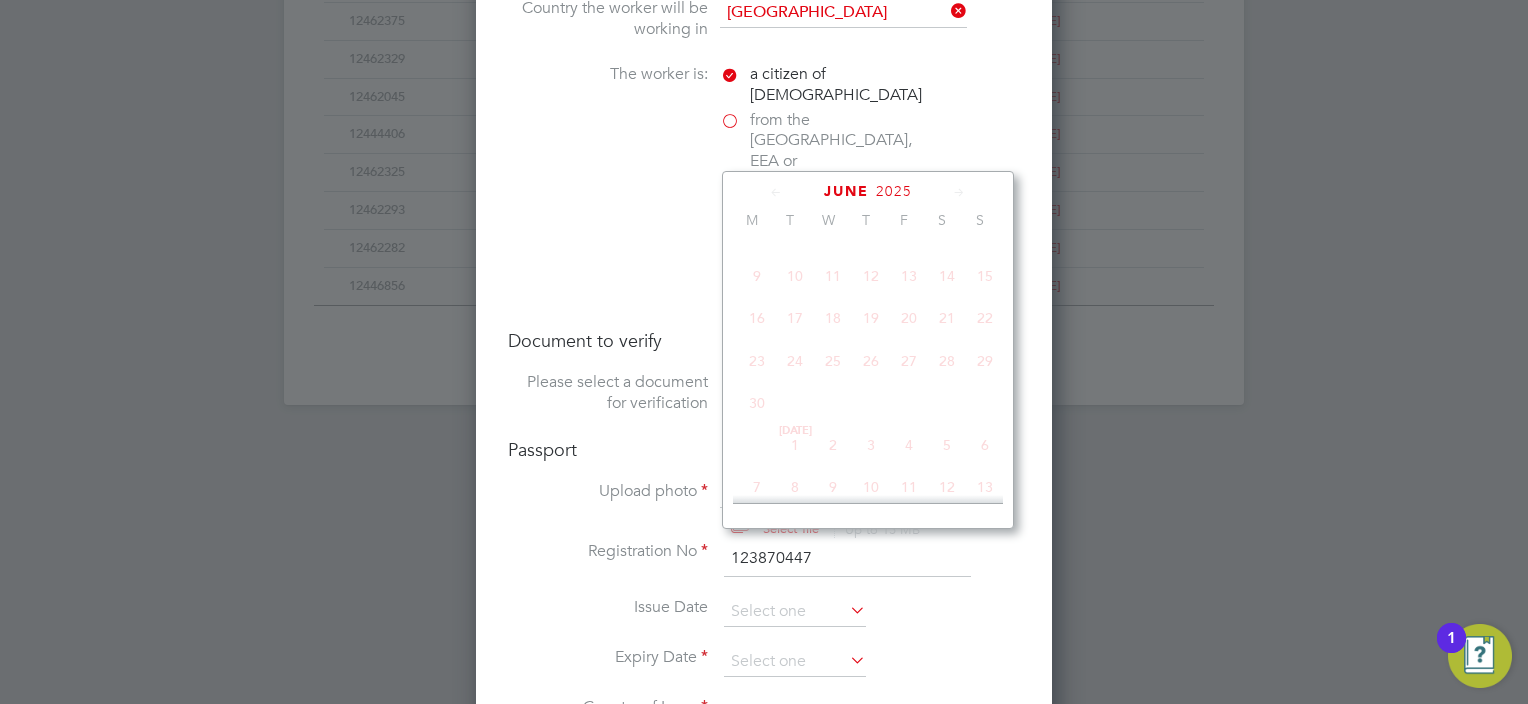 scroll, scrollTop: 535, scrollLeft: 0, axis: vertical 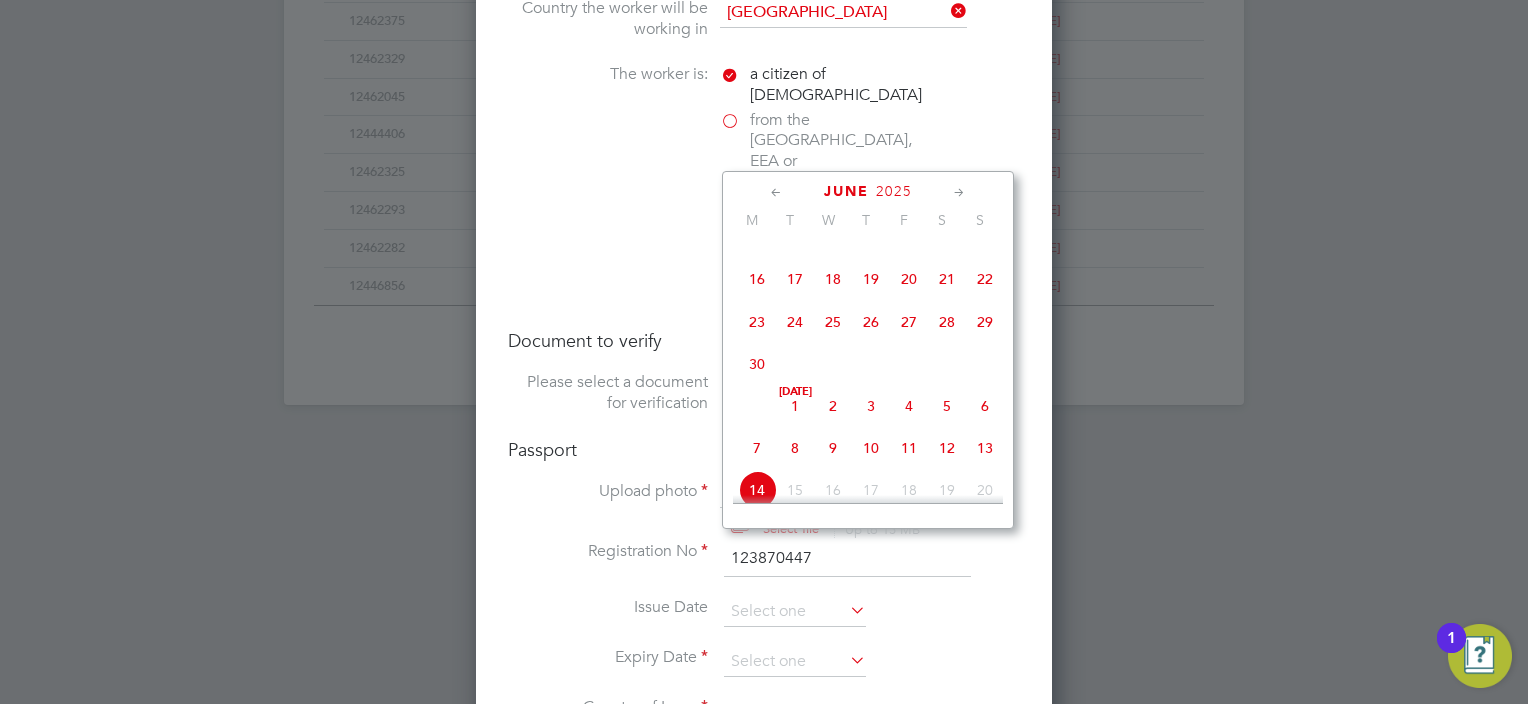 click on "2025" 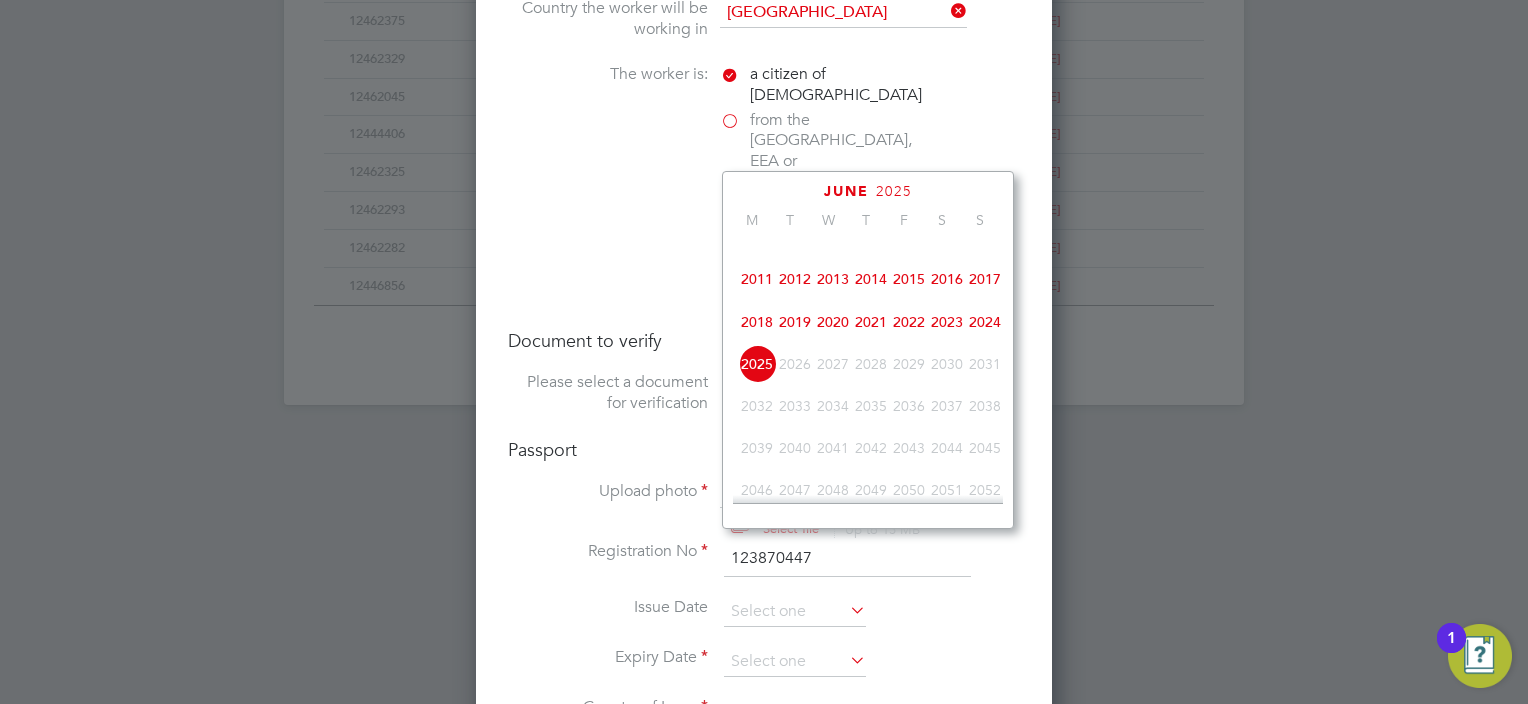 click on "2021" 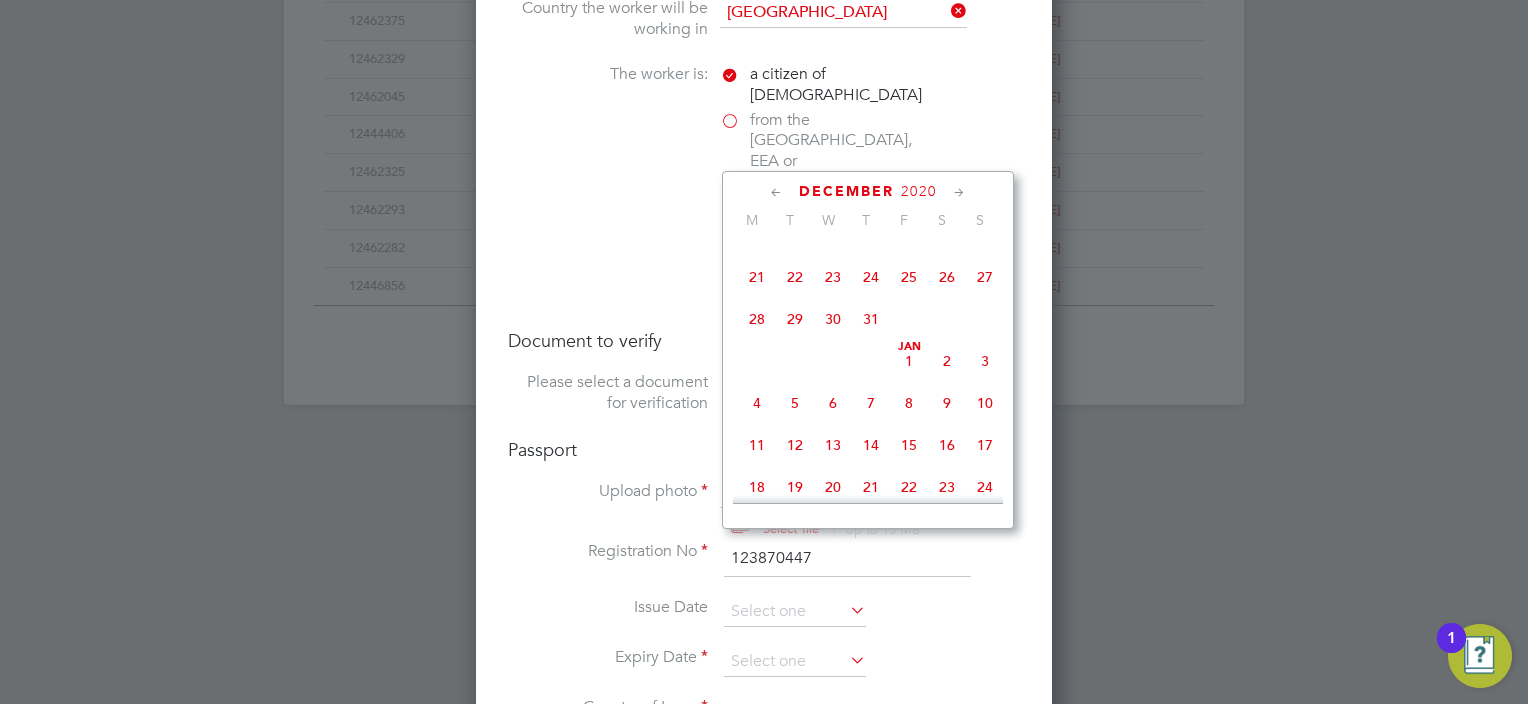 scroll, scrollTop: 577, scrollLeft: 0, axis: vertical 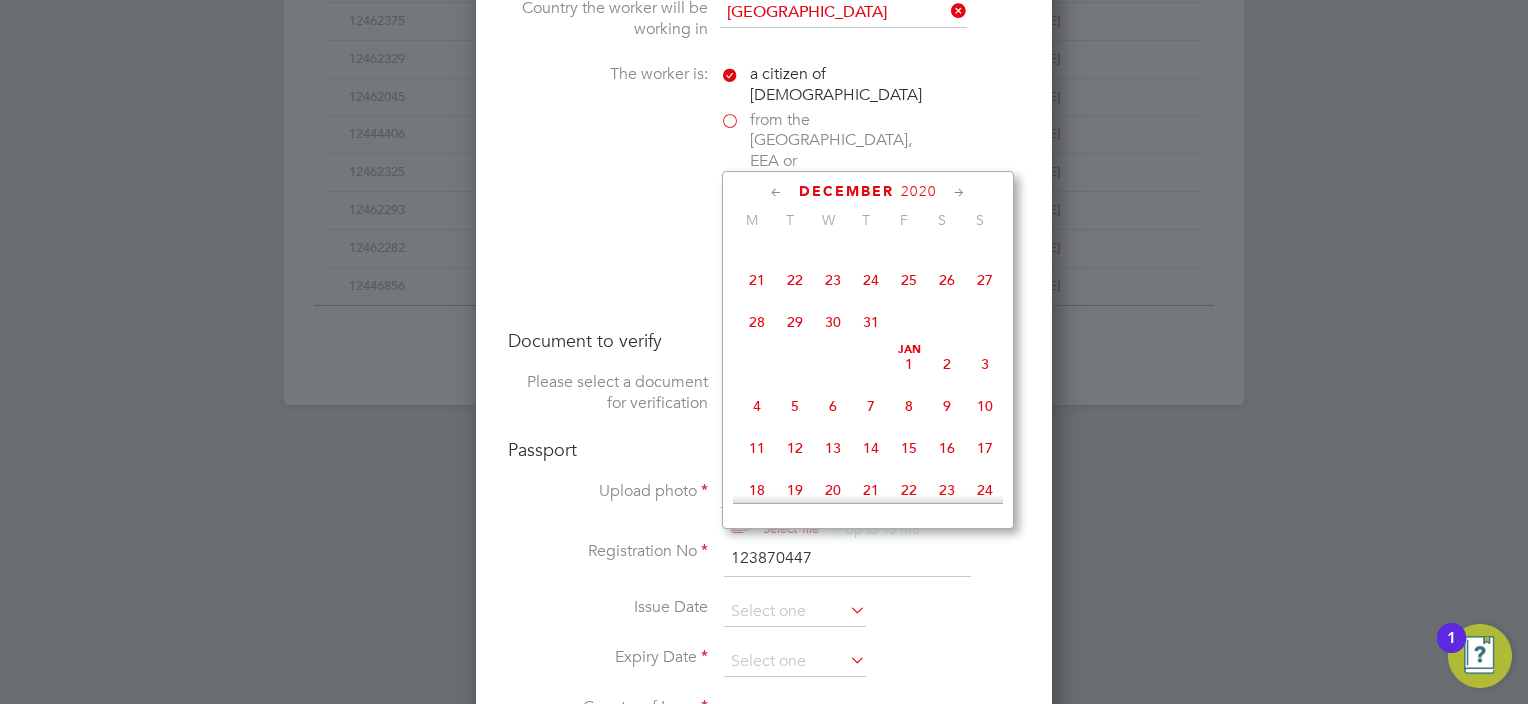 click on "29" 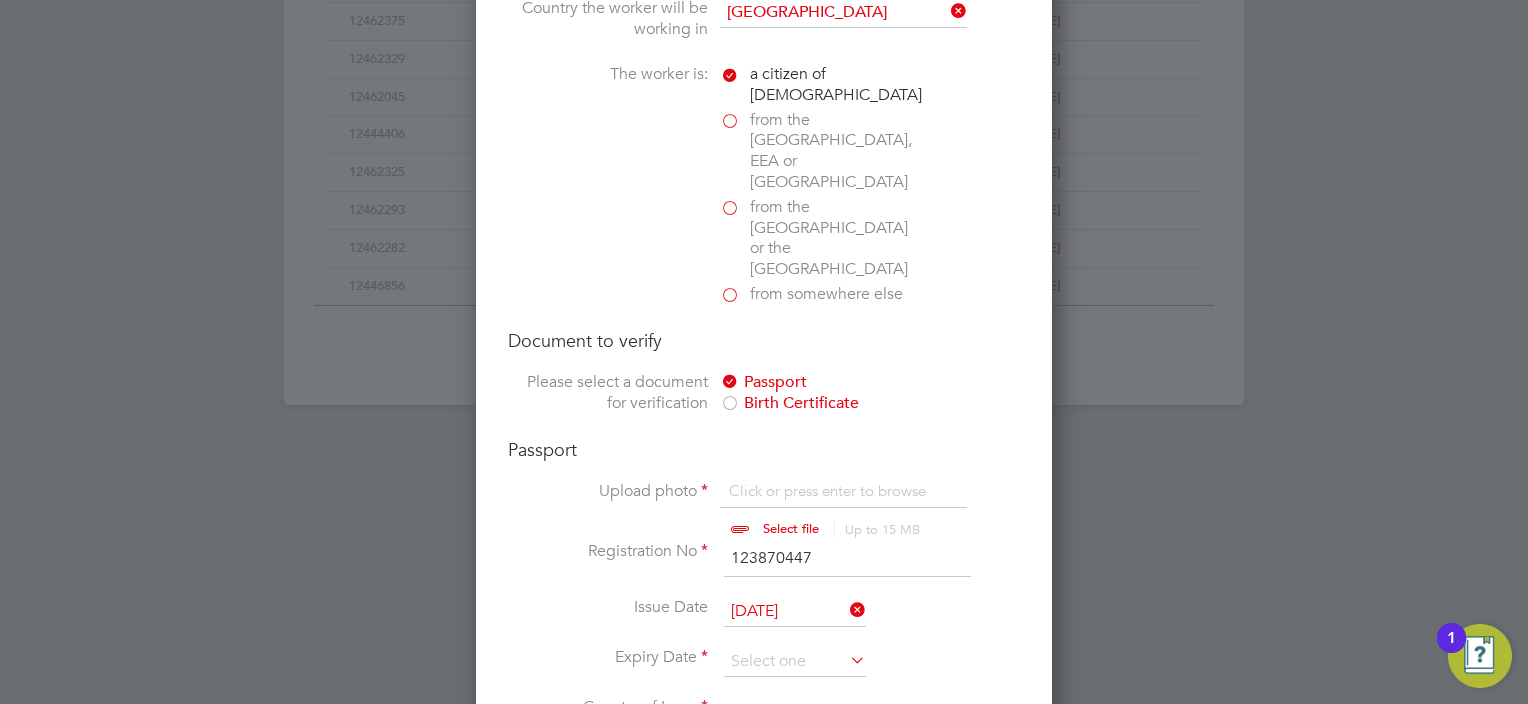 click at bounding box center (846, 610) 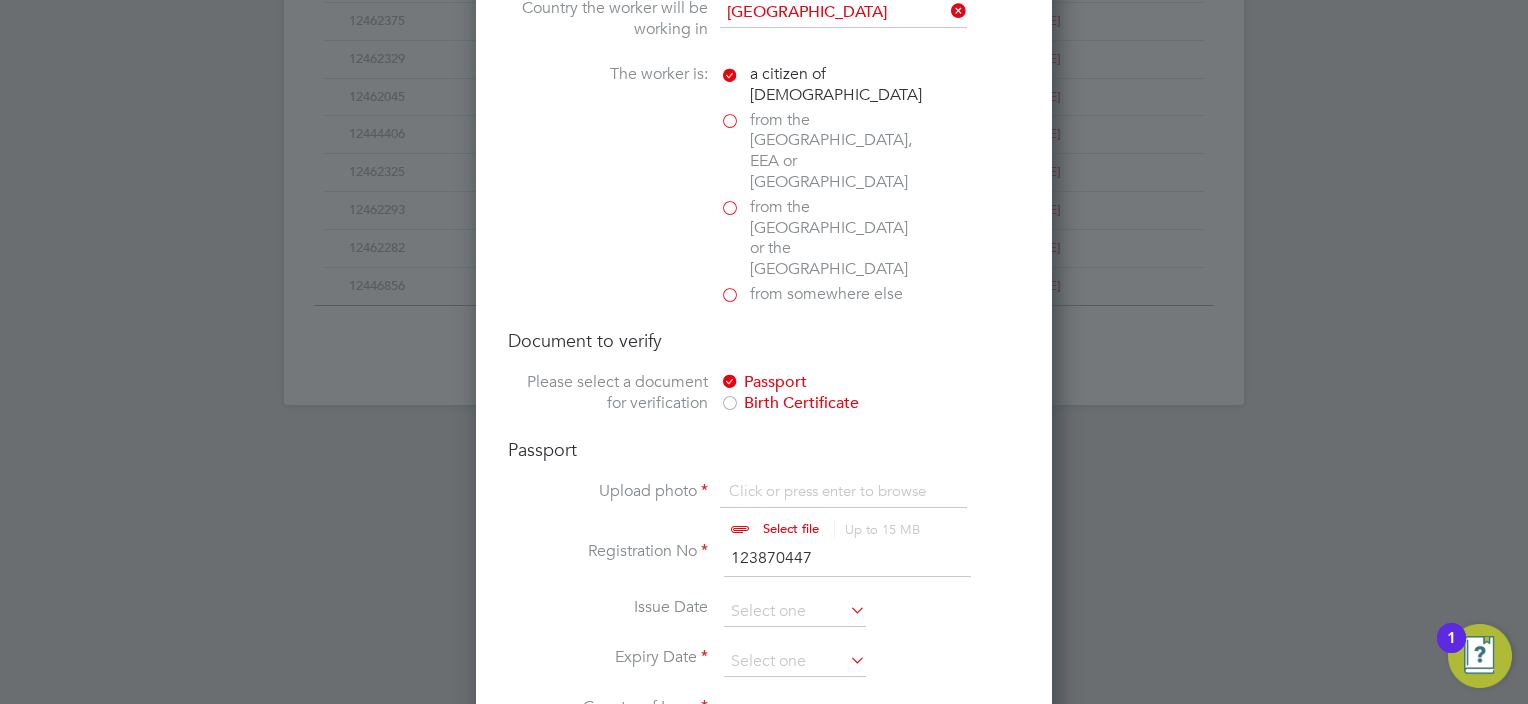 click at bounding box center [846, 610] 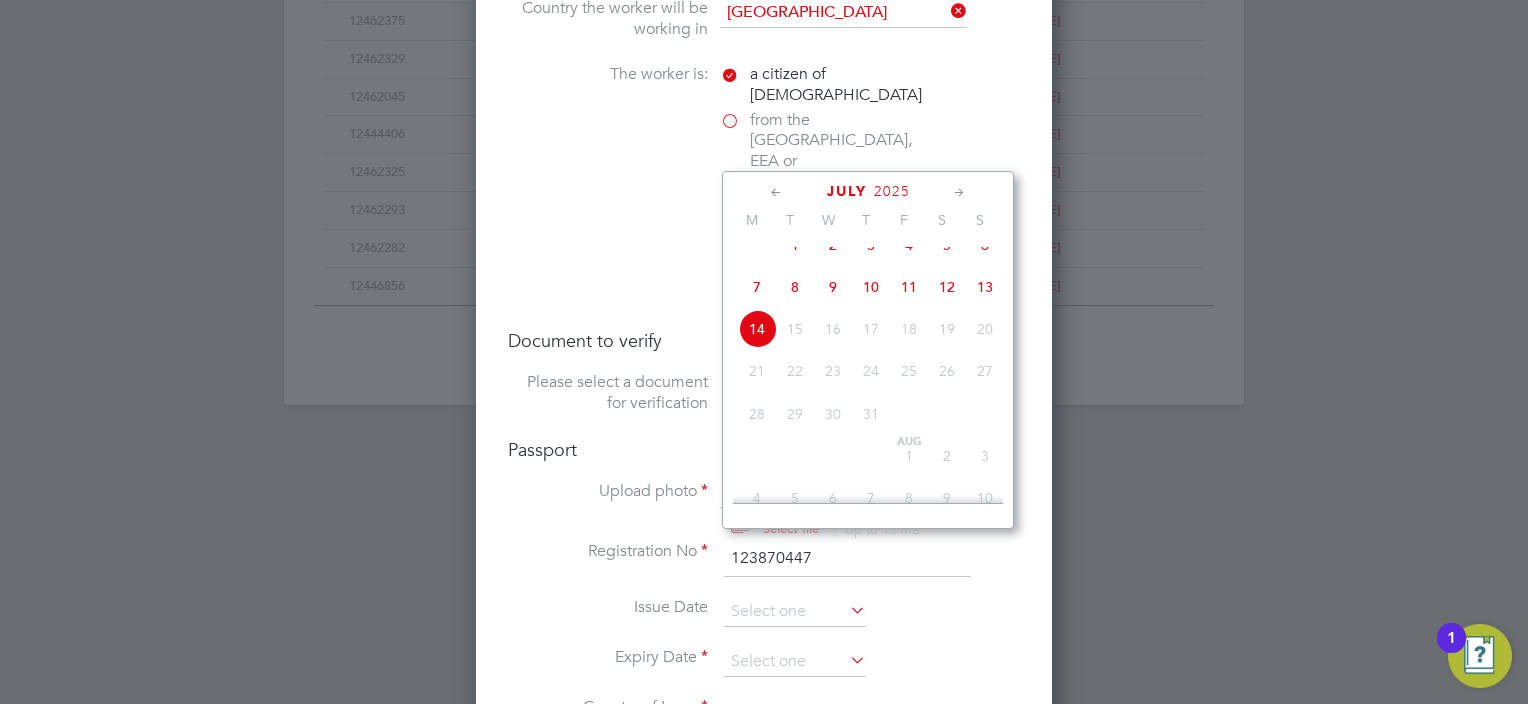 click on "2025" 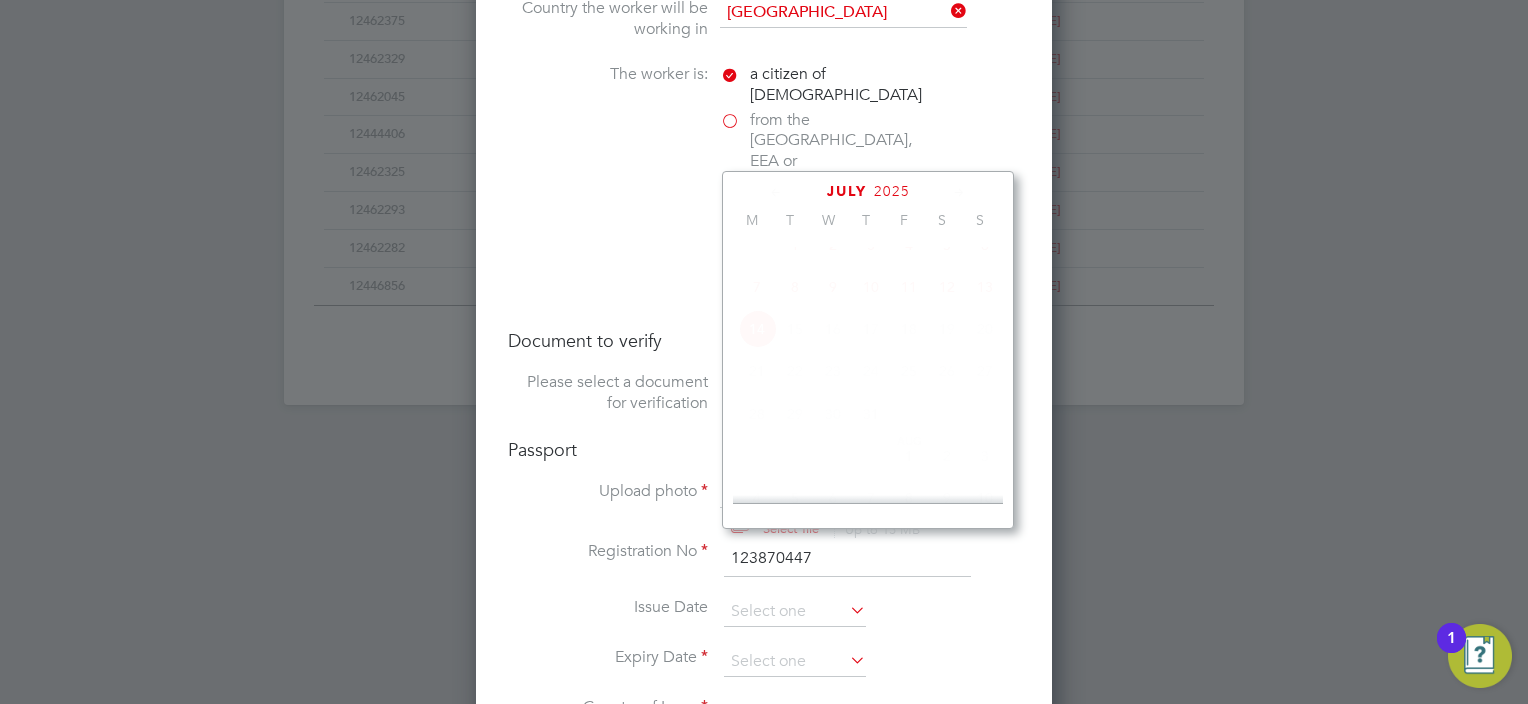 scroll, scrollTop: 535, scrollLeft: 0, axis: vertical 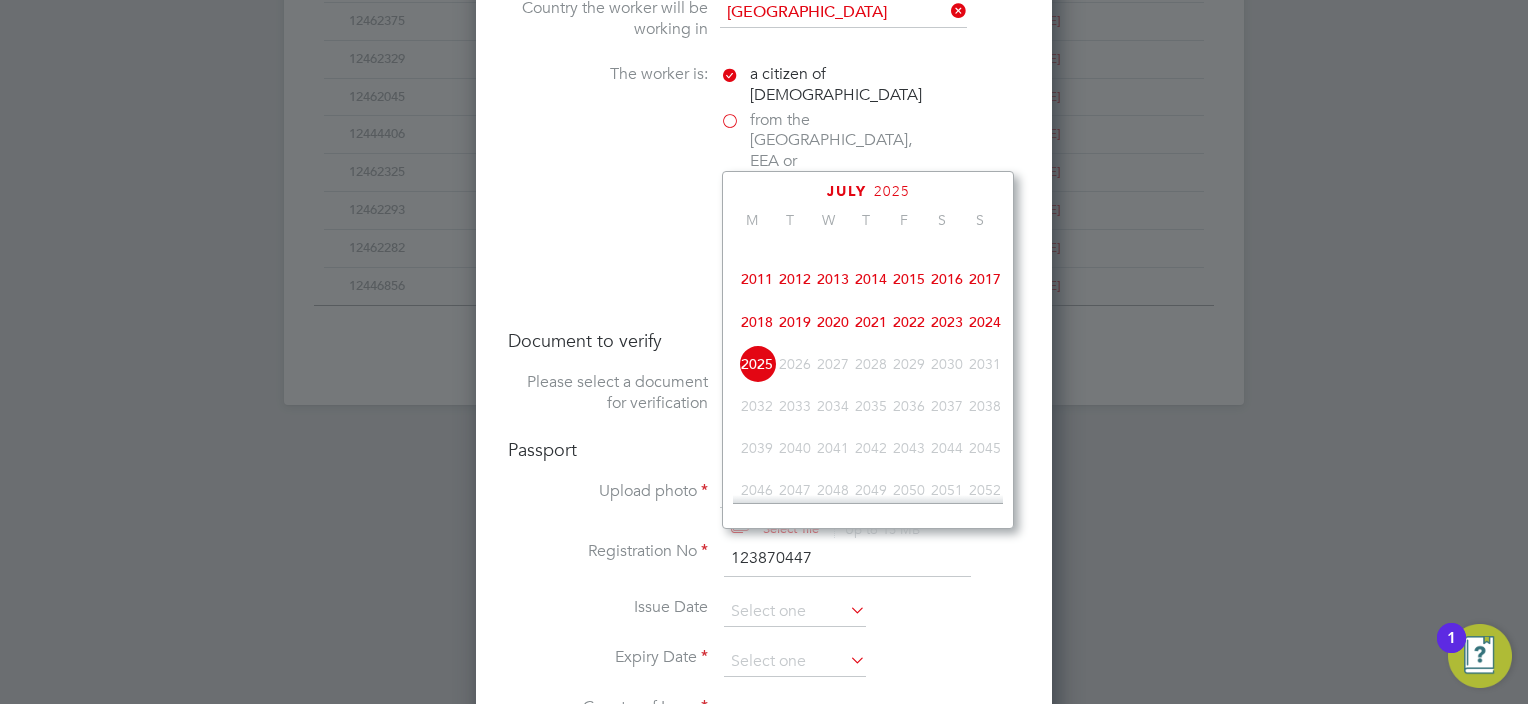click on "2021" 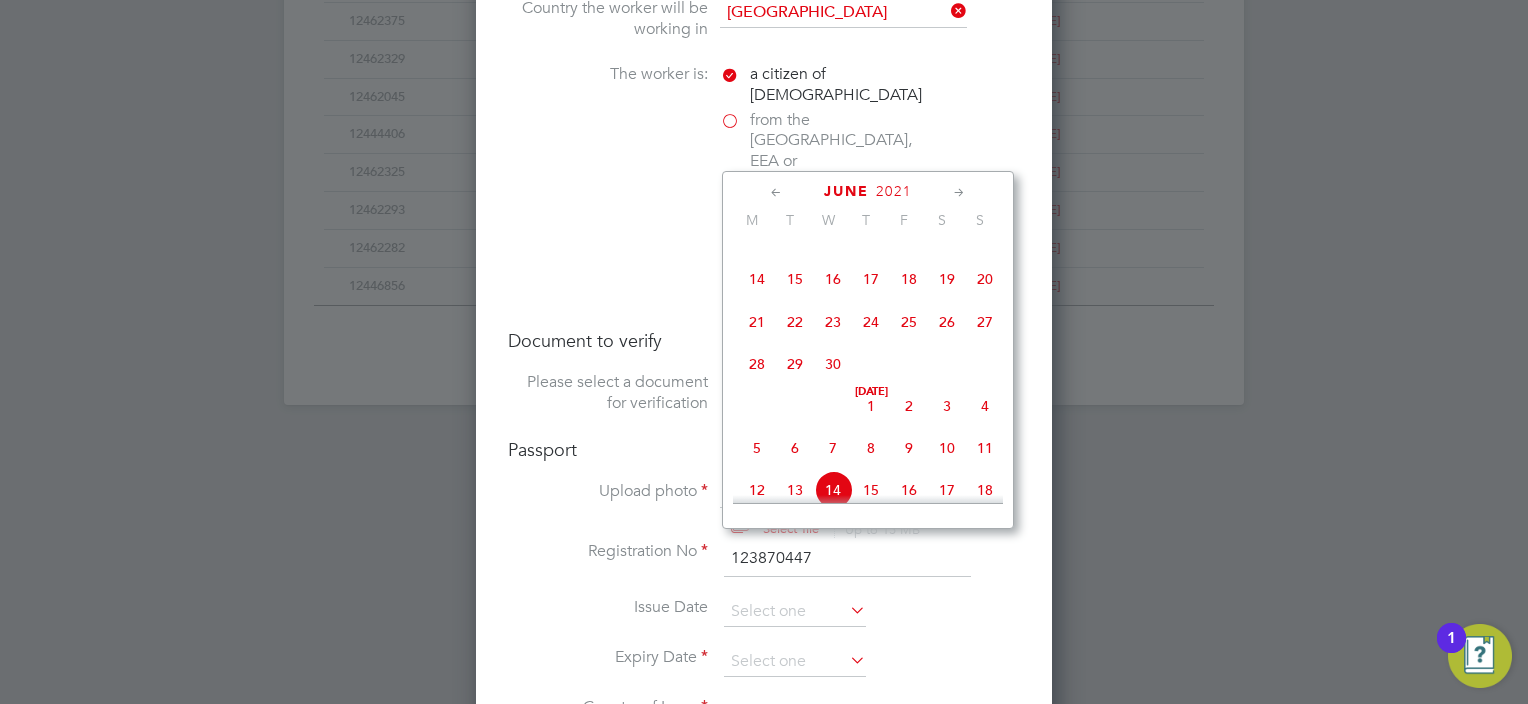 click 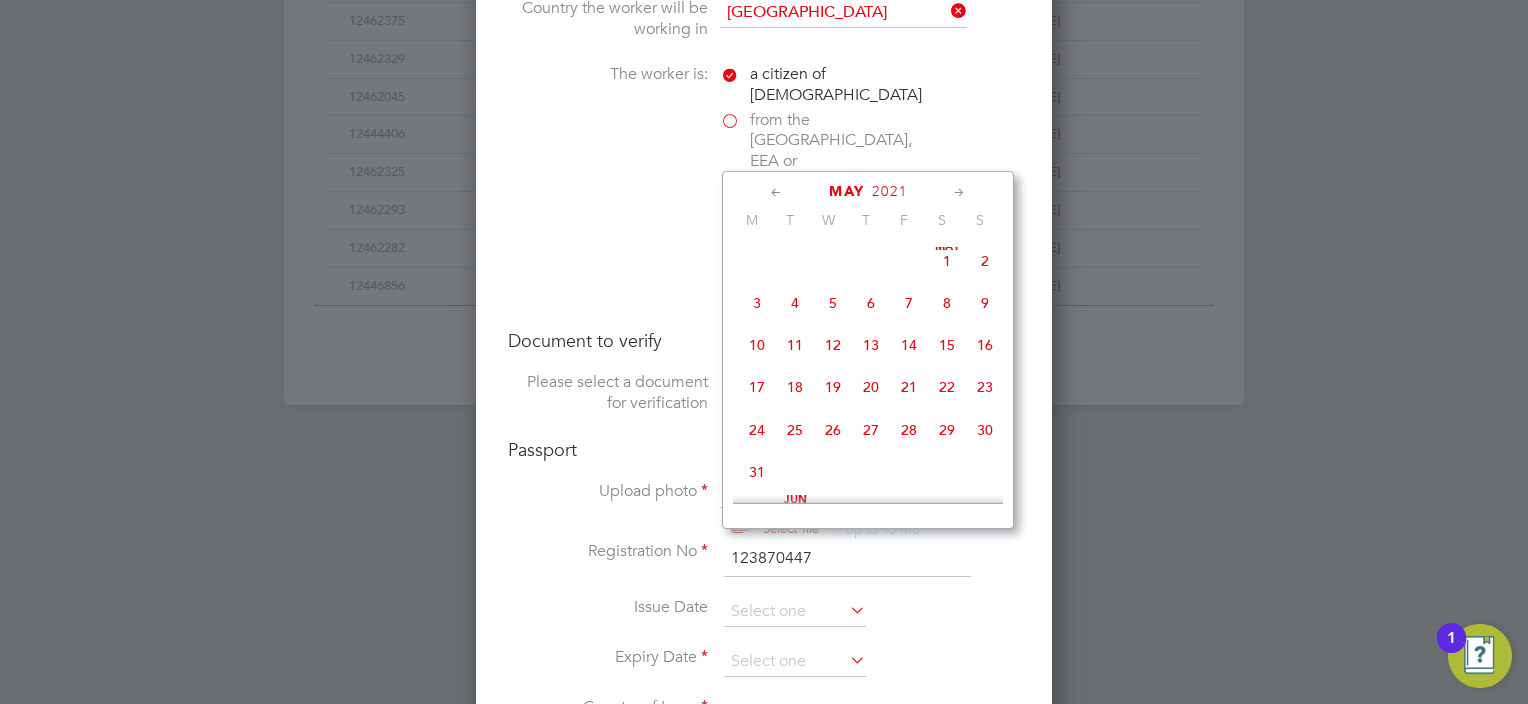 click 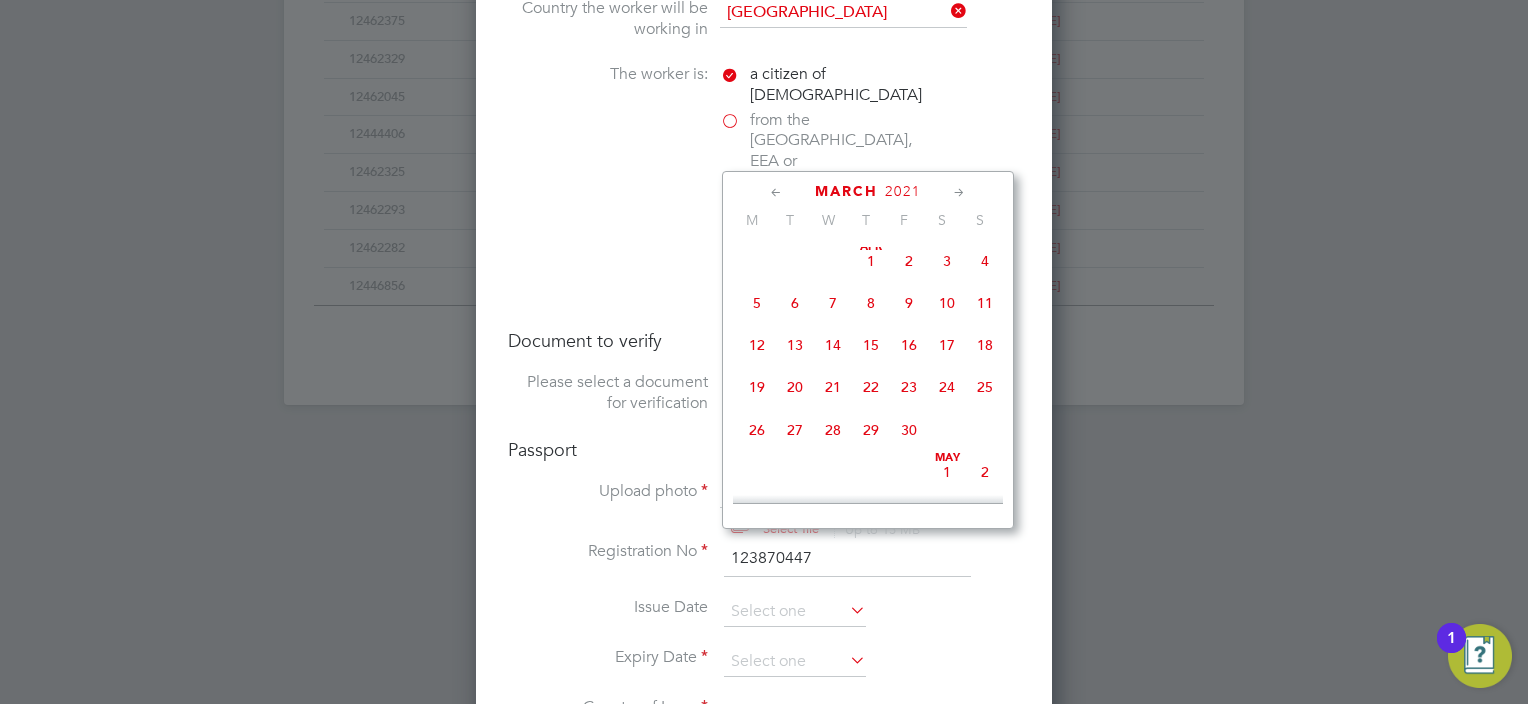 scroll, scrollTop: 0, scrollLeft: 0, axis: both 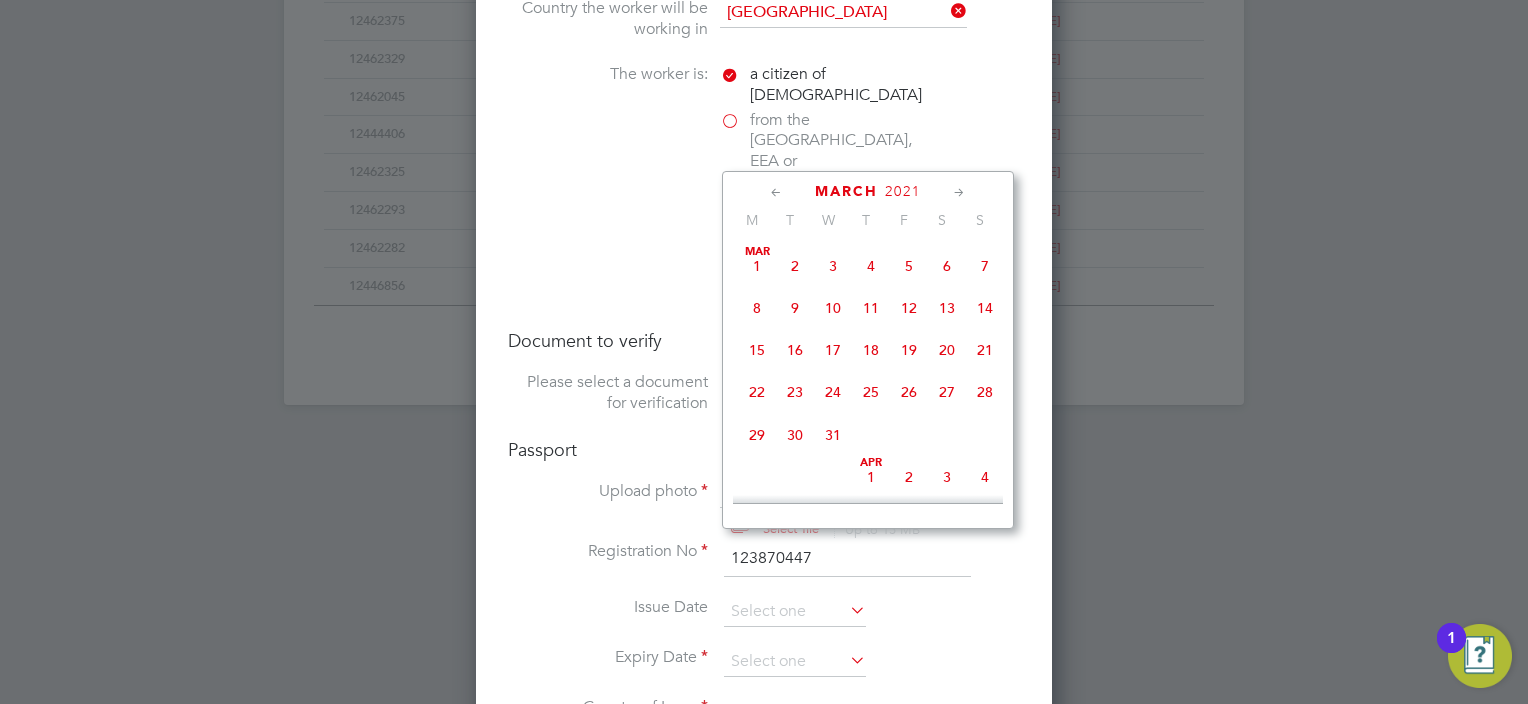click 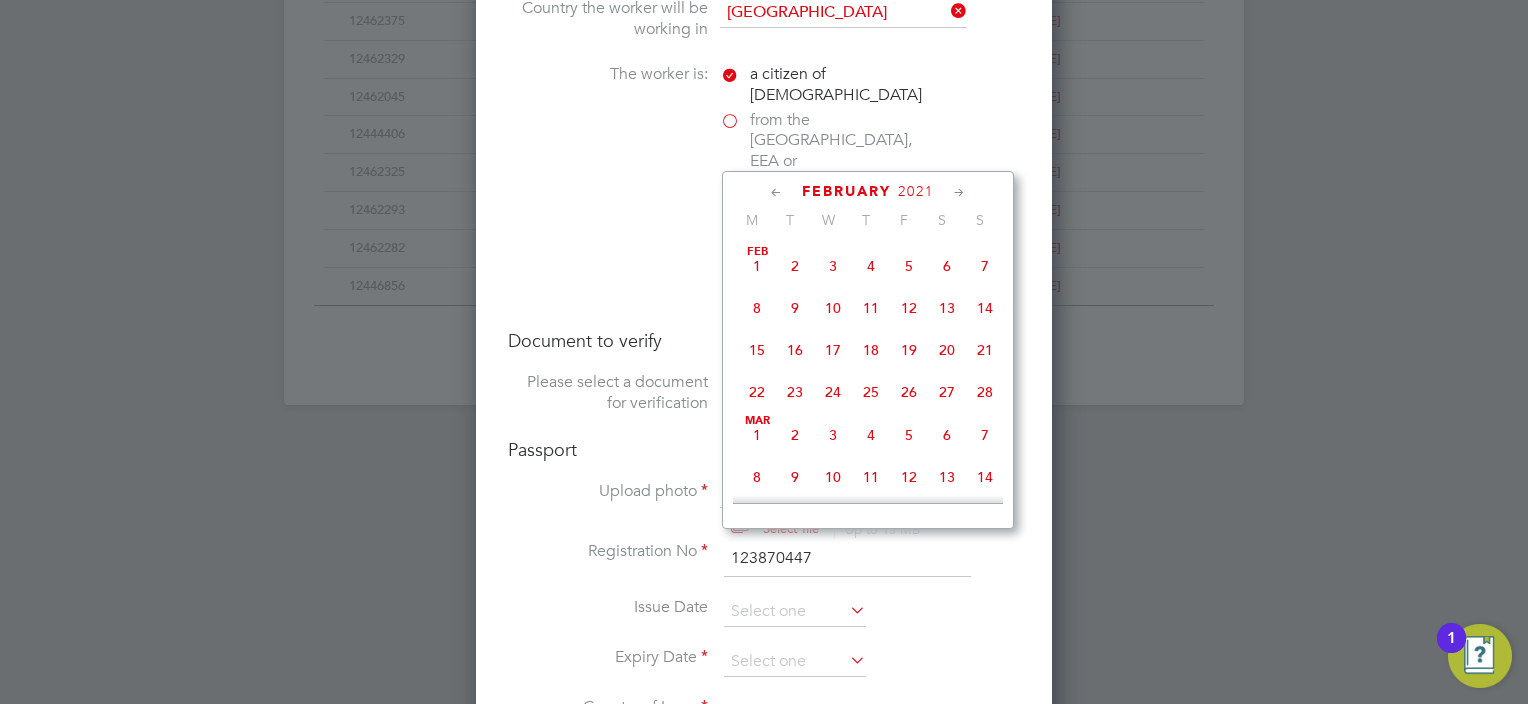 click 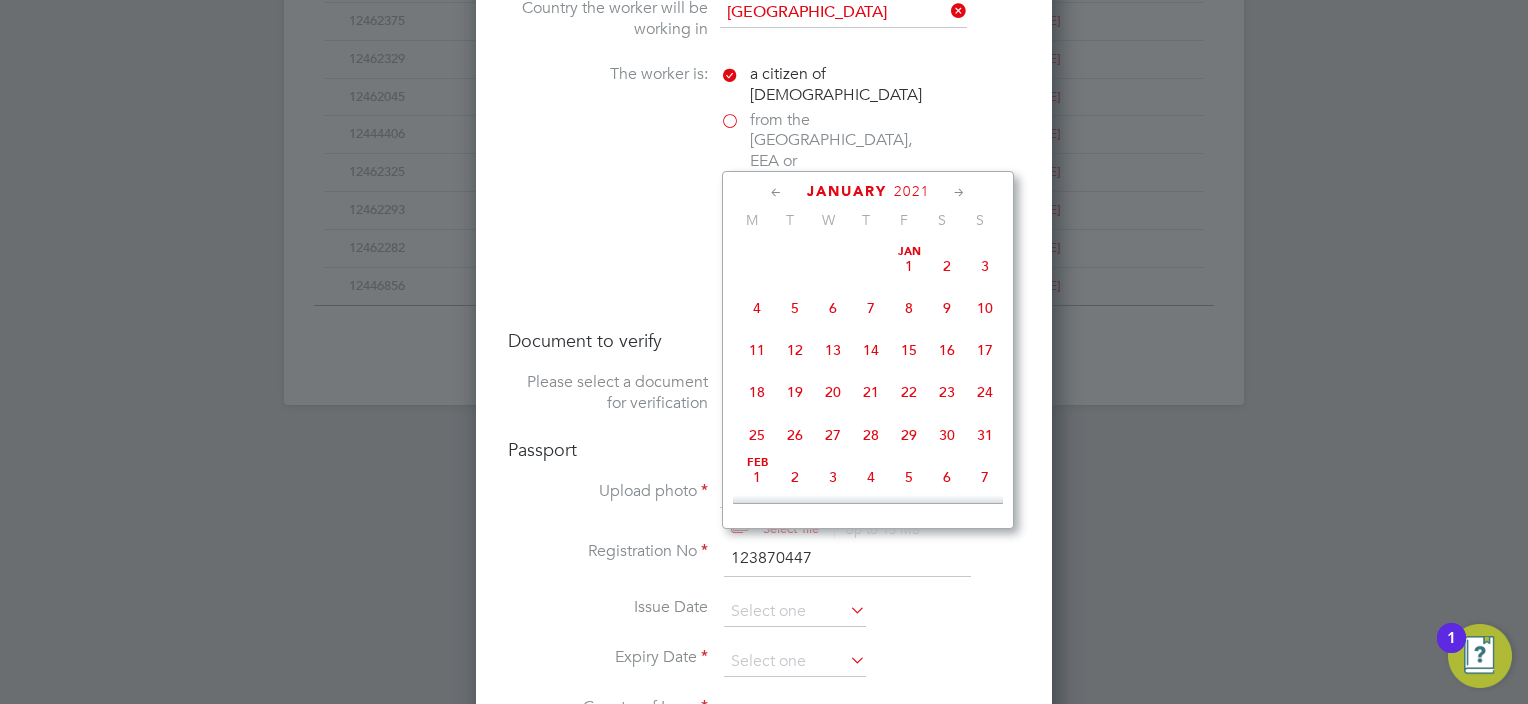 click on "29" 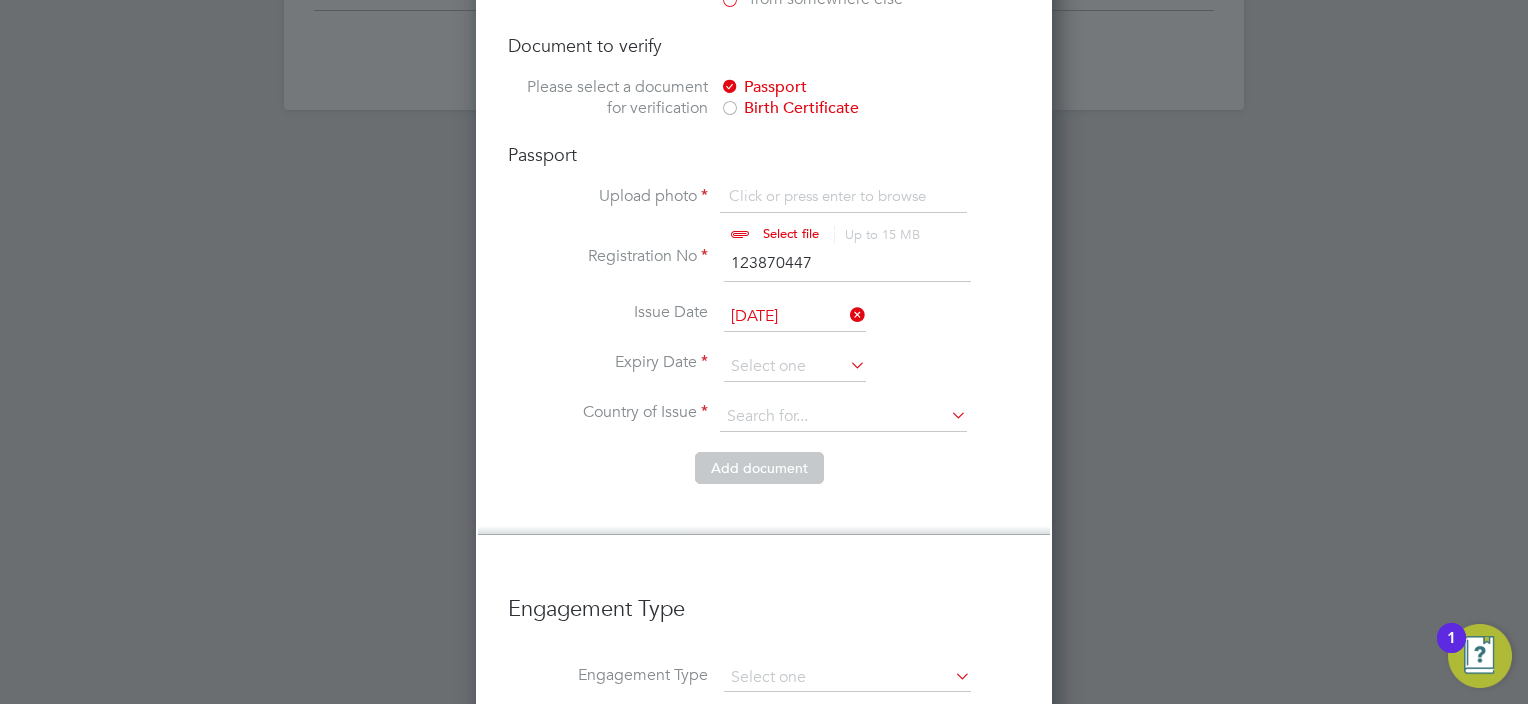 scroll, scrollTop: 1566, scrollLeft: 0, axis: vertical 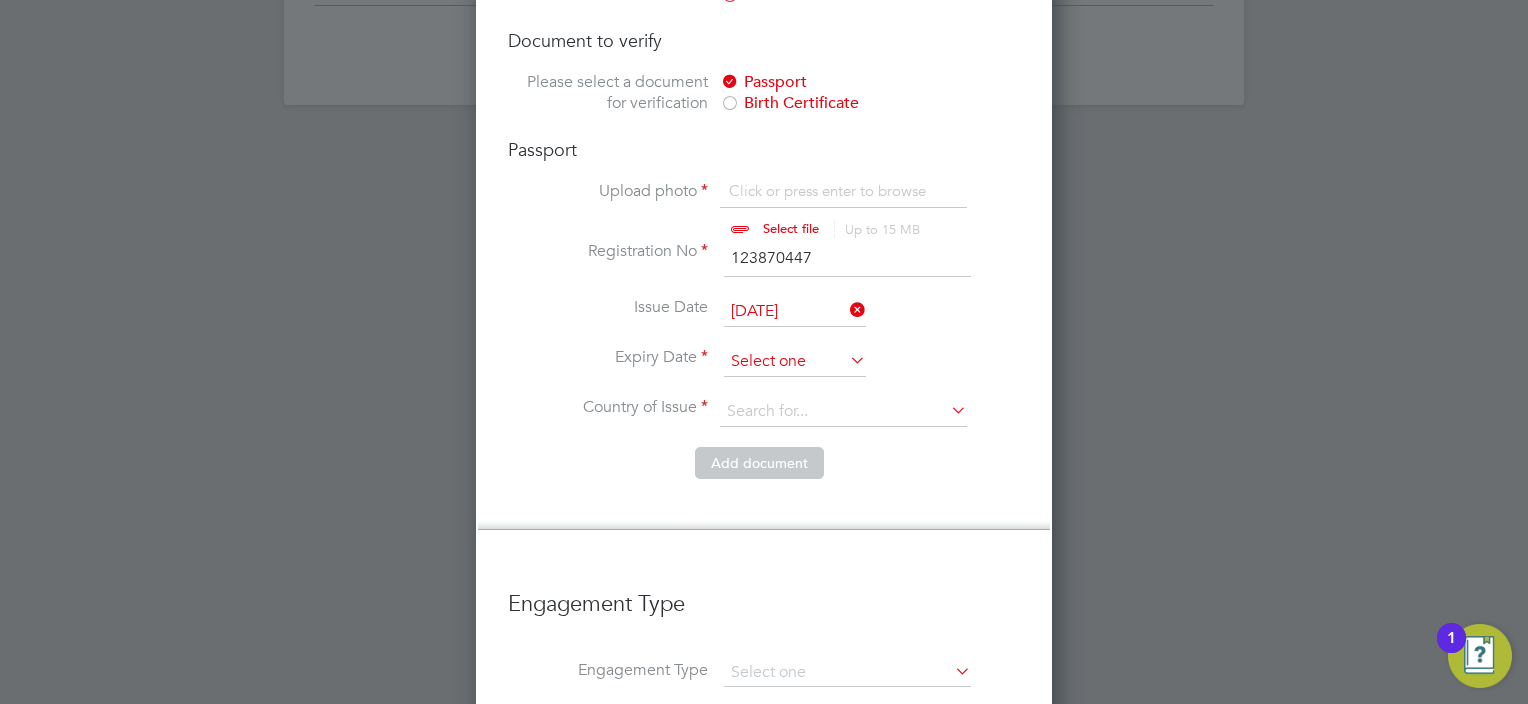 click at bounding box center [795, 362] 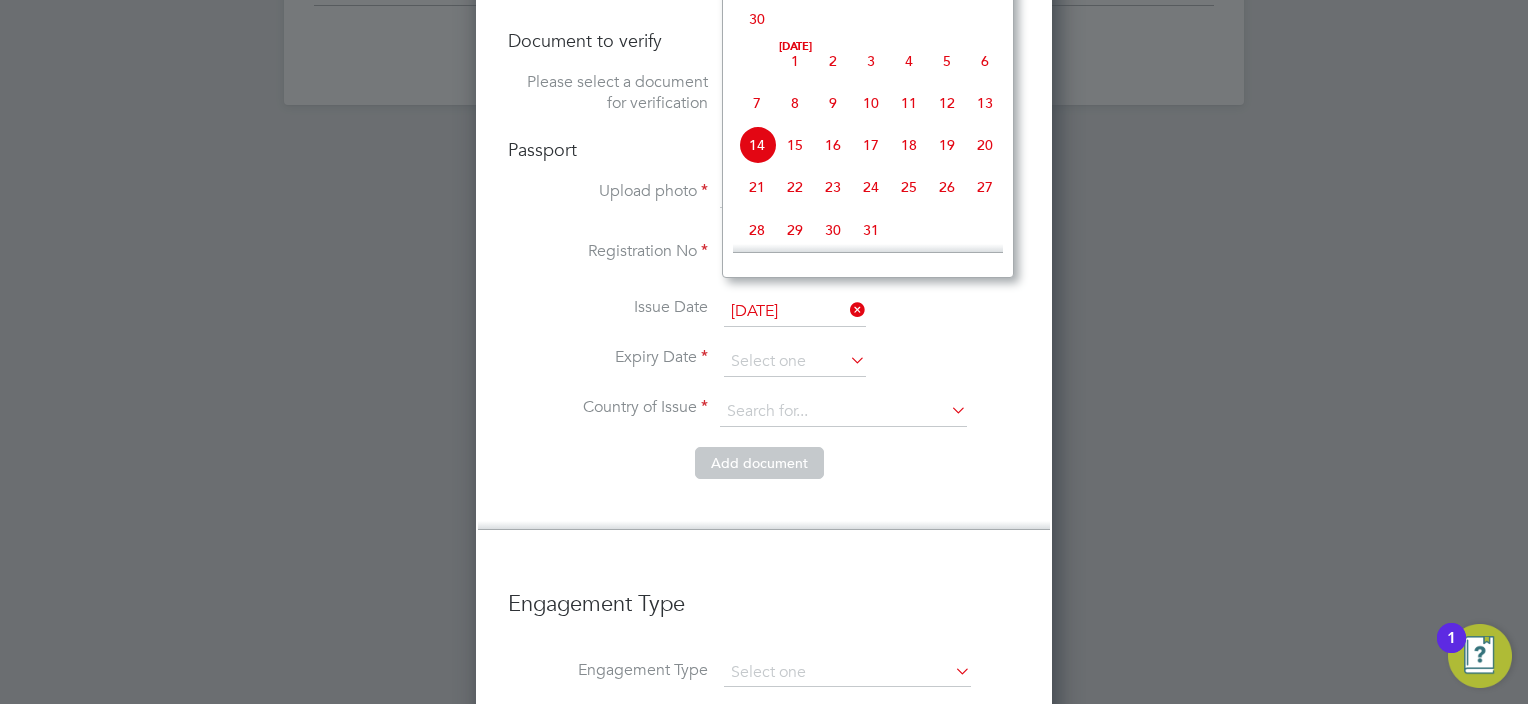 scroll, scrollTop: 596, scrollLeft: 0, axis: vertical 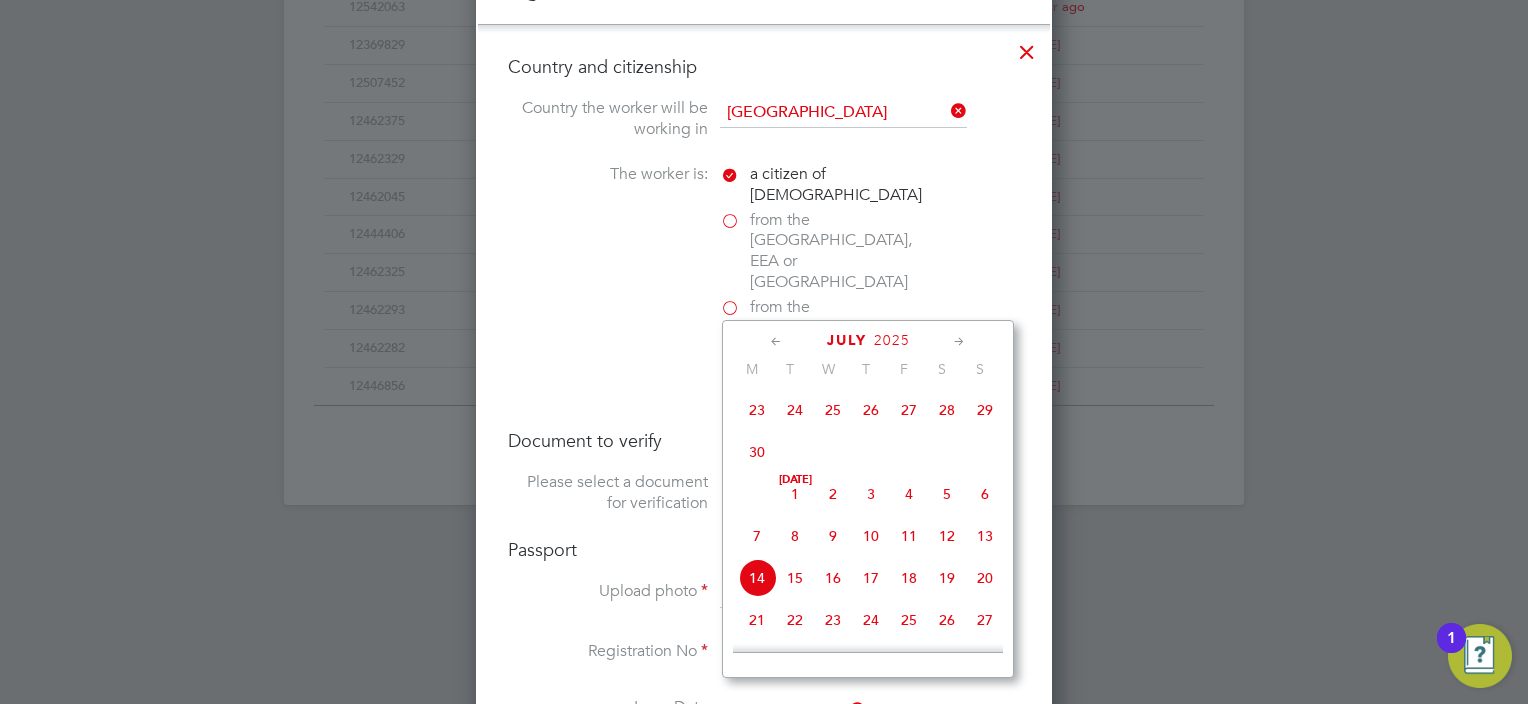click on "2025" 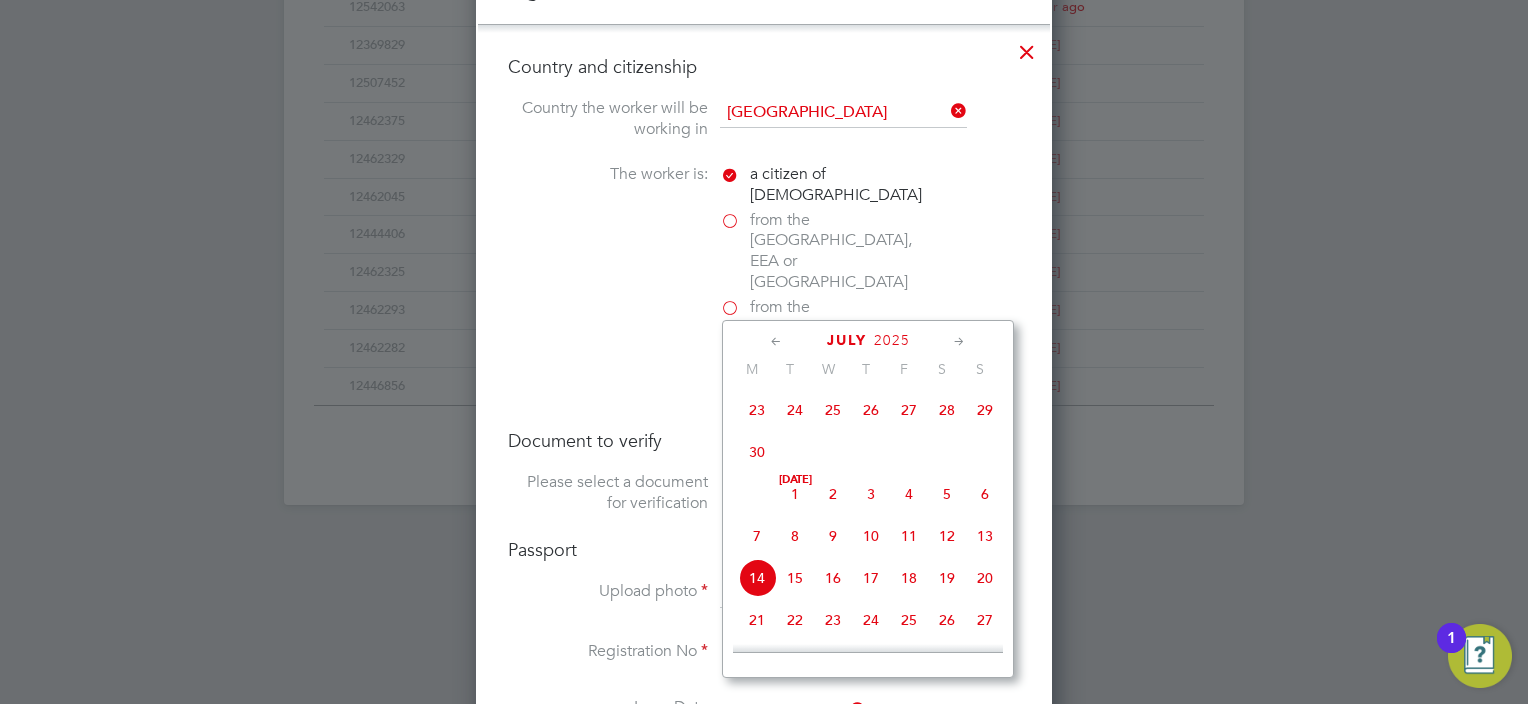 scroll, scrollTop: 1169, scrollLeft: 0, axis: vertical 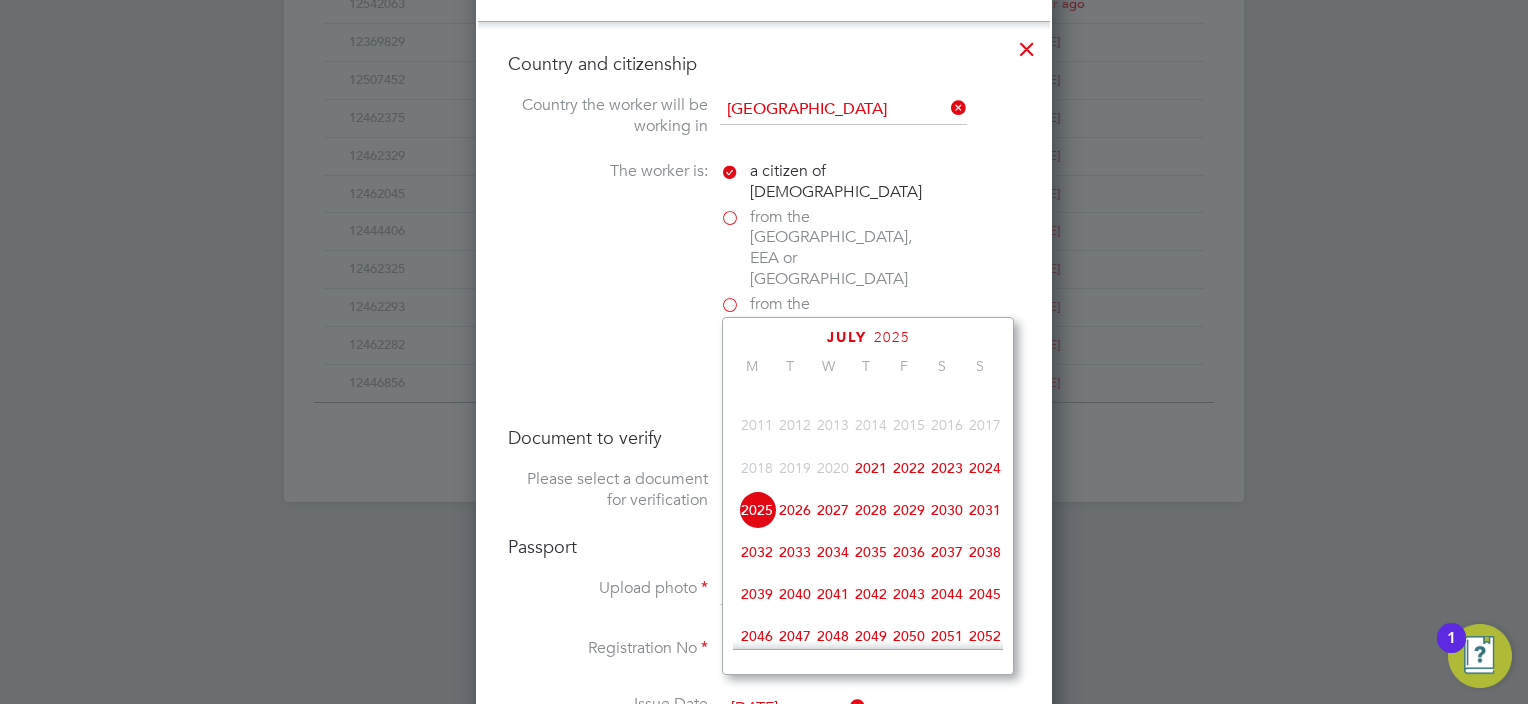 click on "2031" 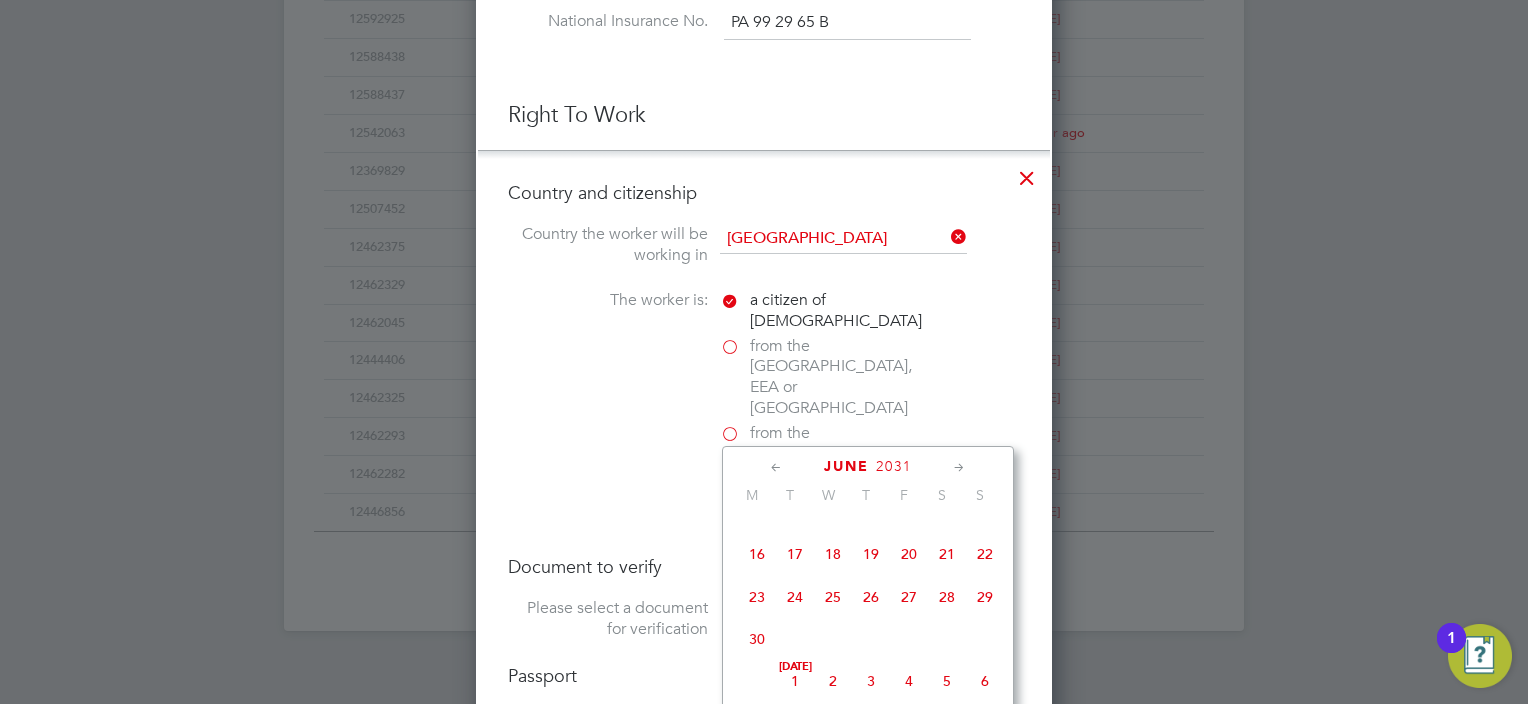scroll, scrollTop: 1069, scrollLeft: 0, axis: vertical 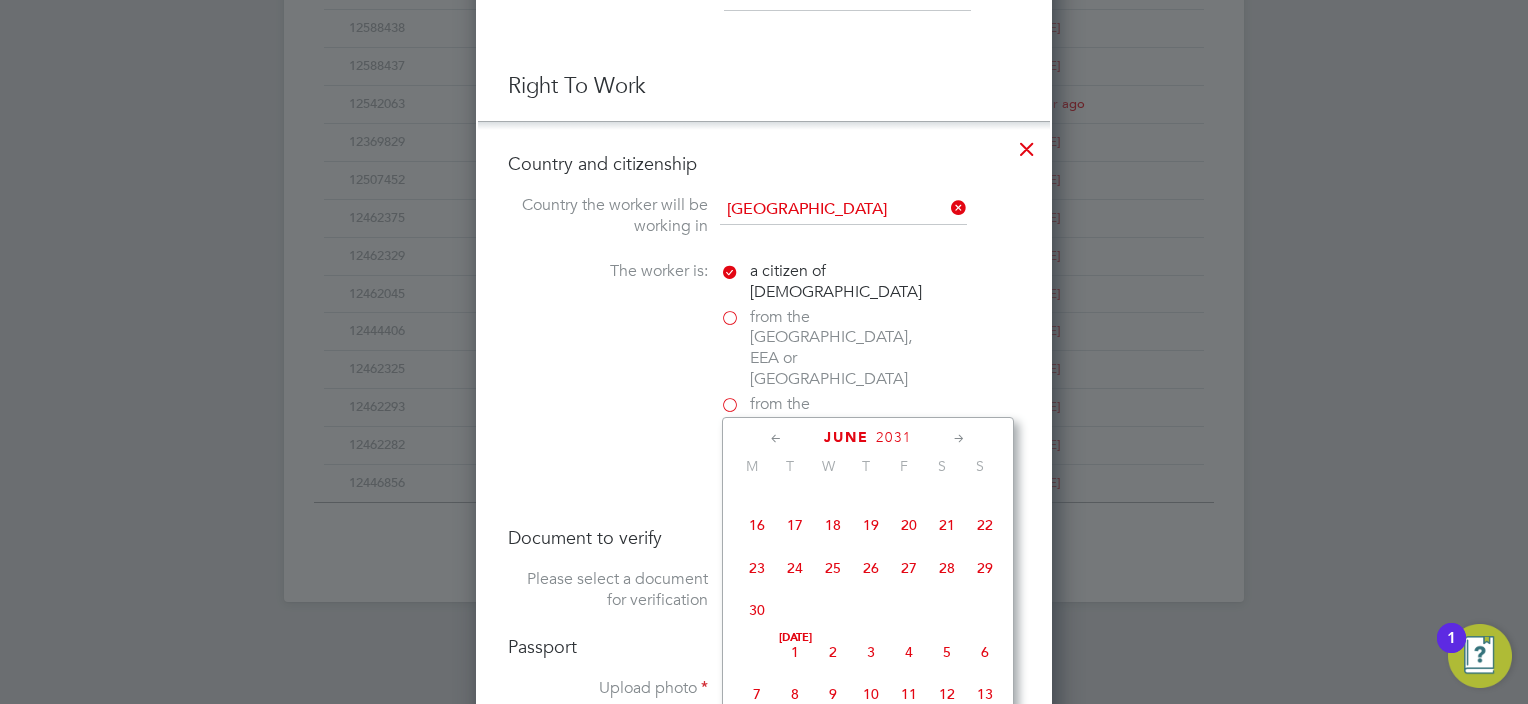 click 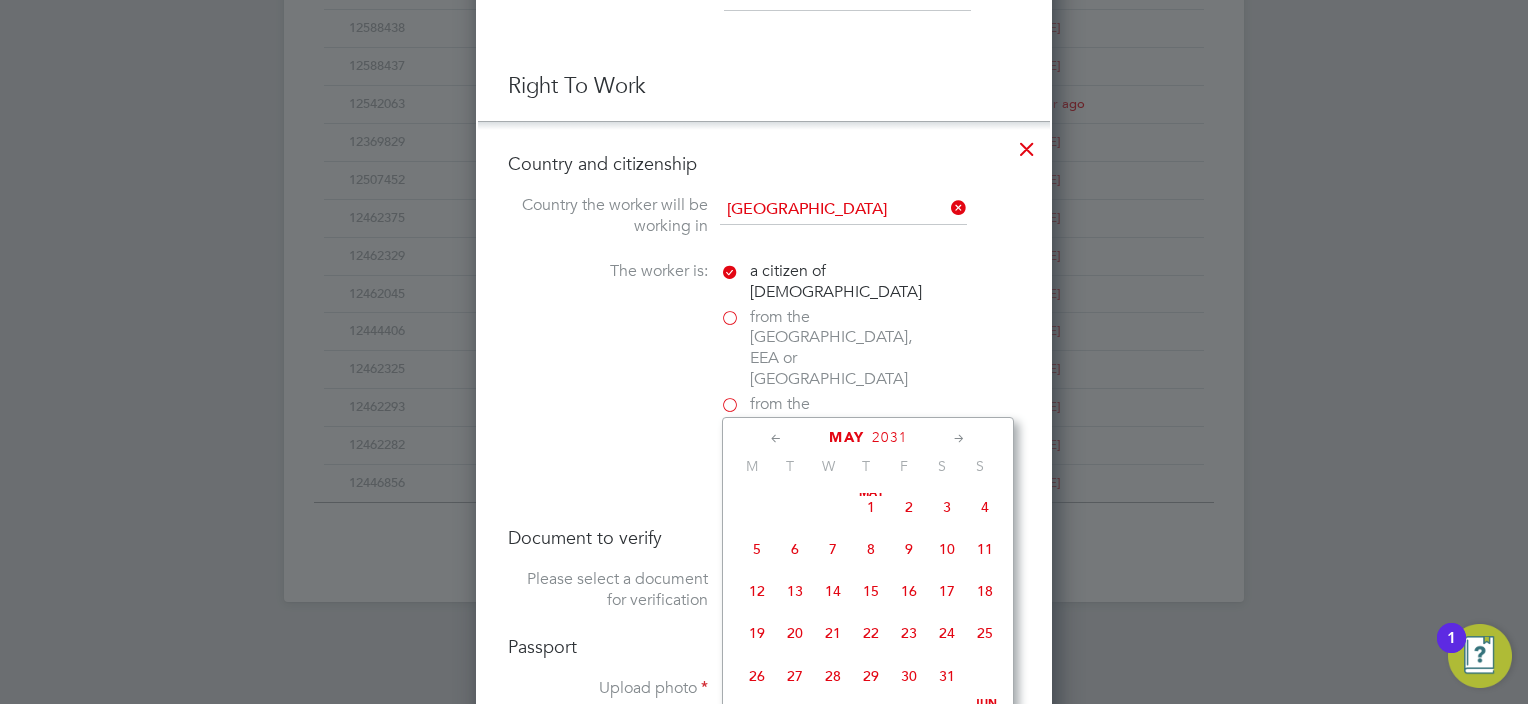 click 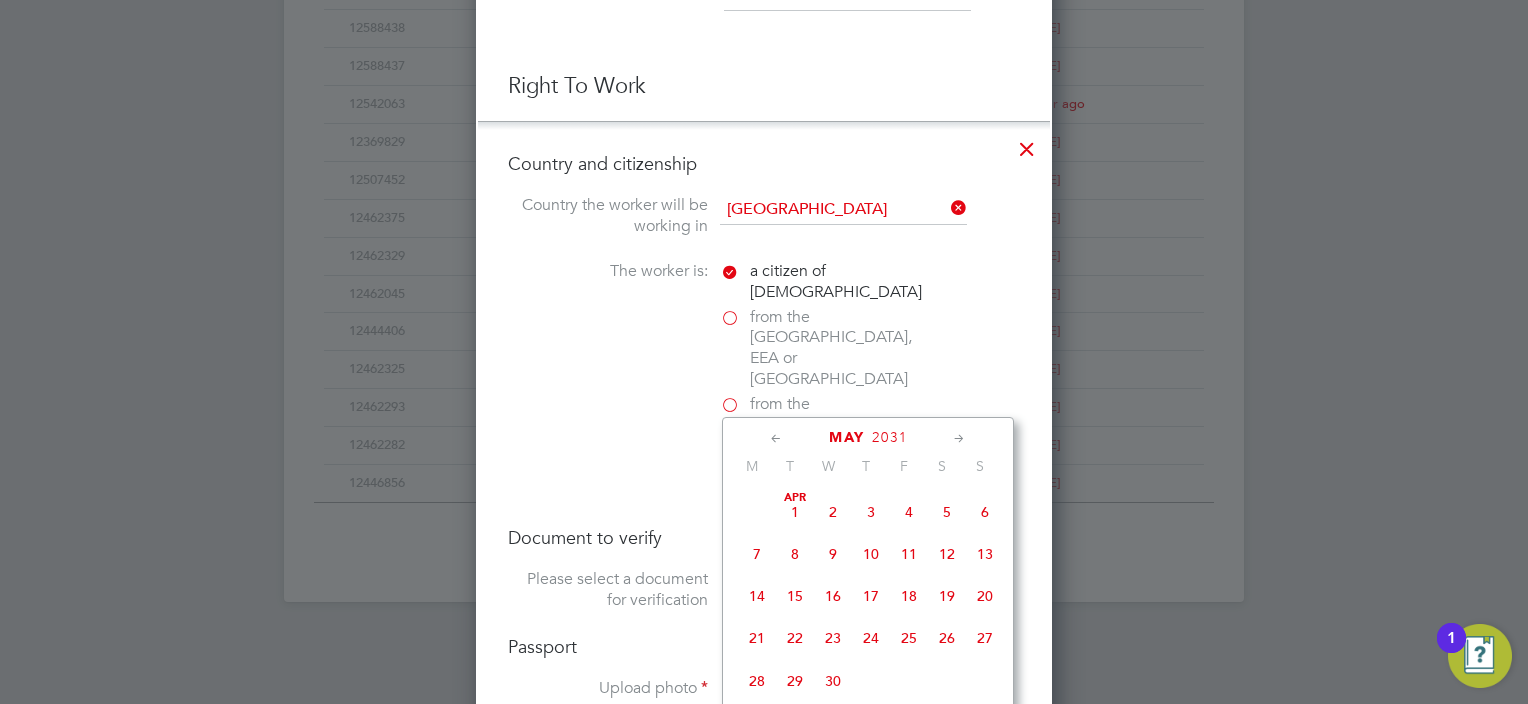 click 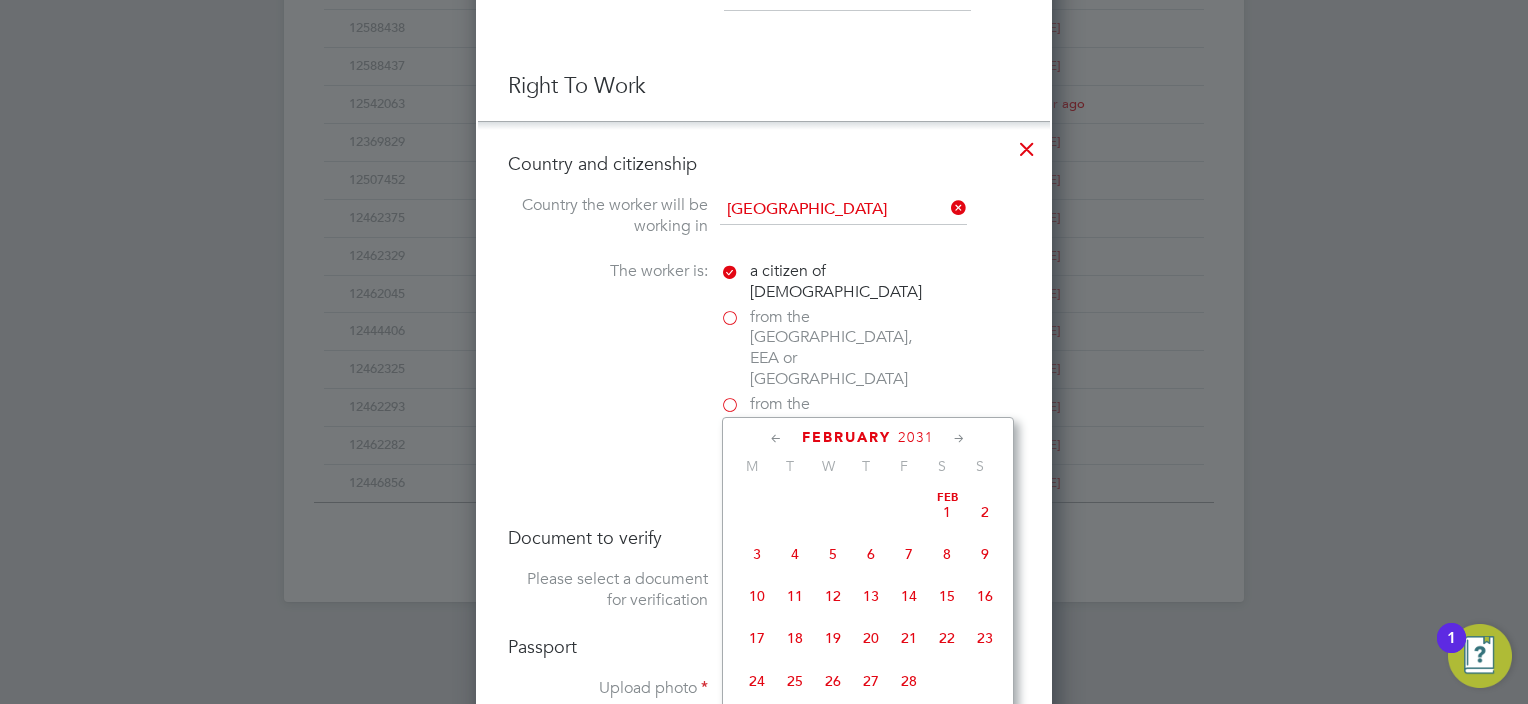 click 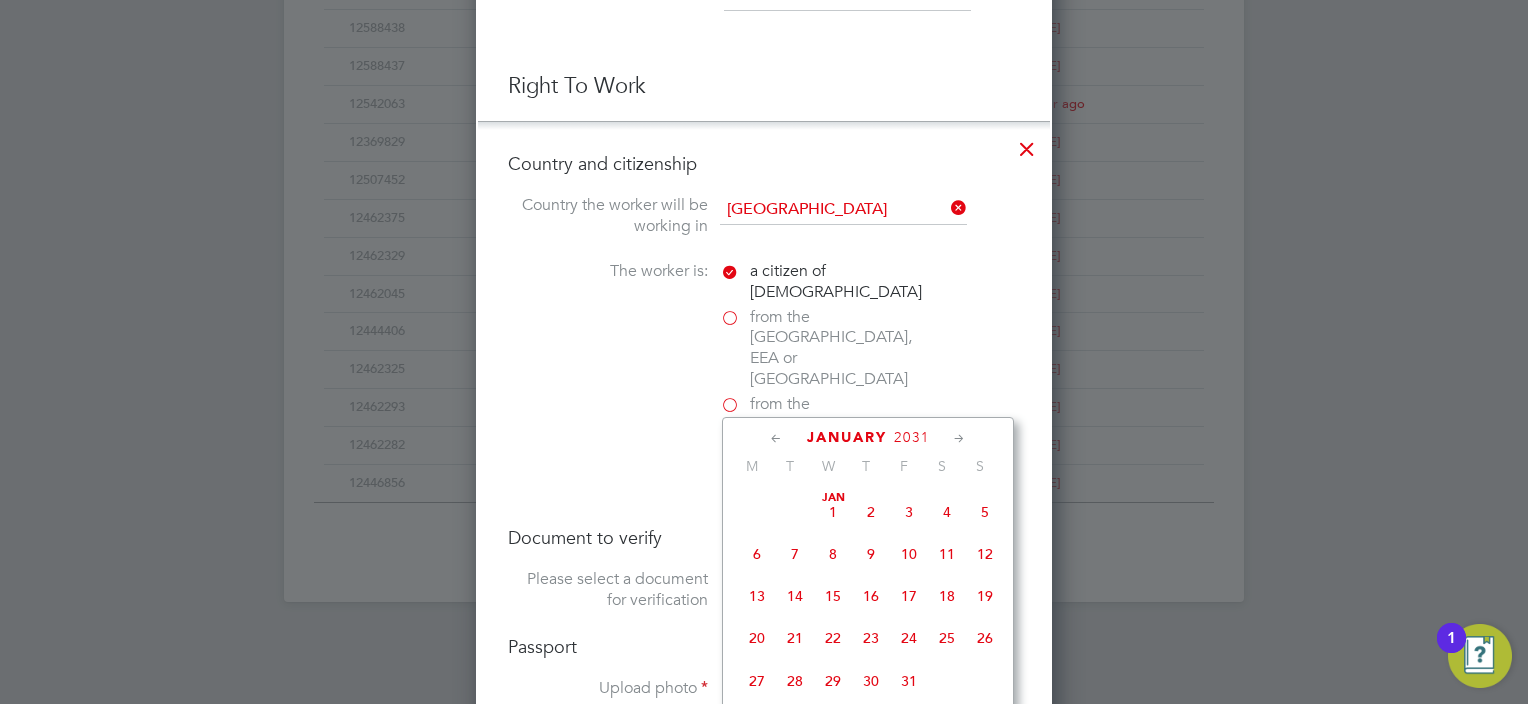 click 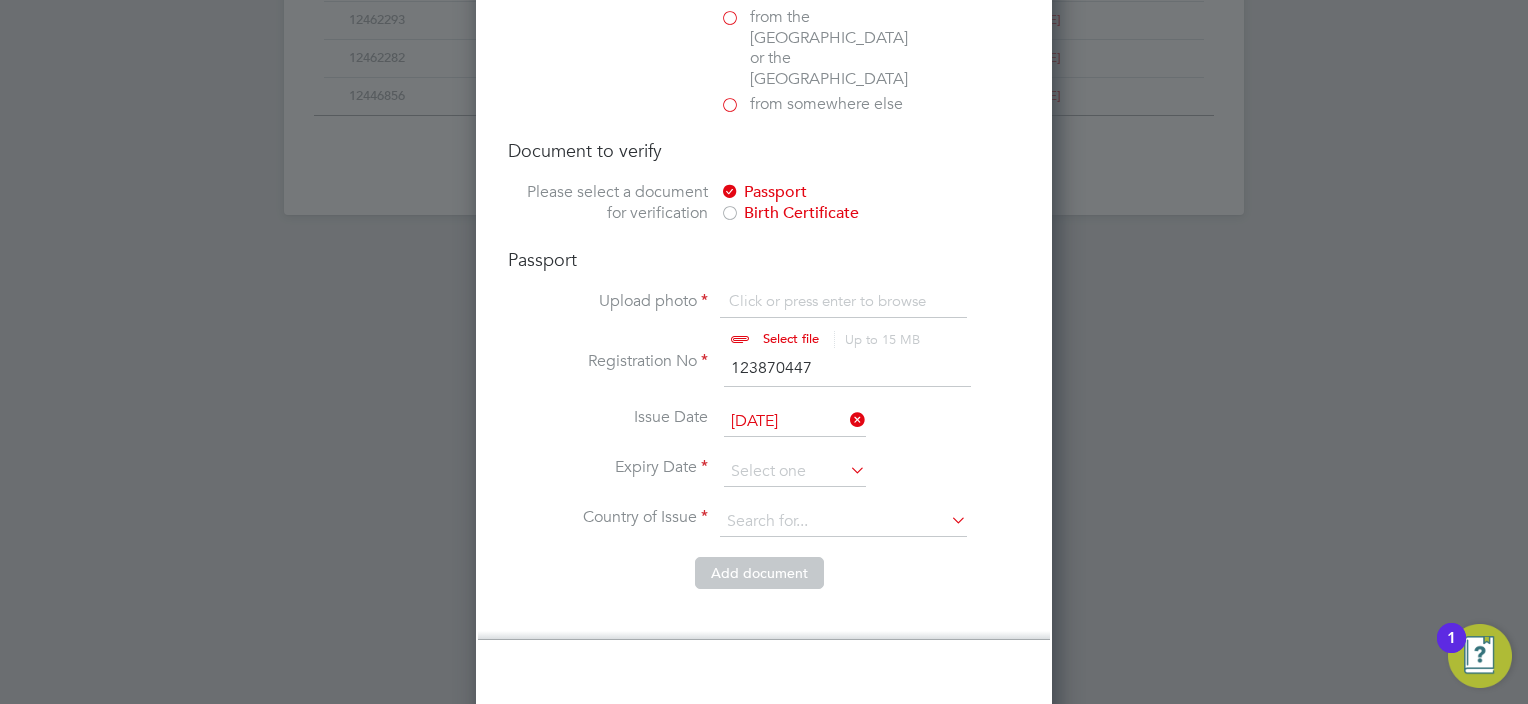 scroll, scrollTop: 1469, scrollLeft: 0, axis: vertical 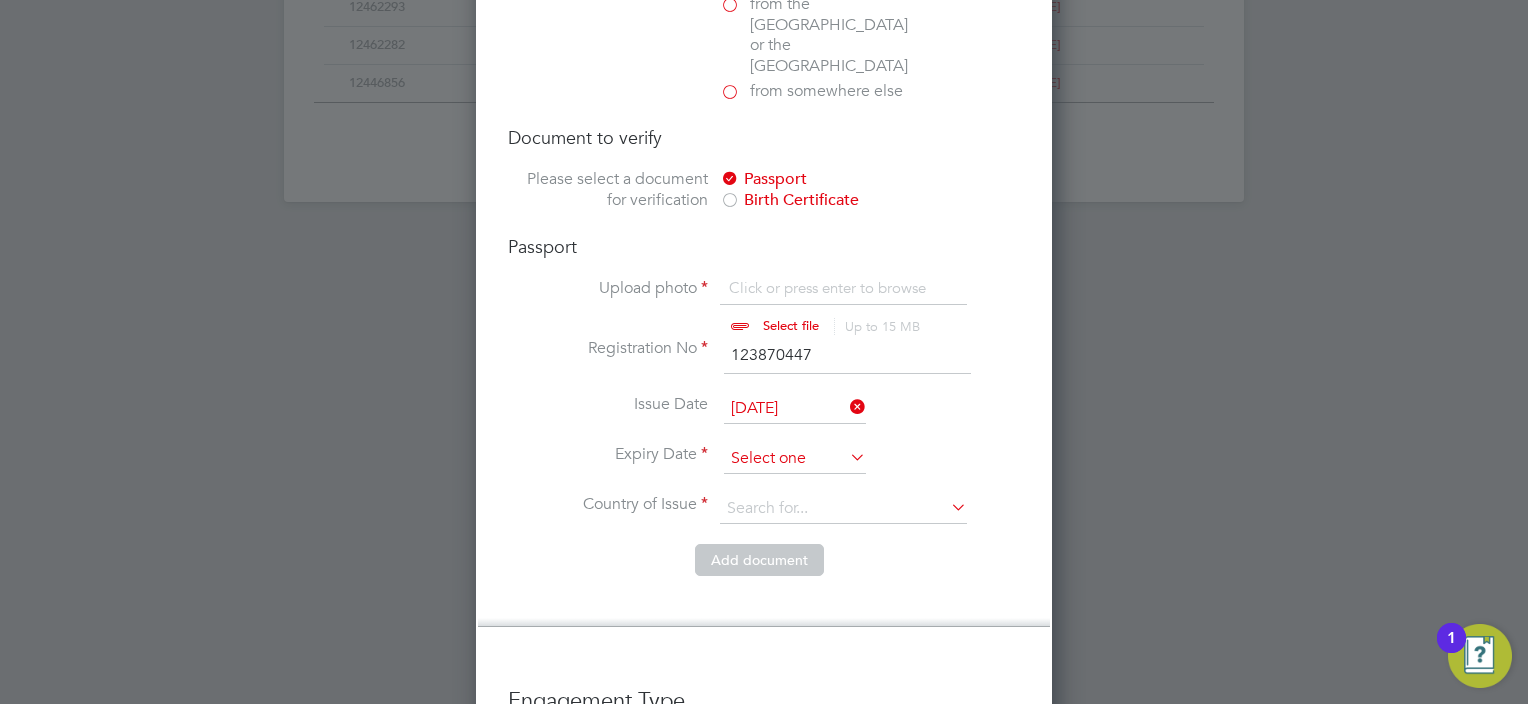 click at bounding box center [795, 459] 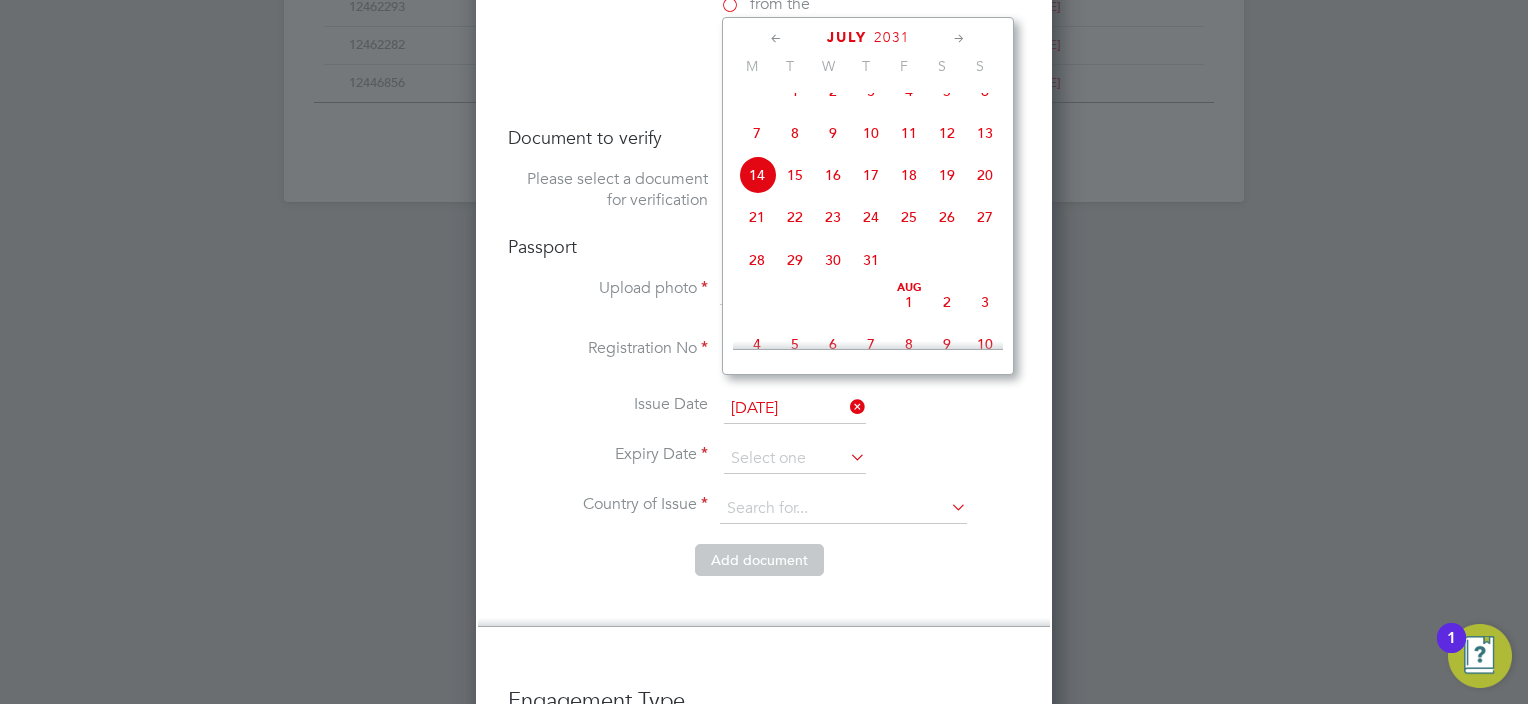 click 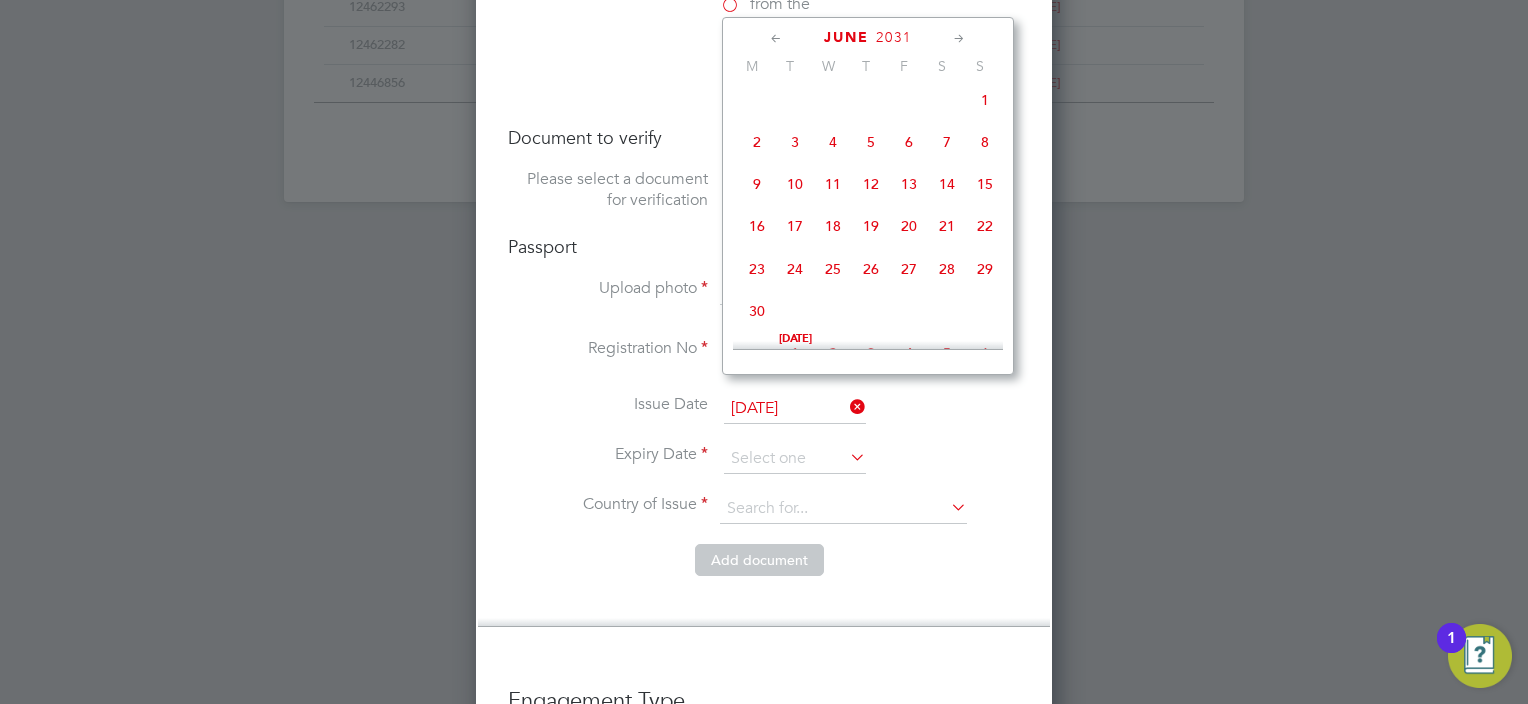 click 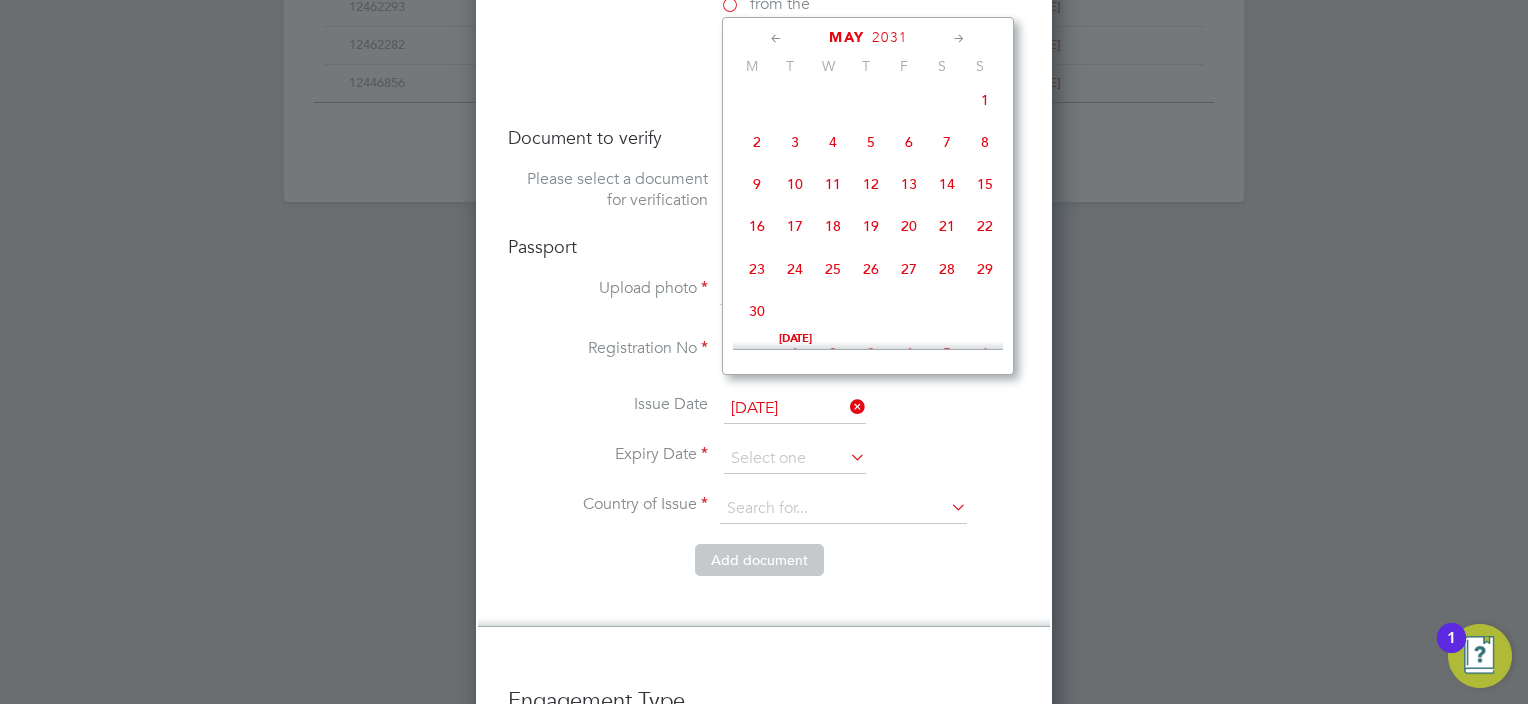 scroll, scrollTop: 216, scrollLeft: 0, axis: vertical 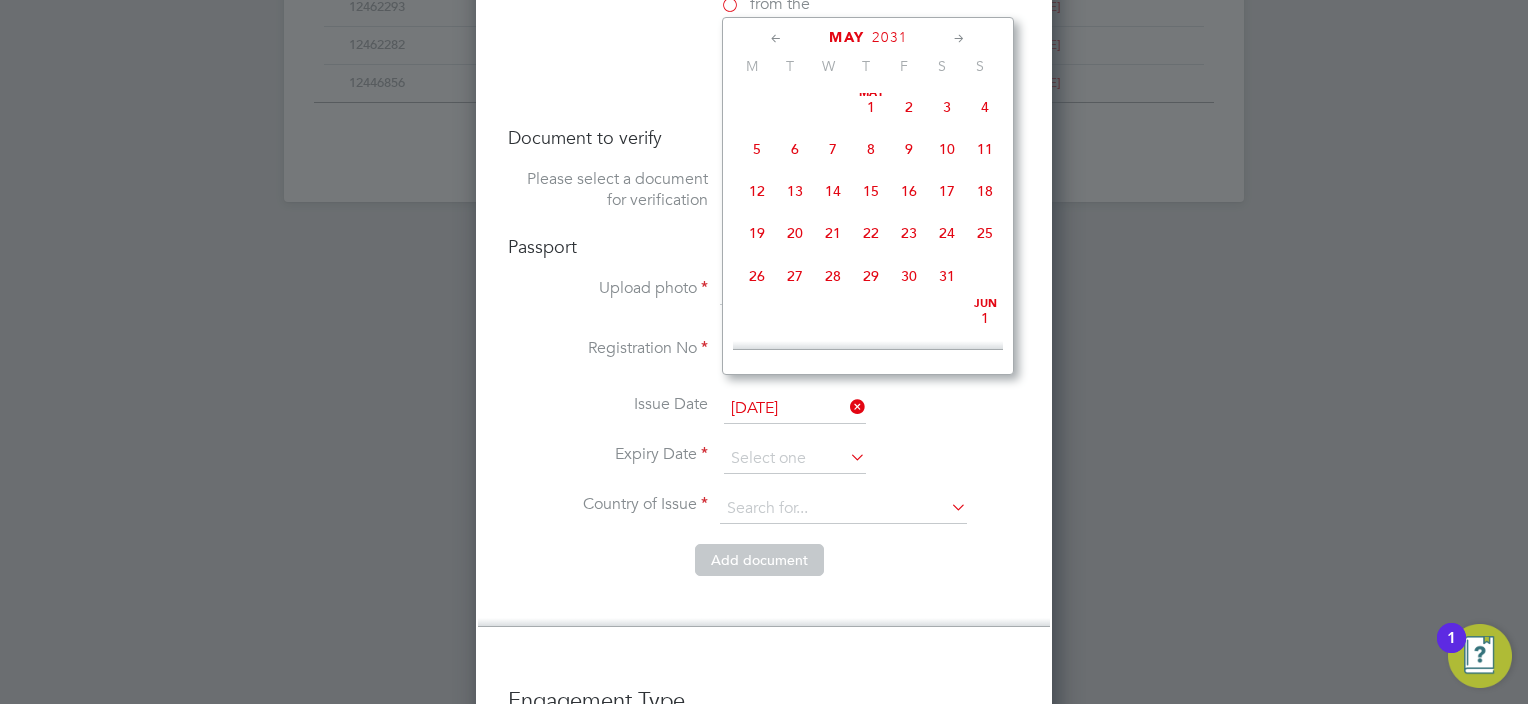 click 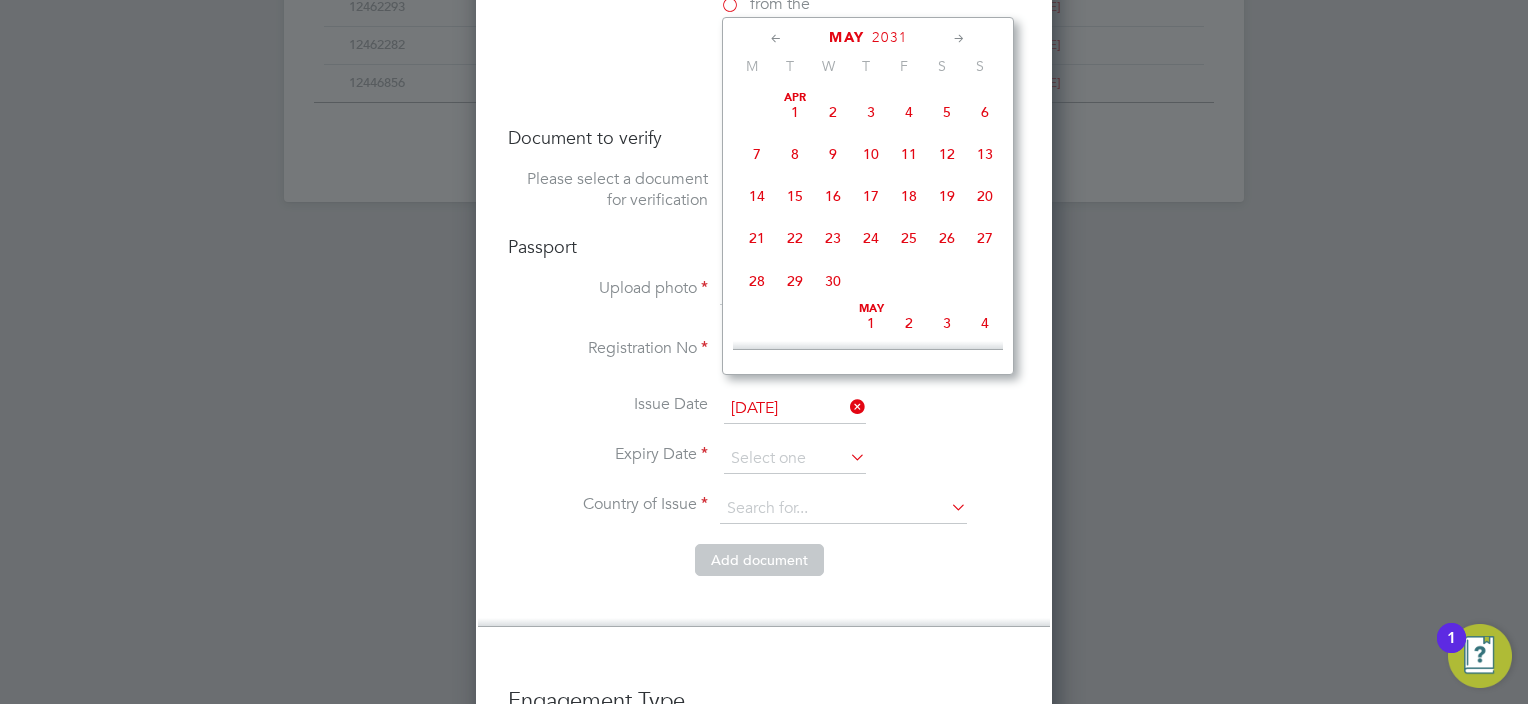 click 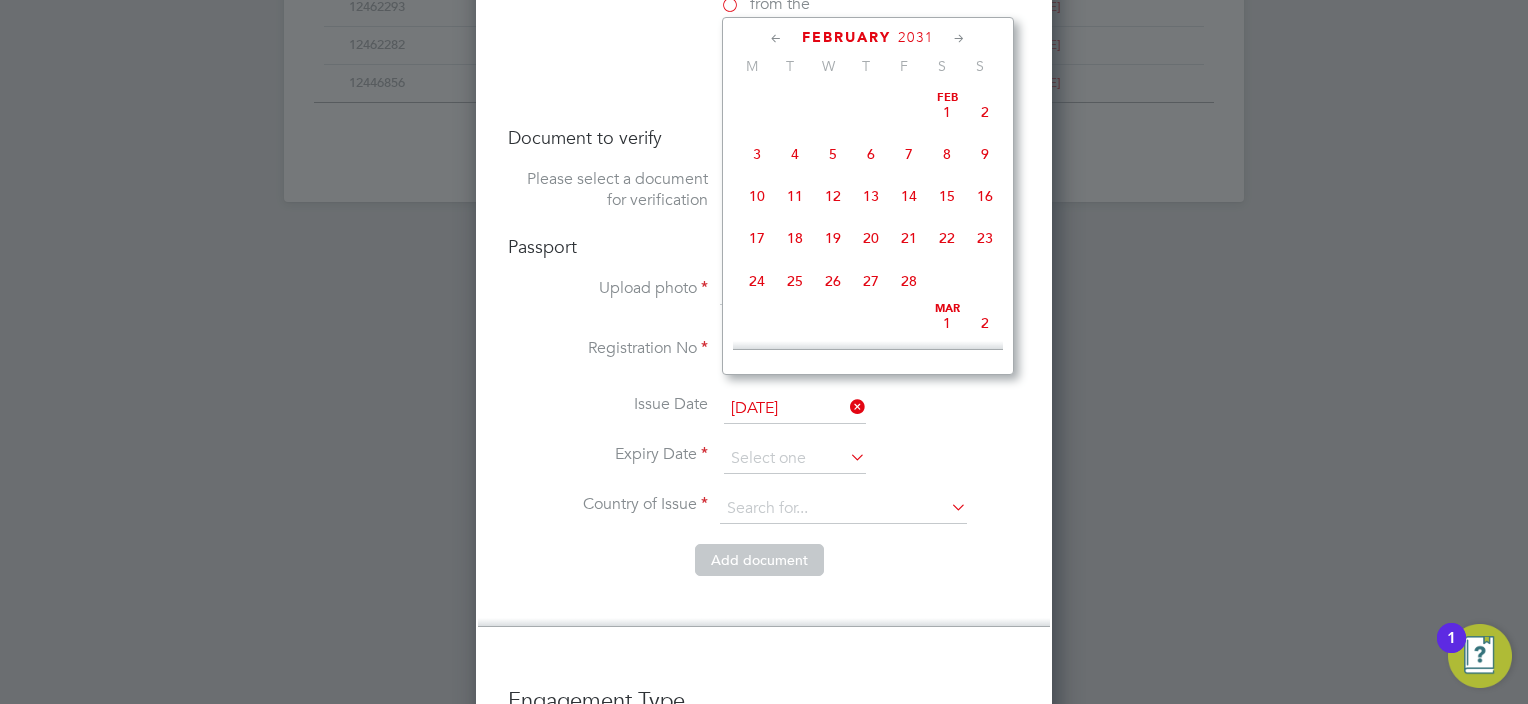 click 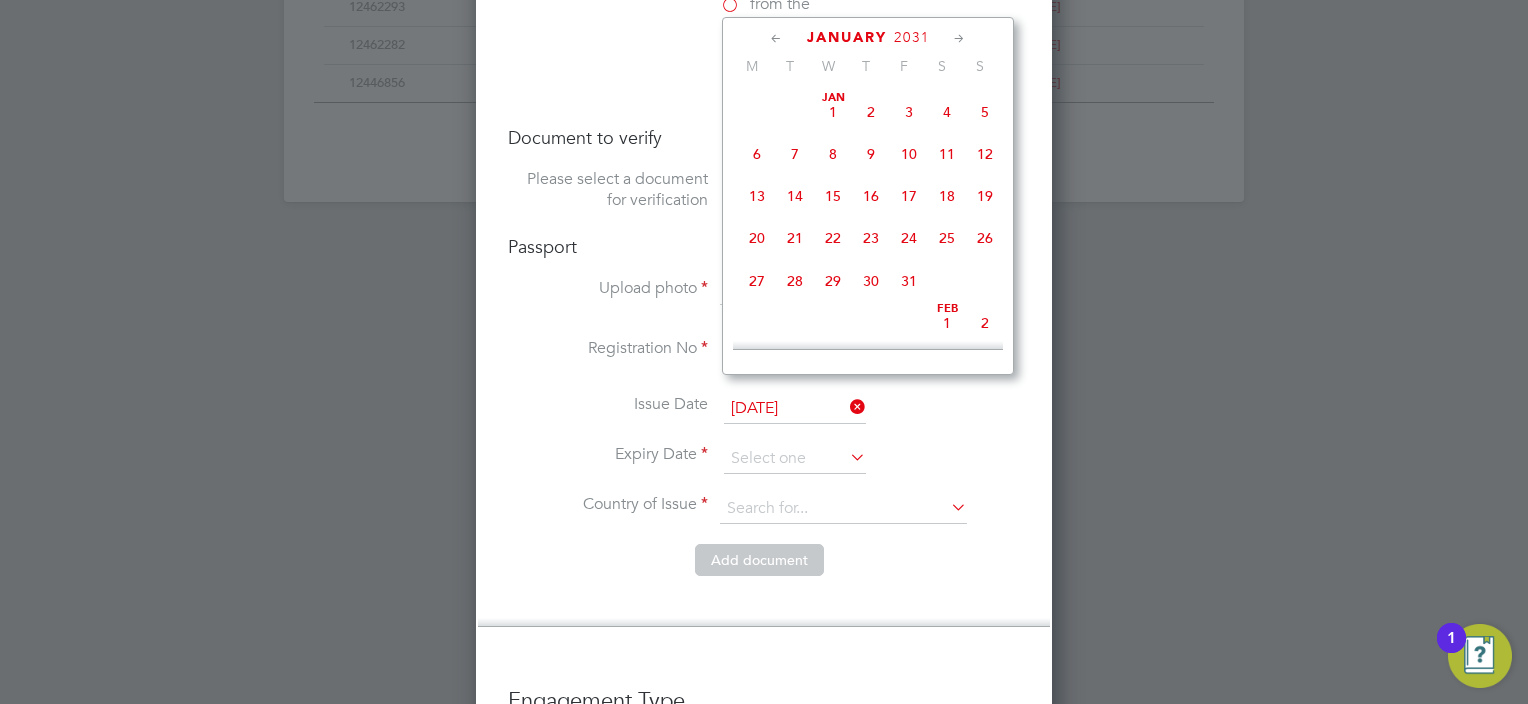 click on "29" 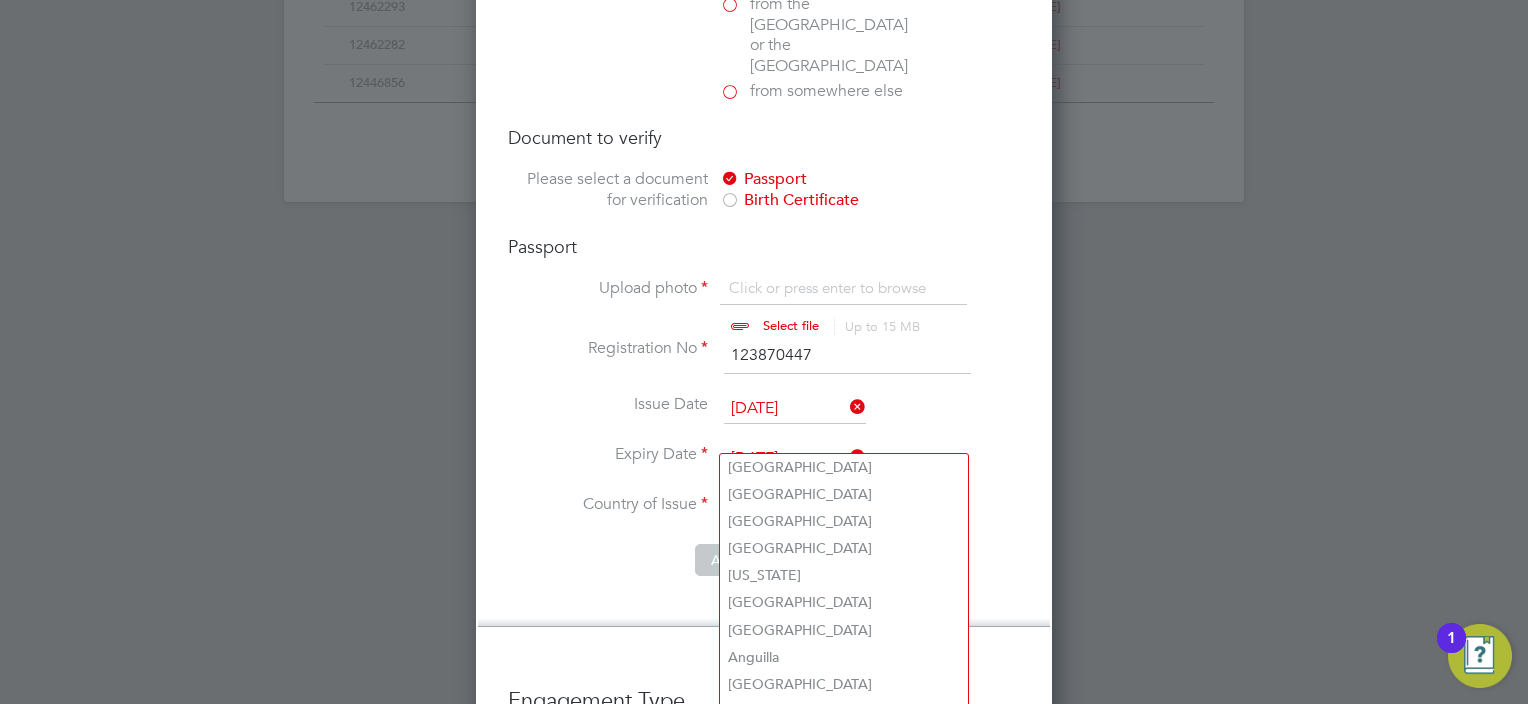 click at bounding box center [843, 509] 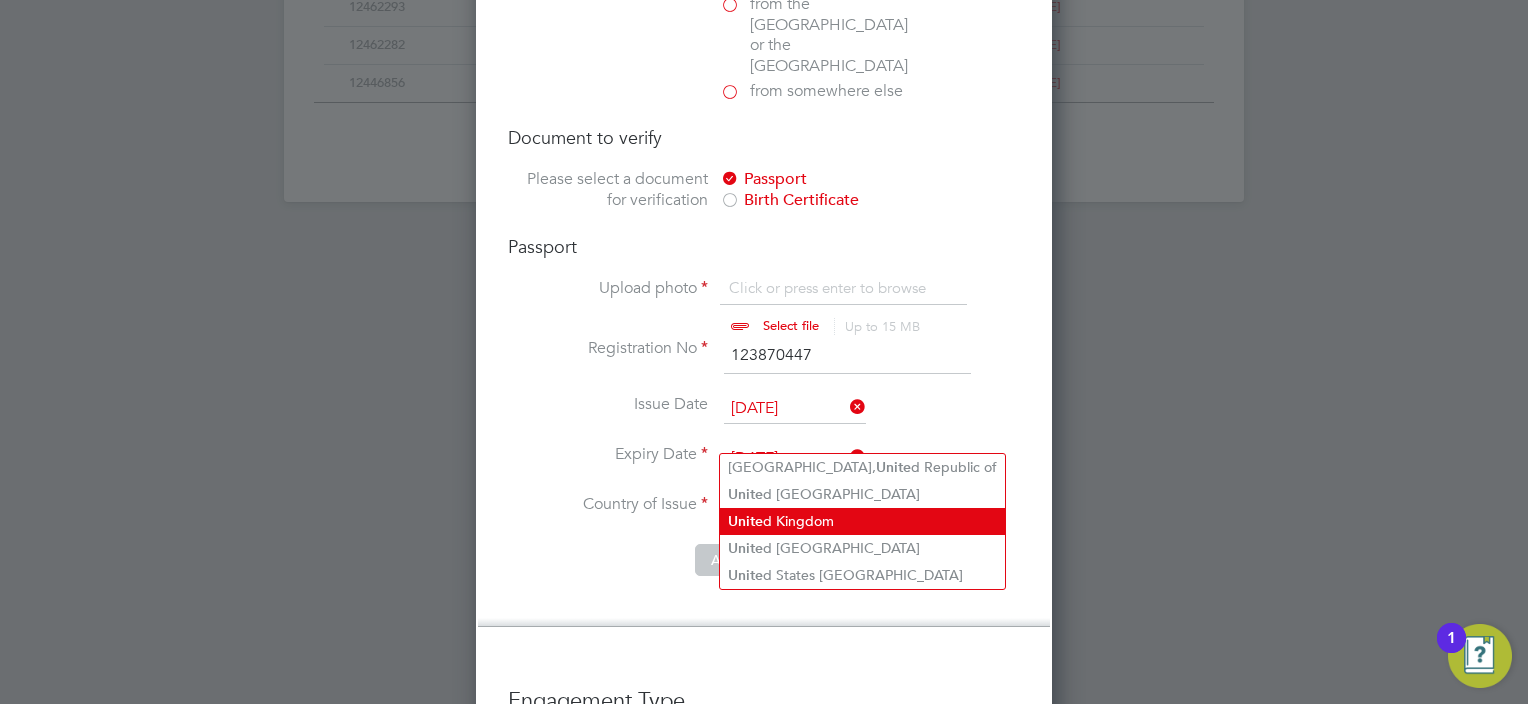 click on "Unite d Kingdom" 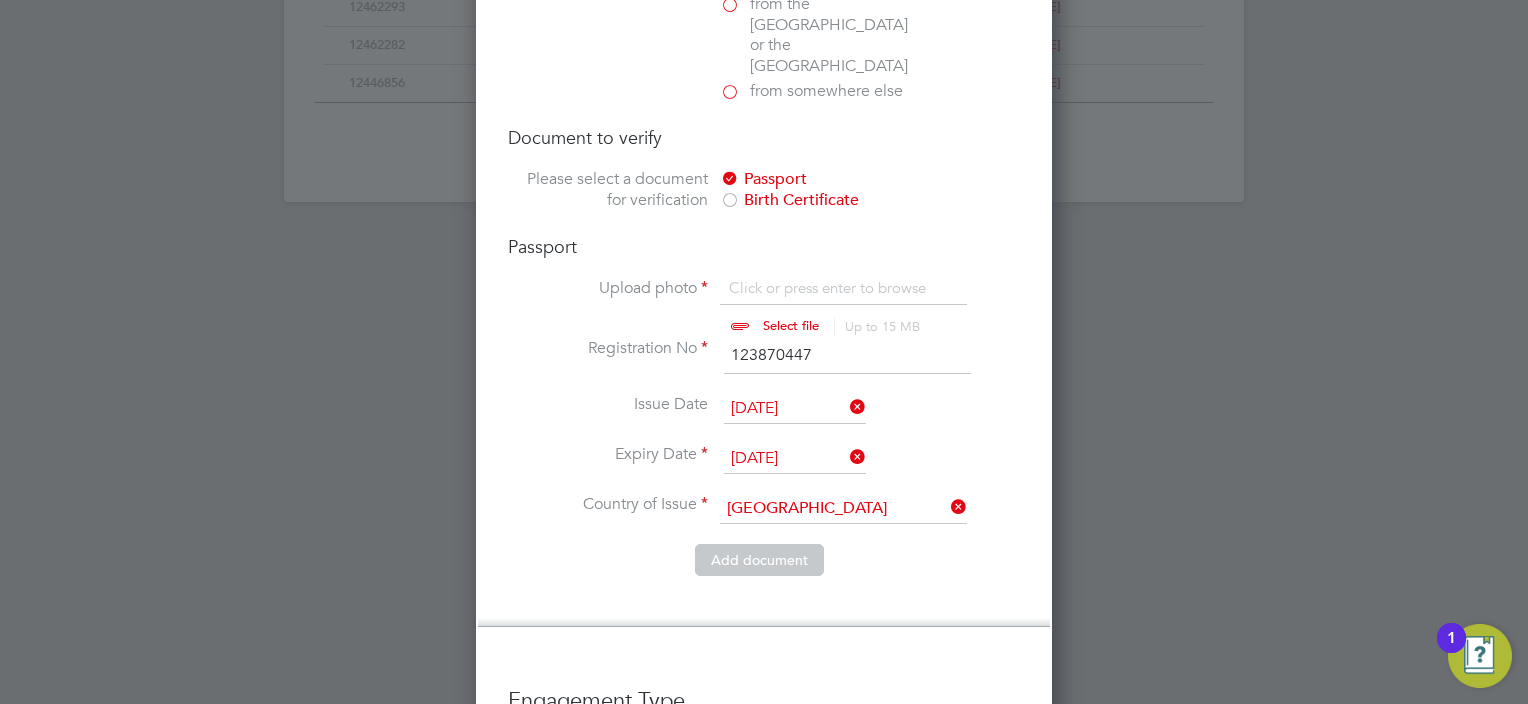click on "Add document" at bounding box center (764, 570) 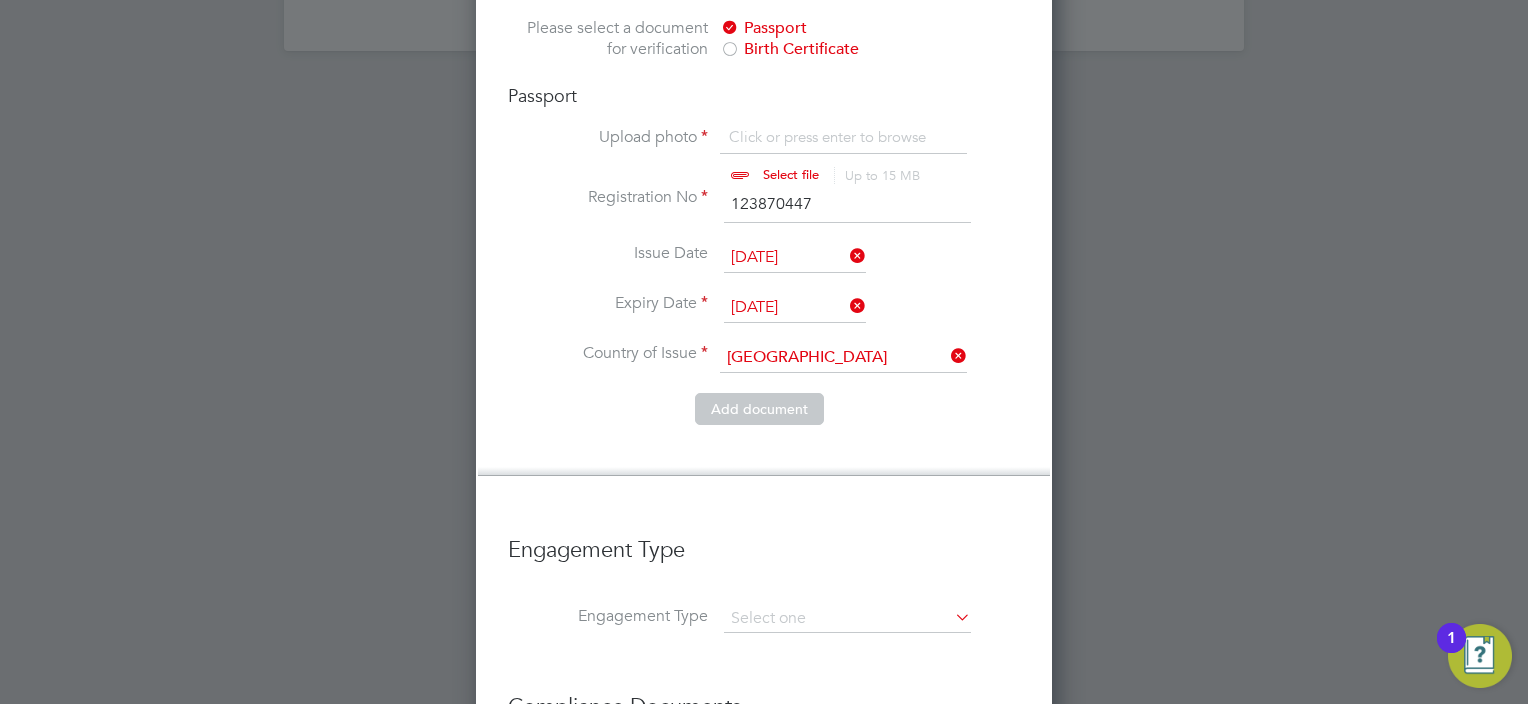 scroll, scrollTop: 1669, scrollLeft: 0, axis: vertical 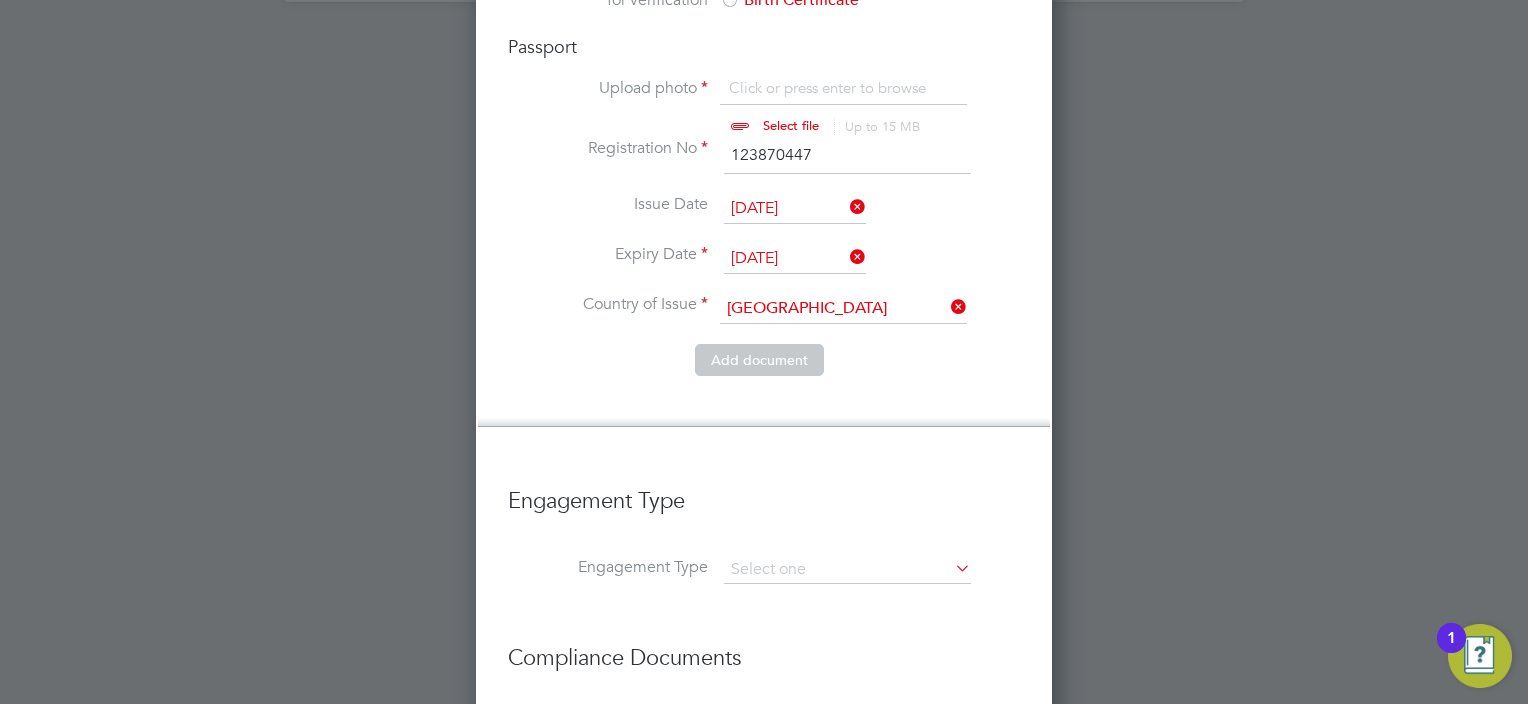 click on "Add document" at bounding box center [759, 360] 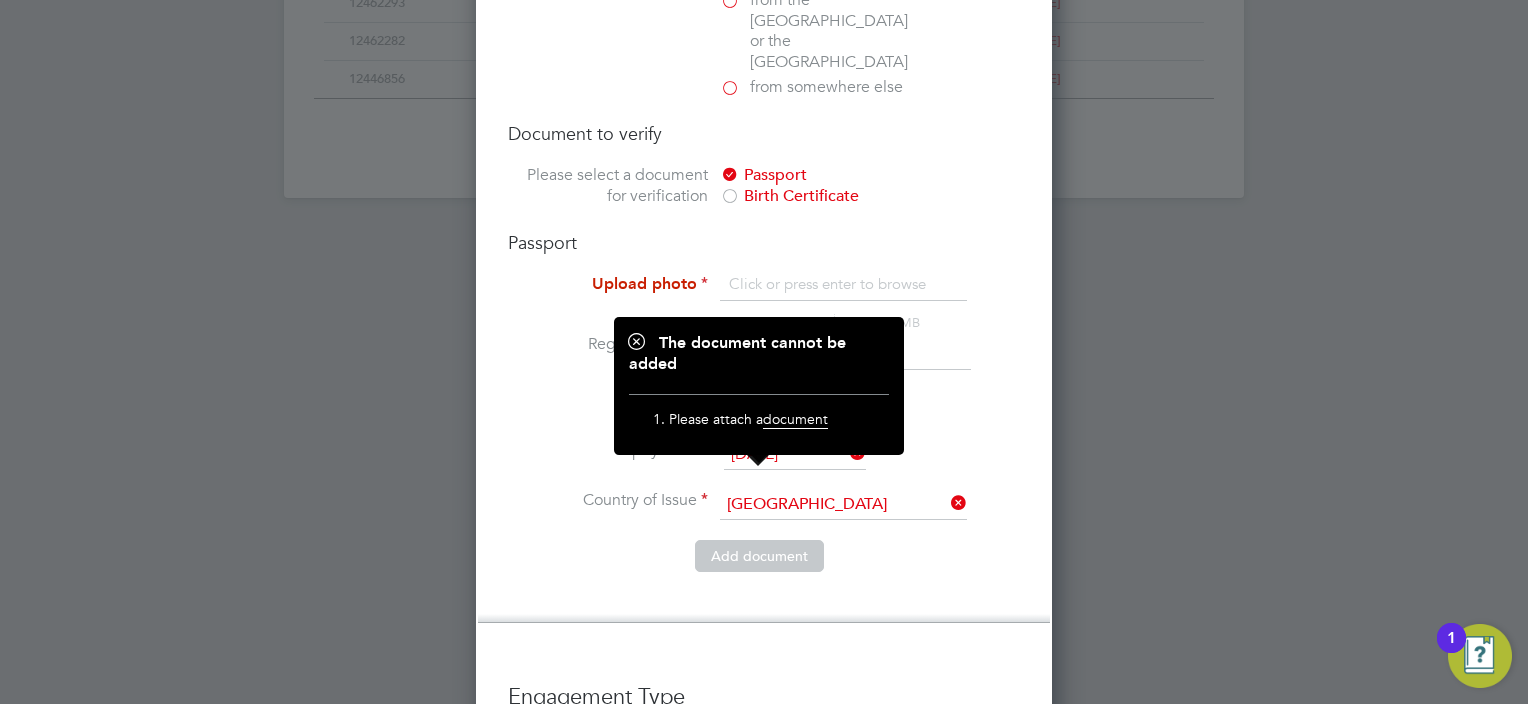 scroll, scrollTop: 1469, scrollLeft: 0, axis: vertical 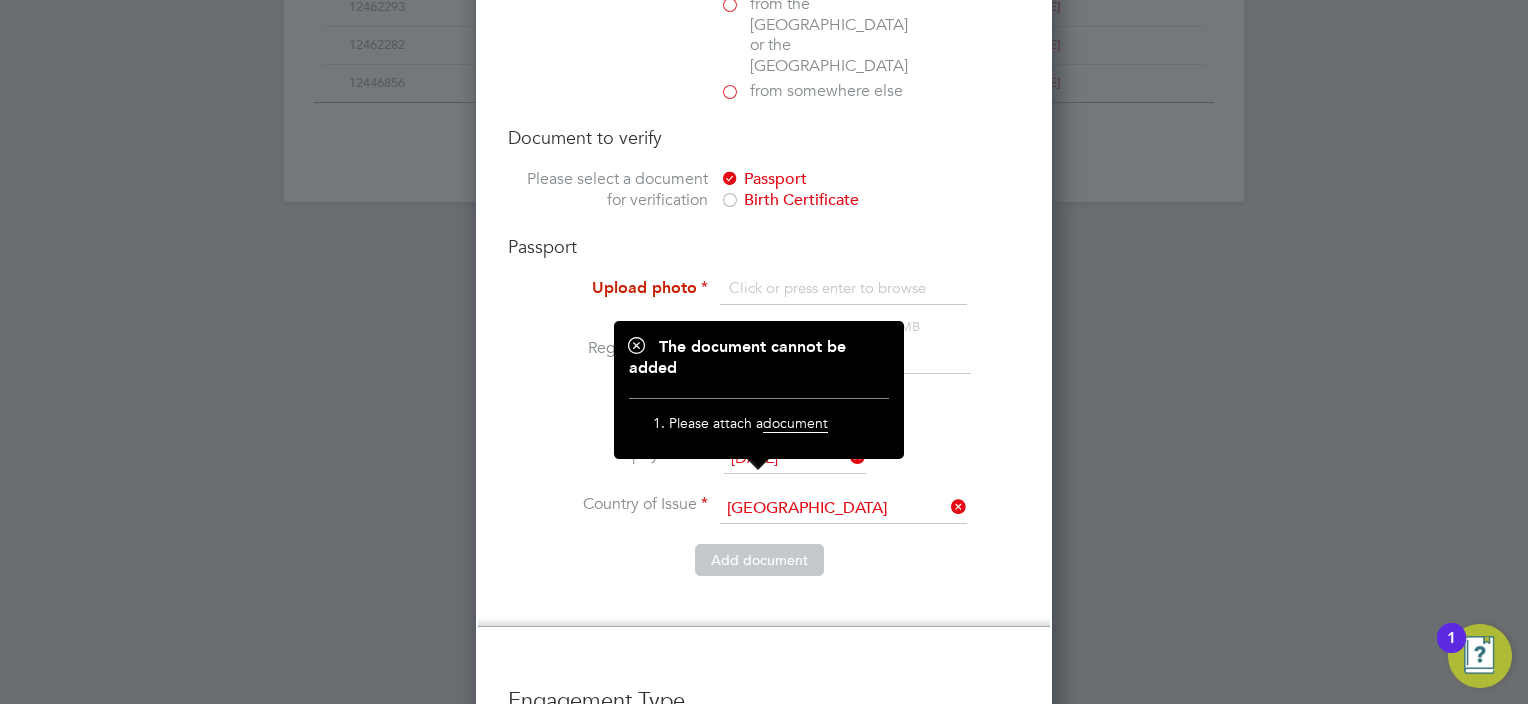 click at bounding box center [810, 308] 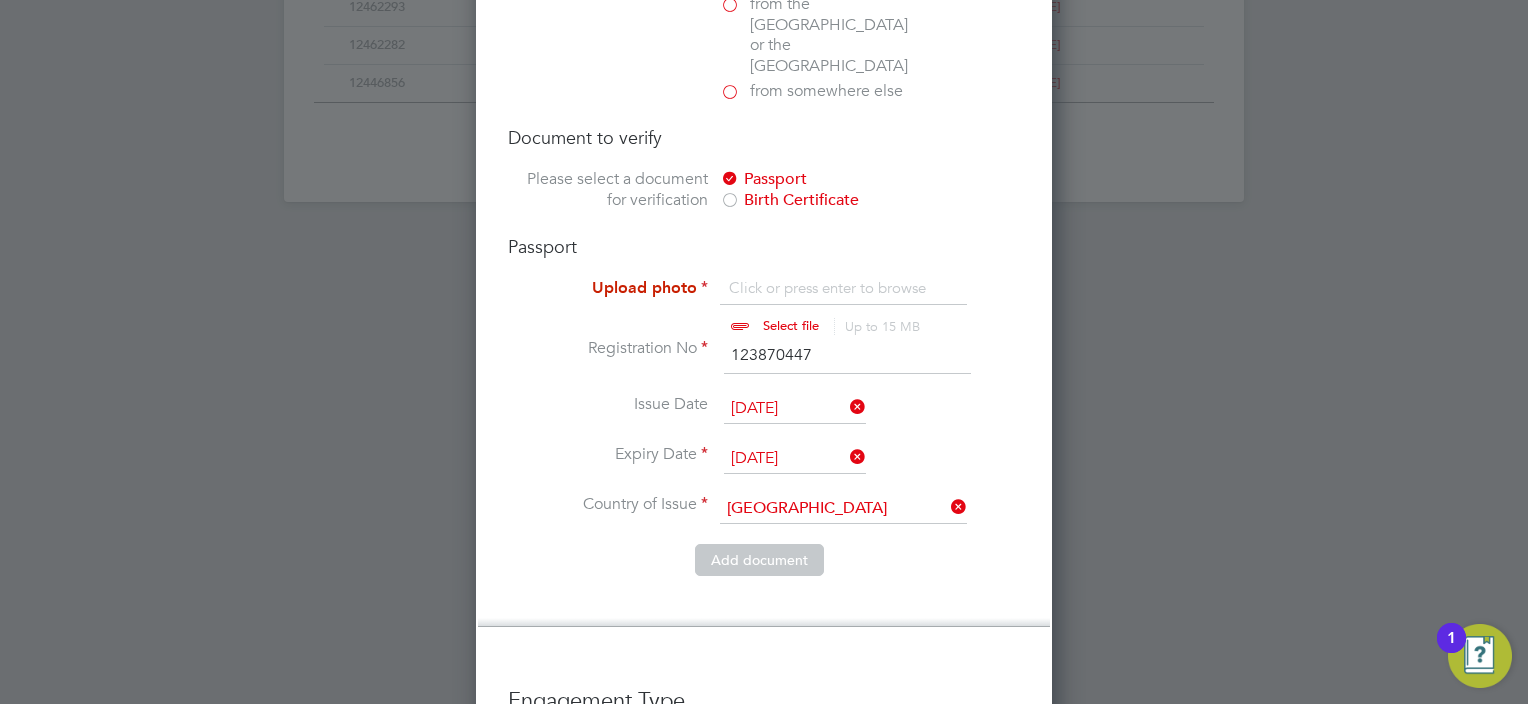 type on "C:\fakepath\514783_RTW_ DO.jpg" 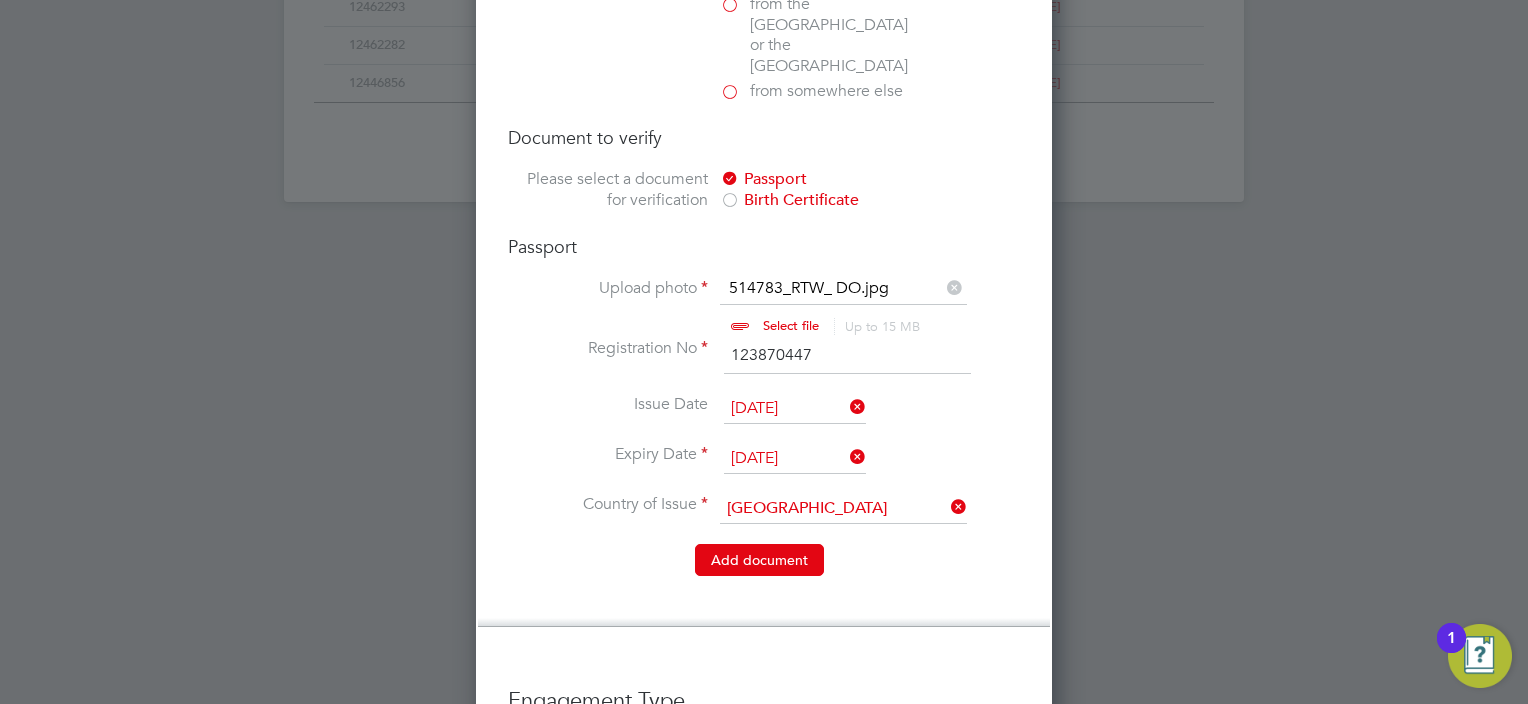 click on "Add document" at bounding box center (759, 560) 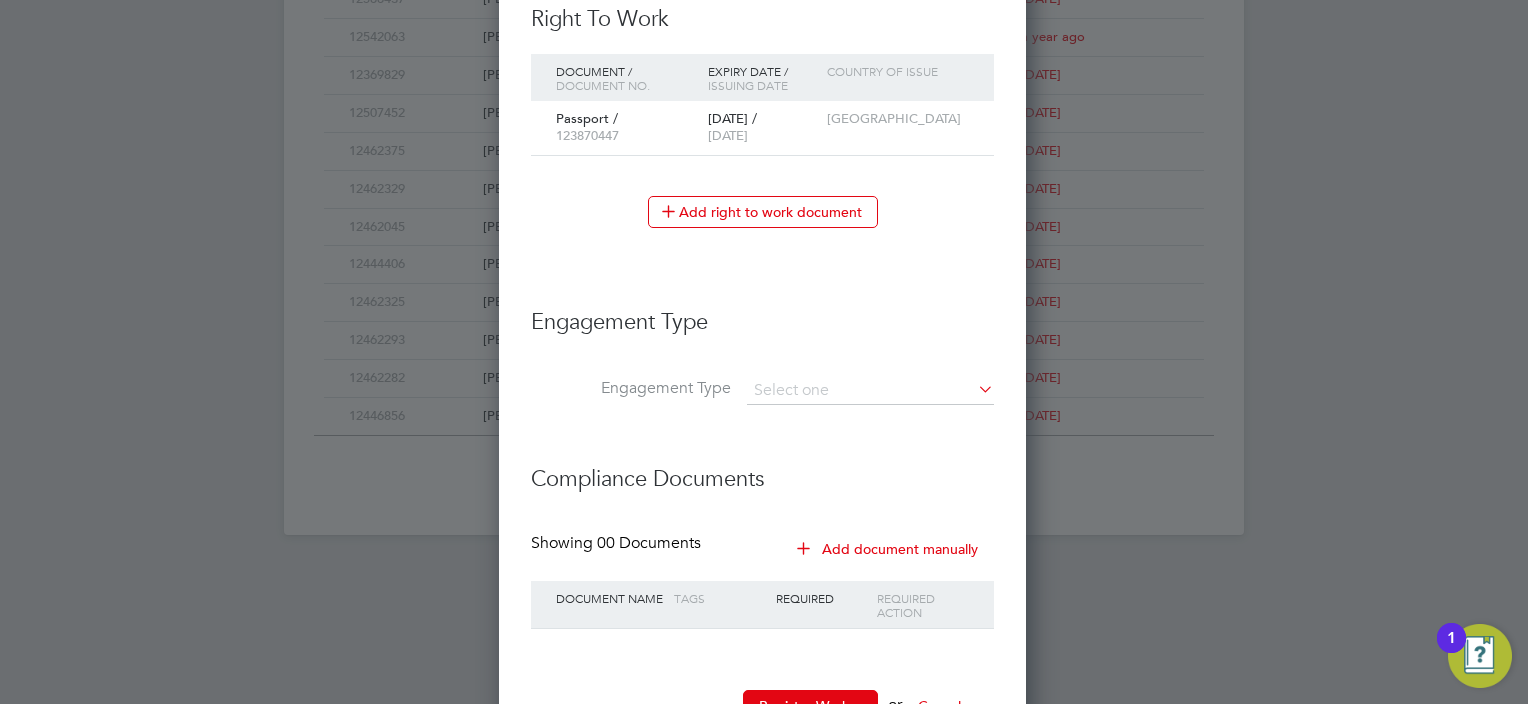 scroll, scrollTop: 1208, scrollLeft: 0, axis: vertical 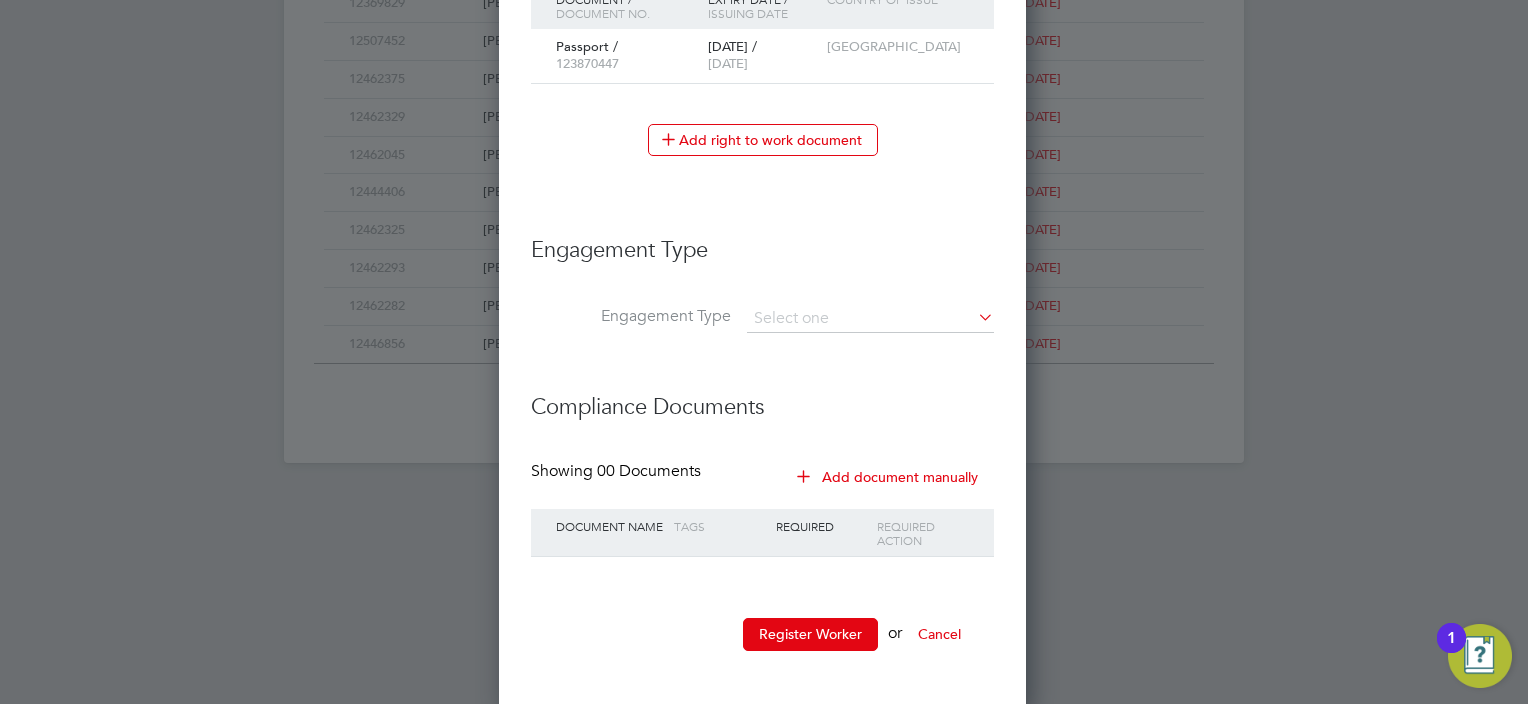 click at bounding box center [870, 319] 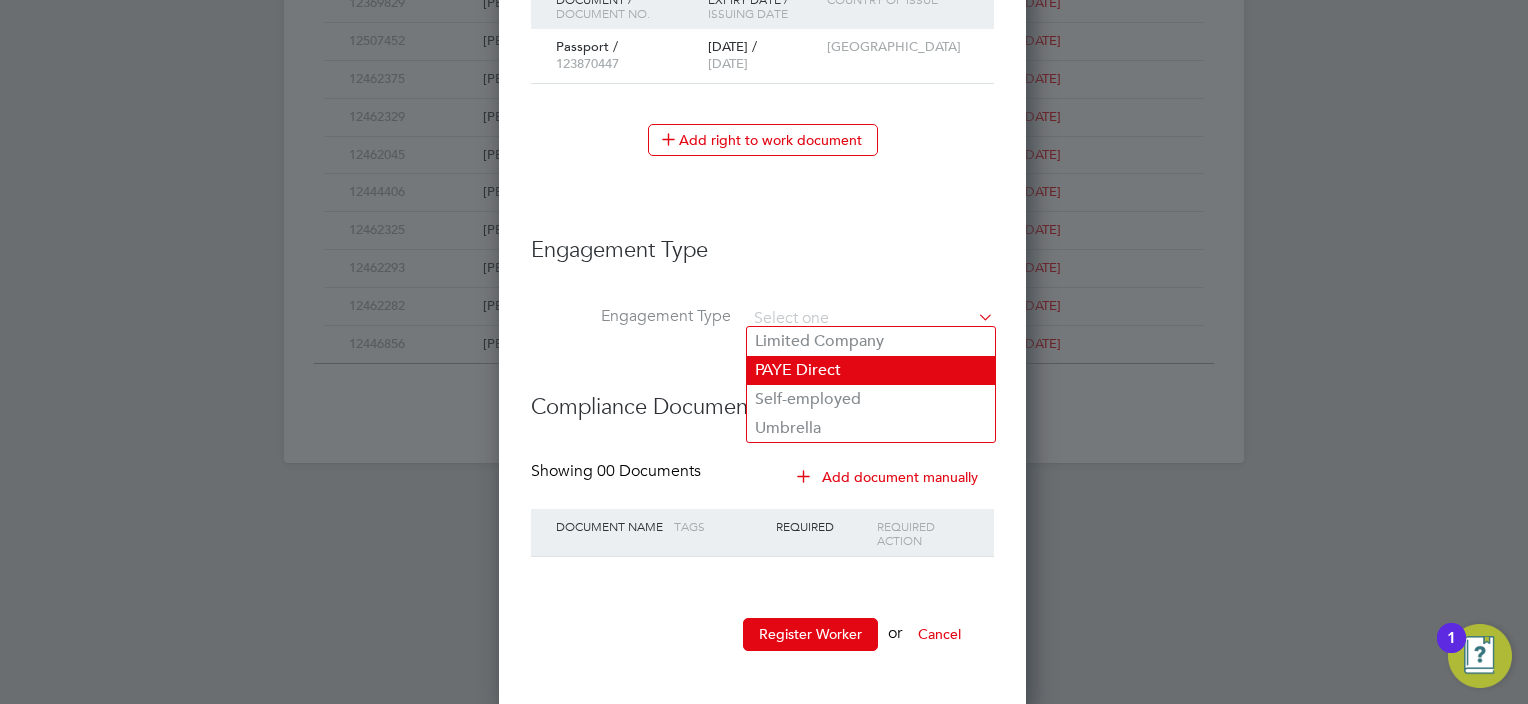 click on "PAYE Direct" 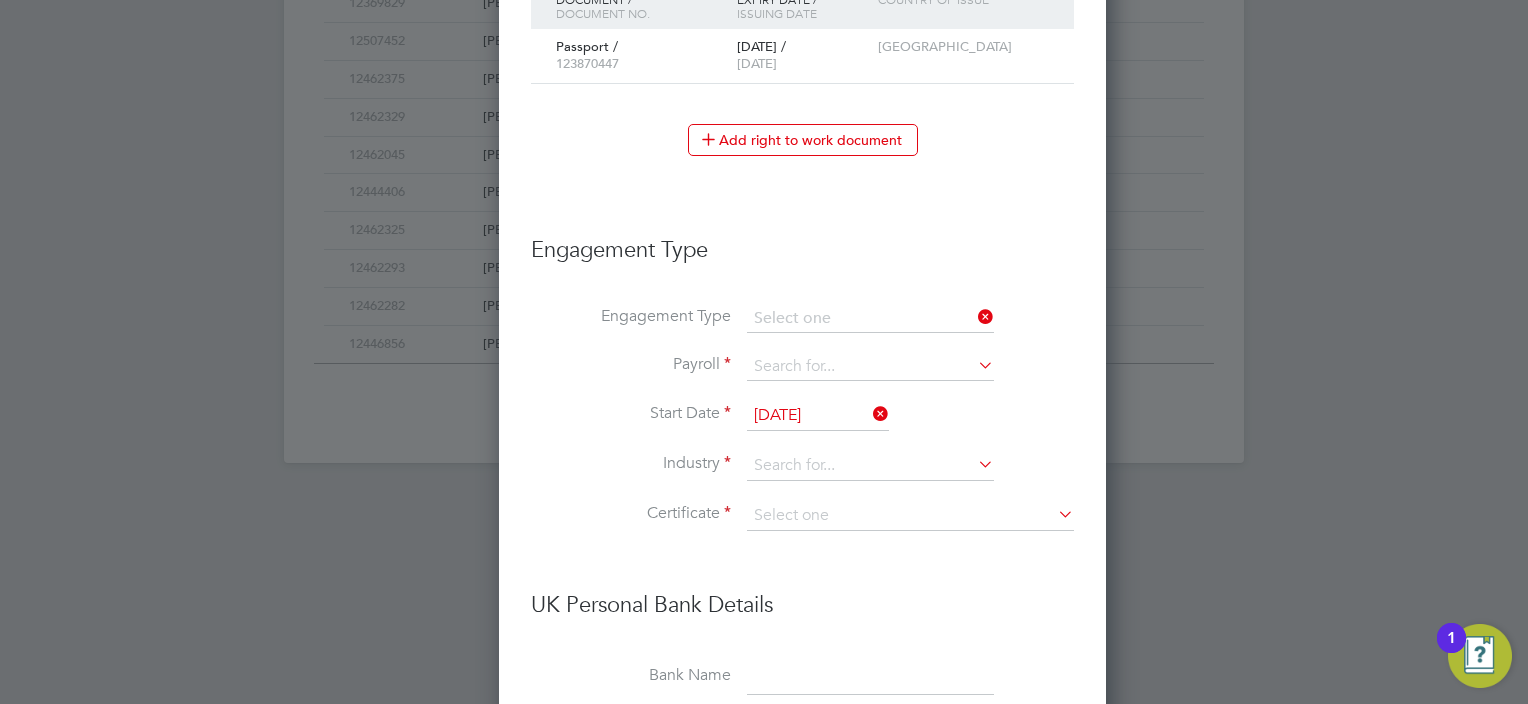 type on "PAYE Direct" 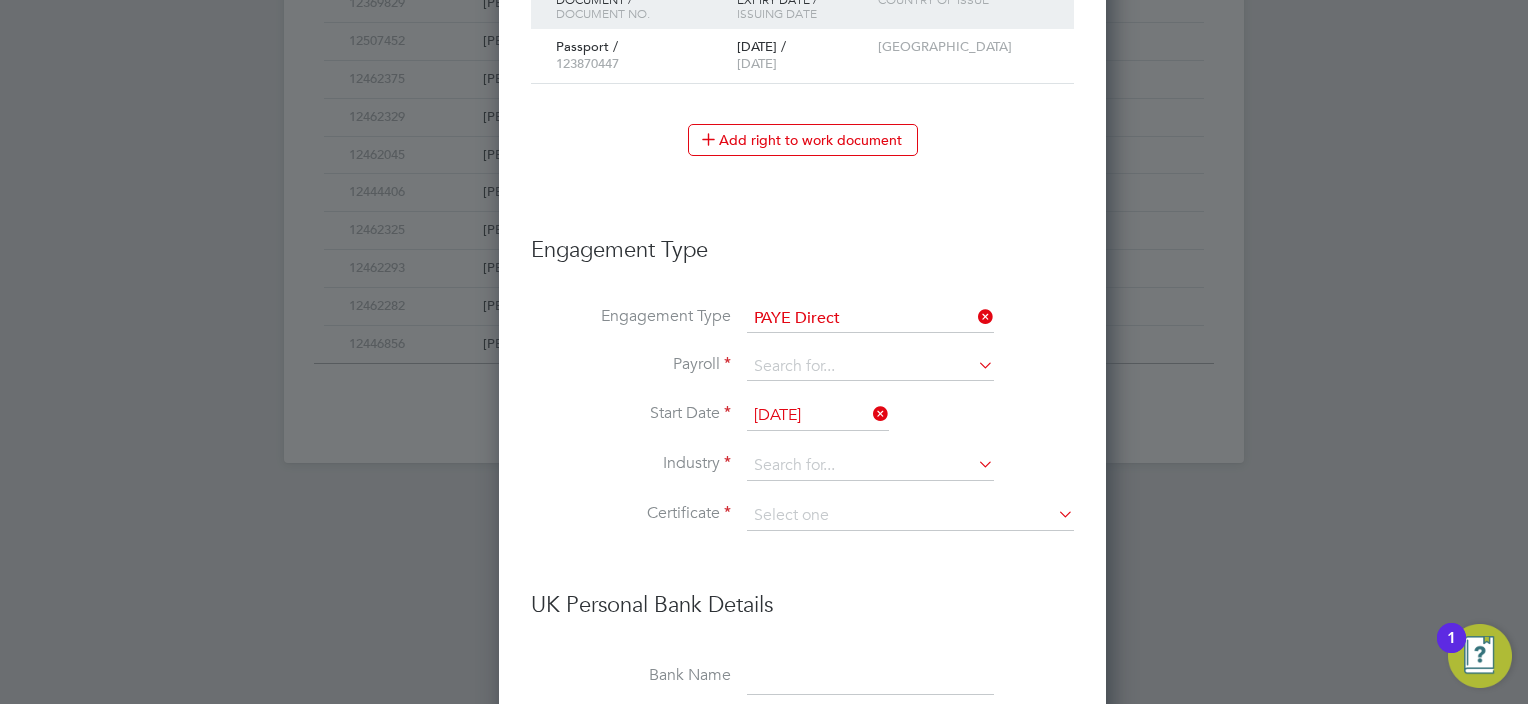 scroll, scrollTop: 9, scrollLeft: 9, axis: both 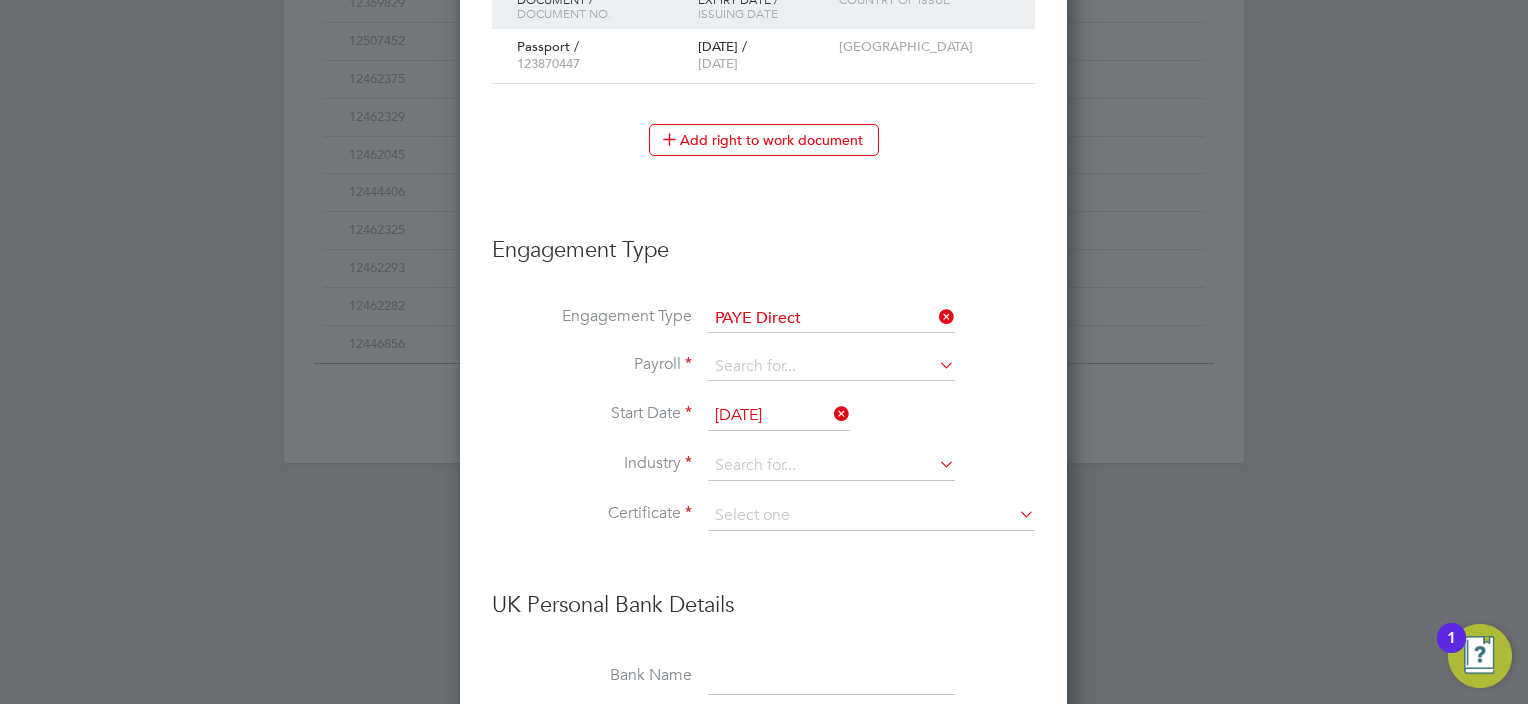 click at bounding box center (935, 317) 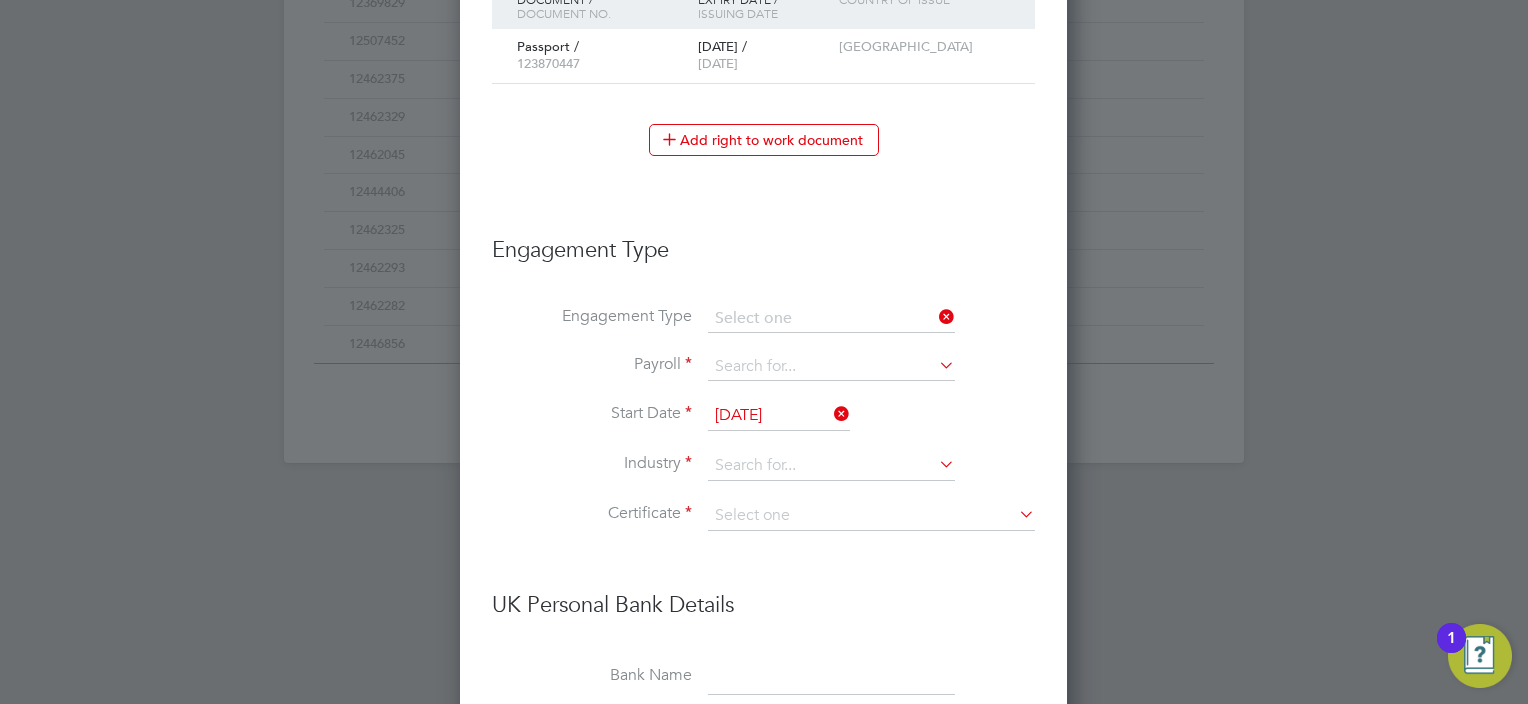 scroll, scrollTop: 2179, scrollLeft: 608, axis: both 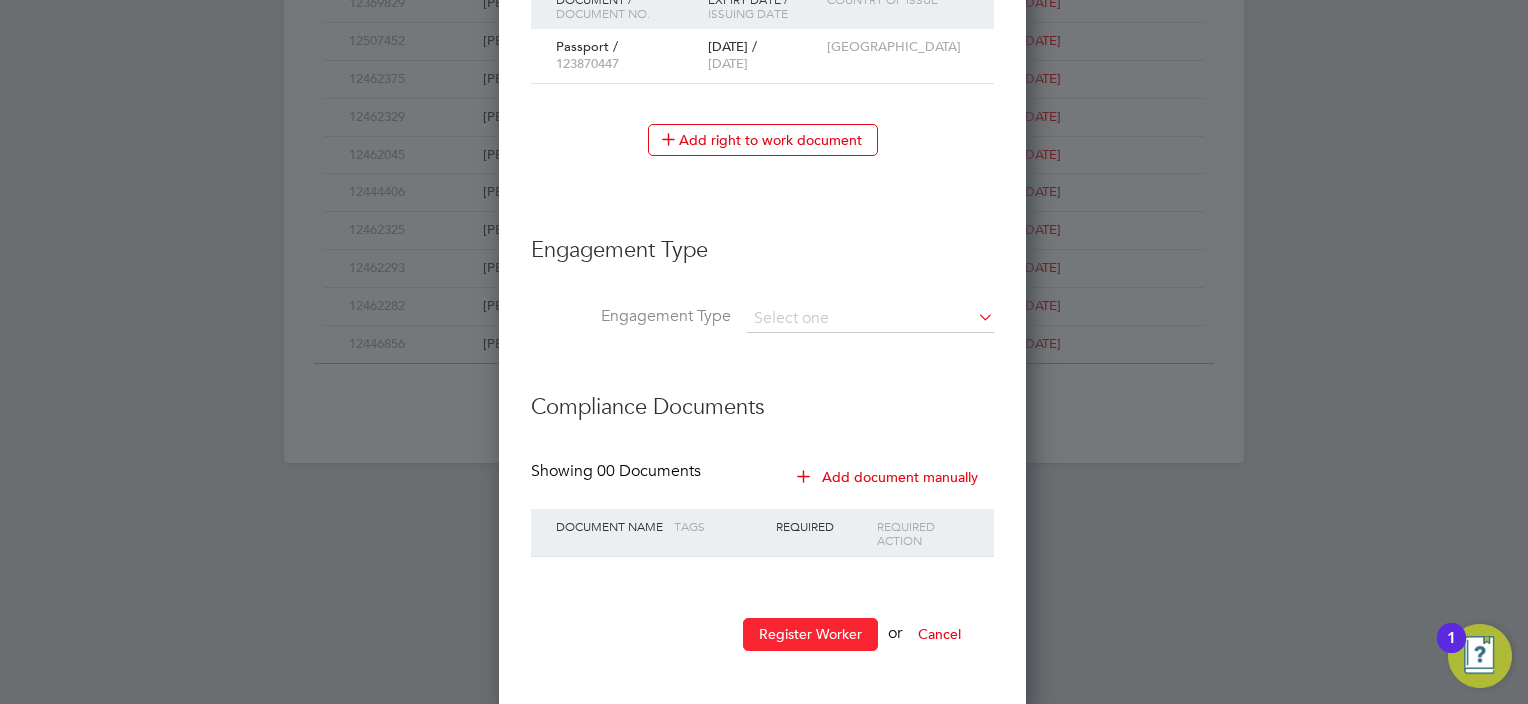 click on "Register Worker" at bounding box center (810, 634) 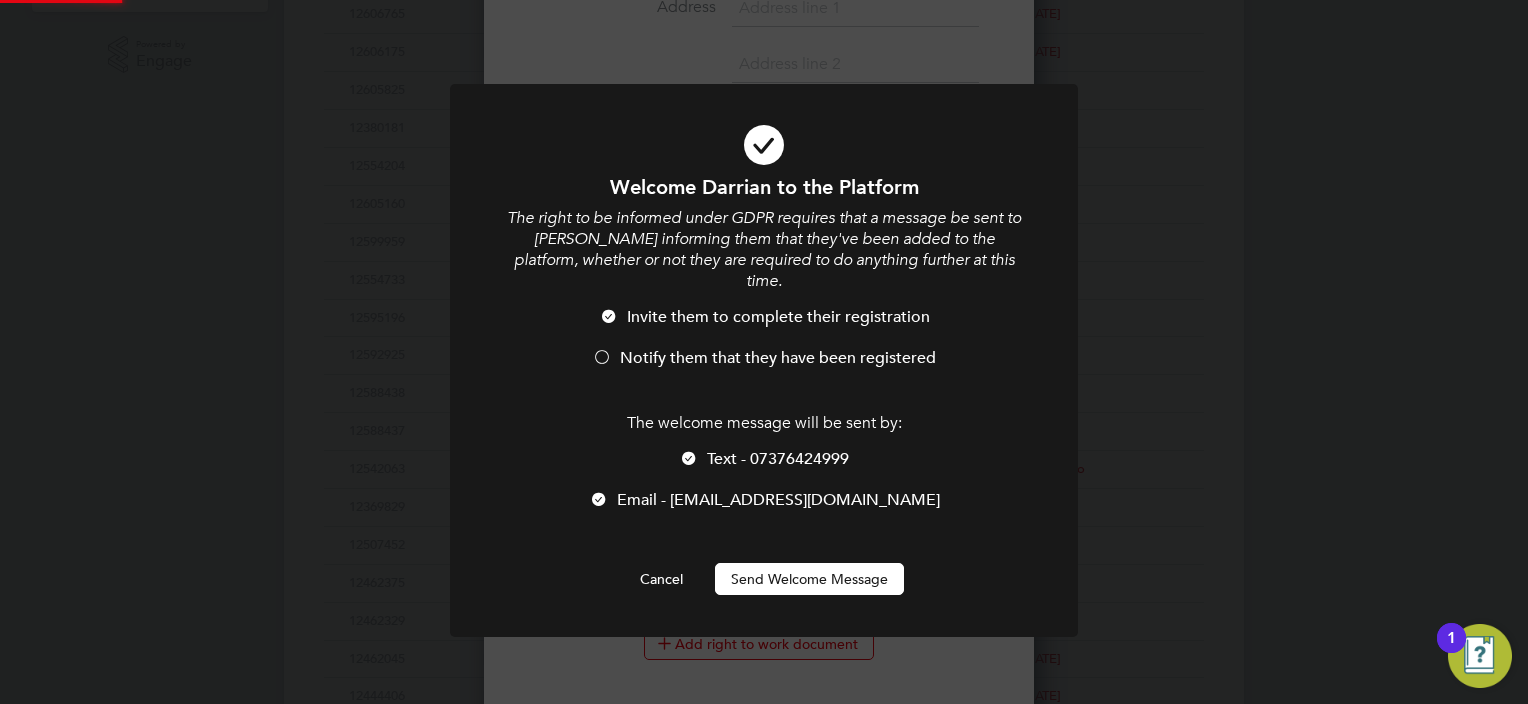 scroll, scrollTop: 9, scrollLeft: 10, axis: both 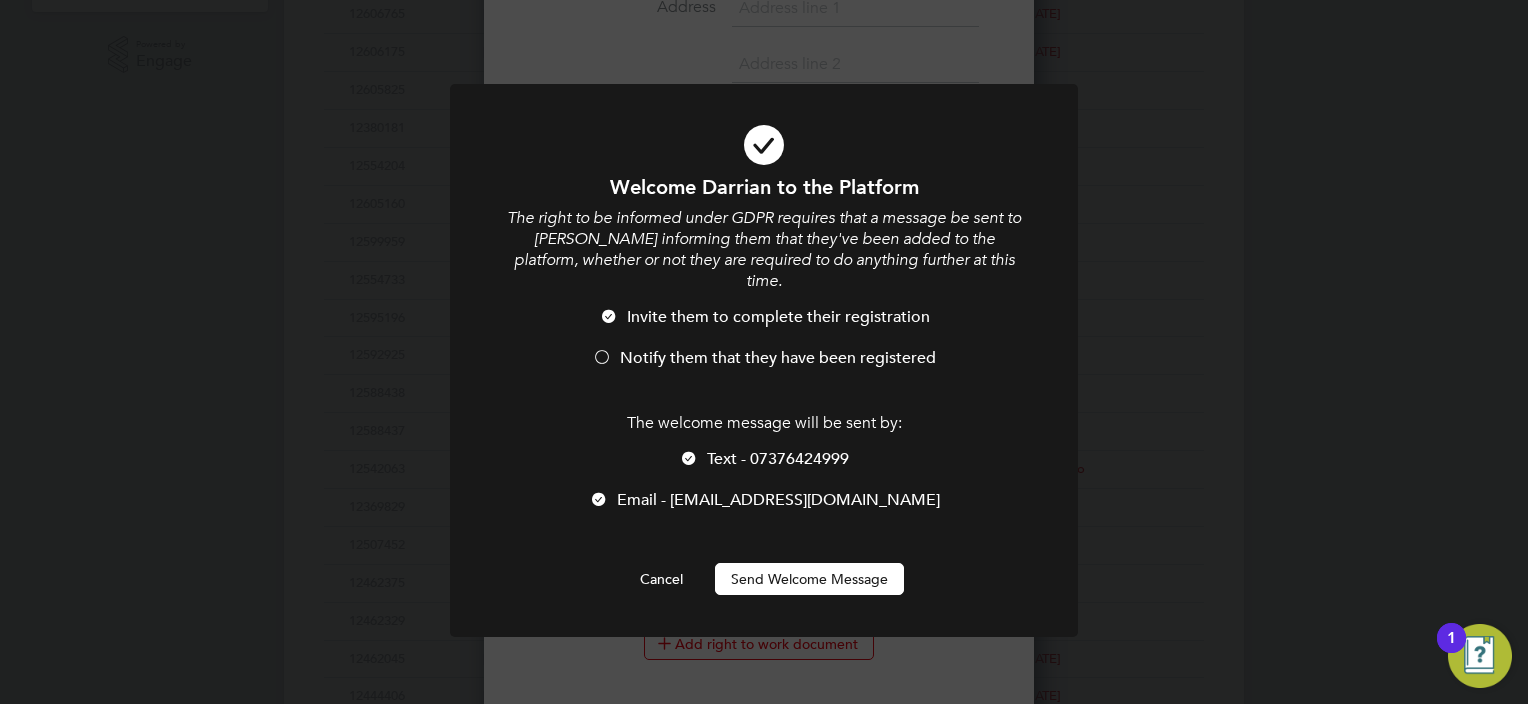 click on "Invite them to complete their registration" at bounding box center [764, 327] 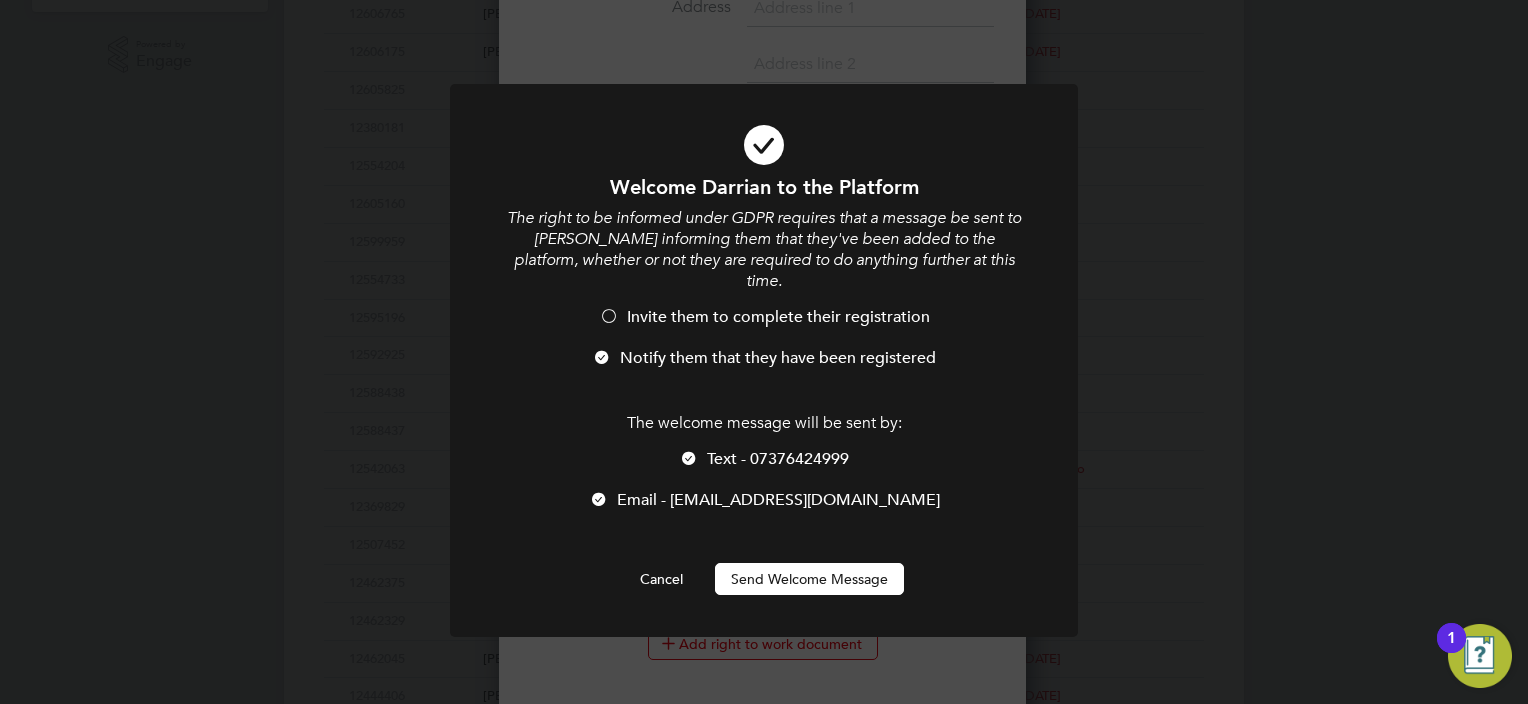 click on "Send Welcome Message" at bounding box center (809, 579) 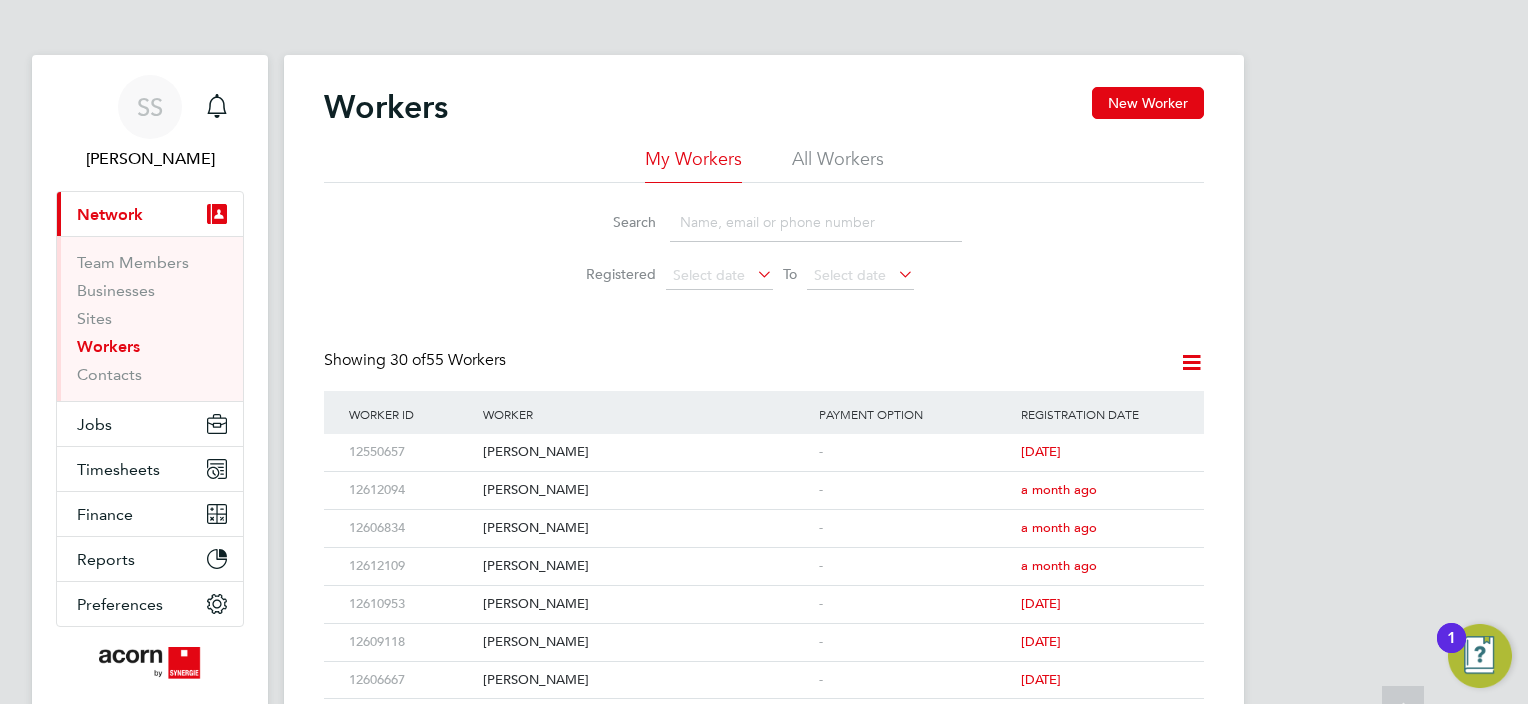 scroll, scrollTop: 0, scrollLeft: 0, axis: both 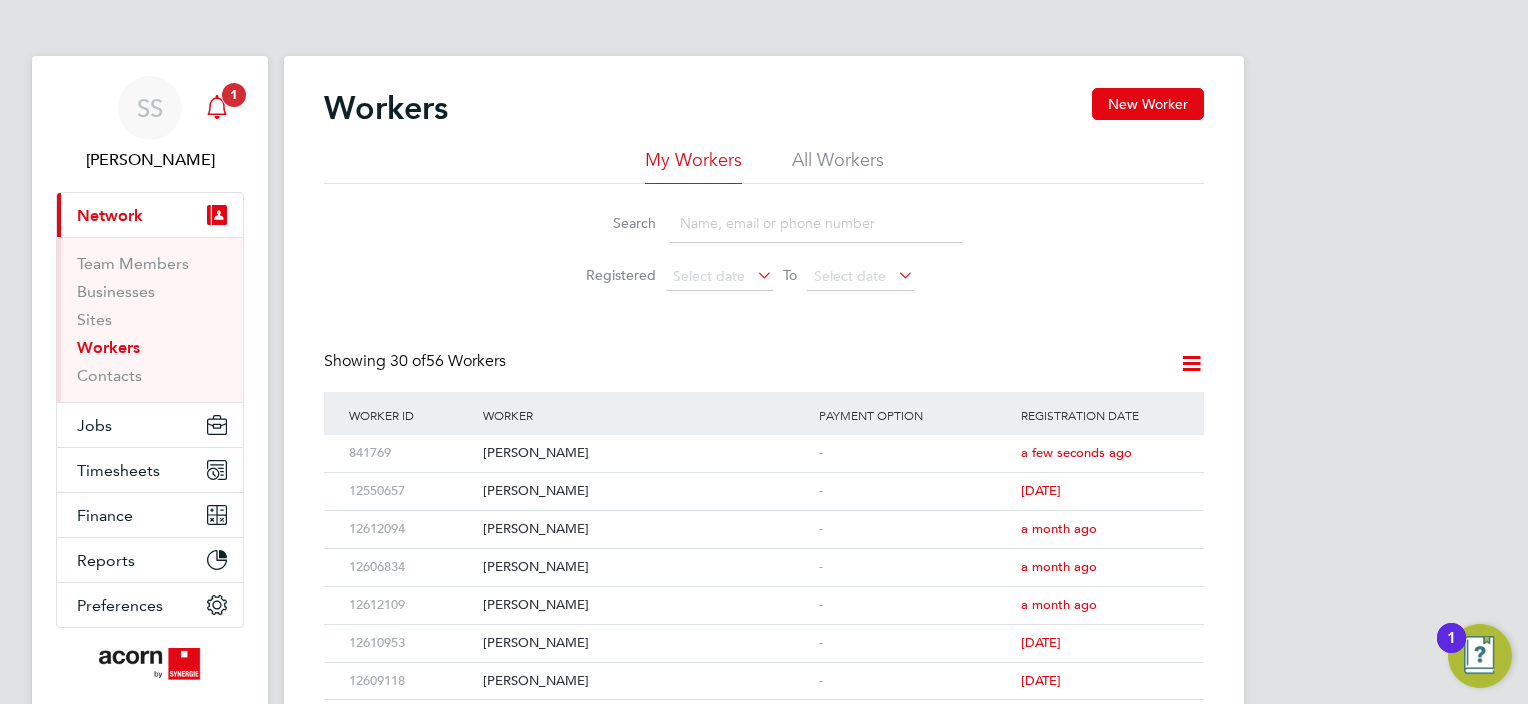 click at bounding box center (217, 107) 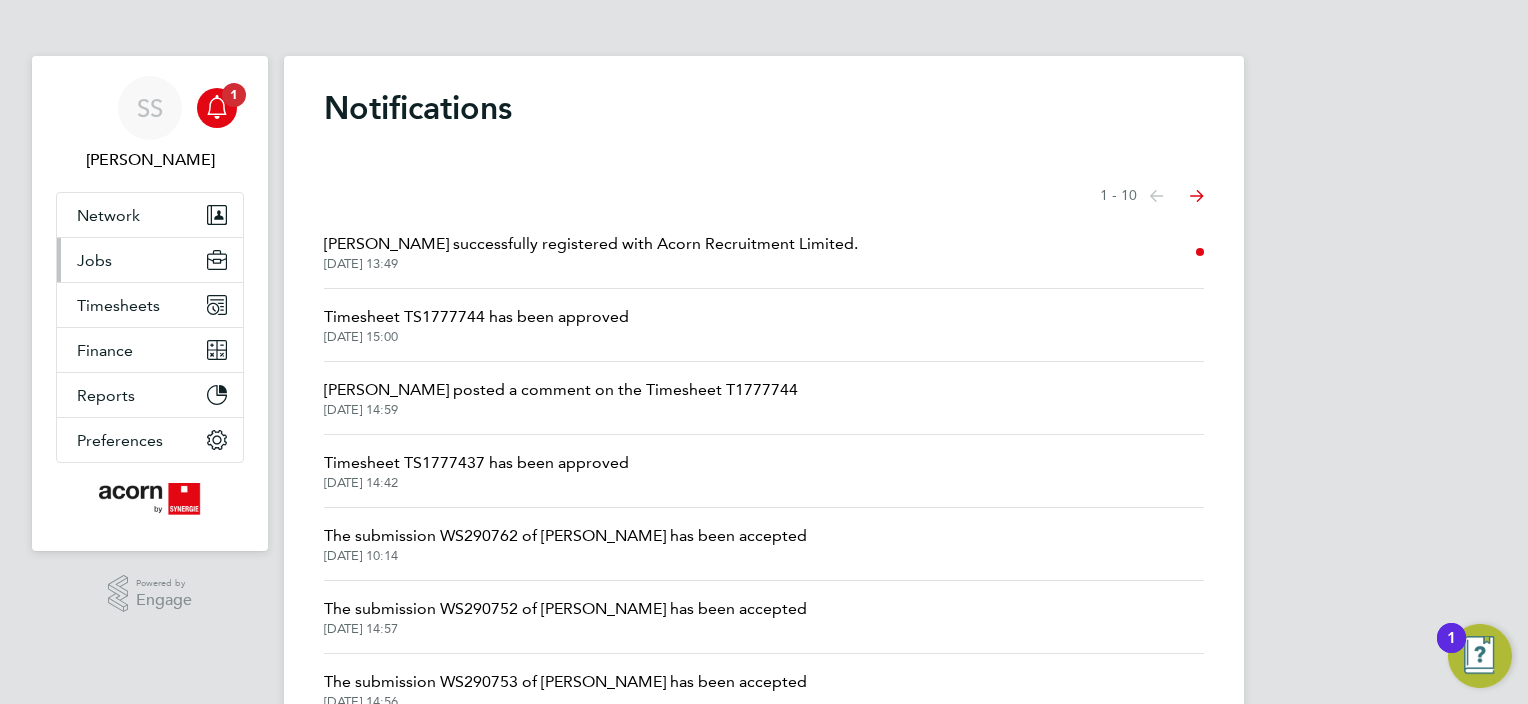 click on "Jobs" at bounding box center [150, 260] 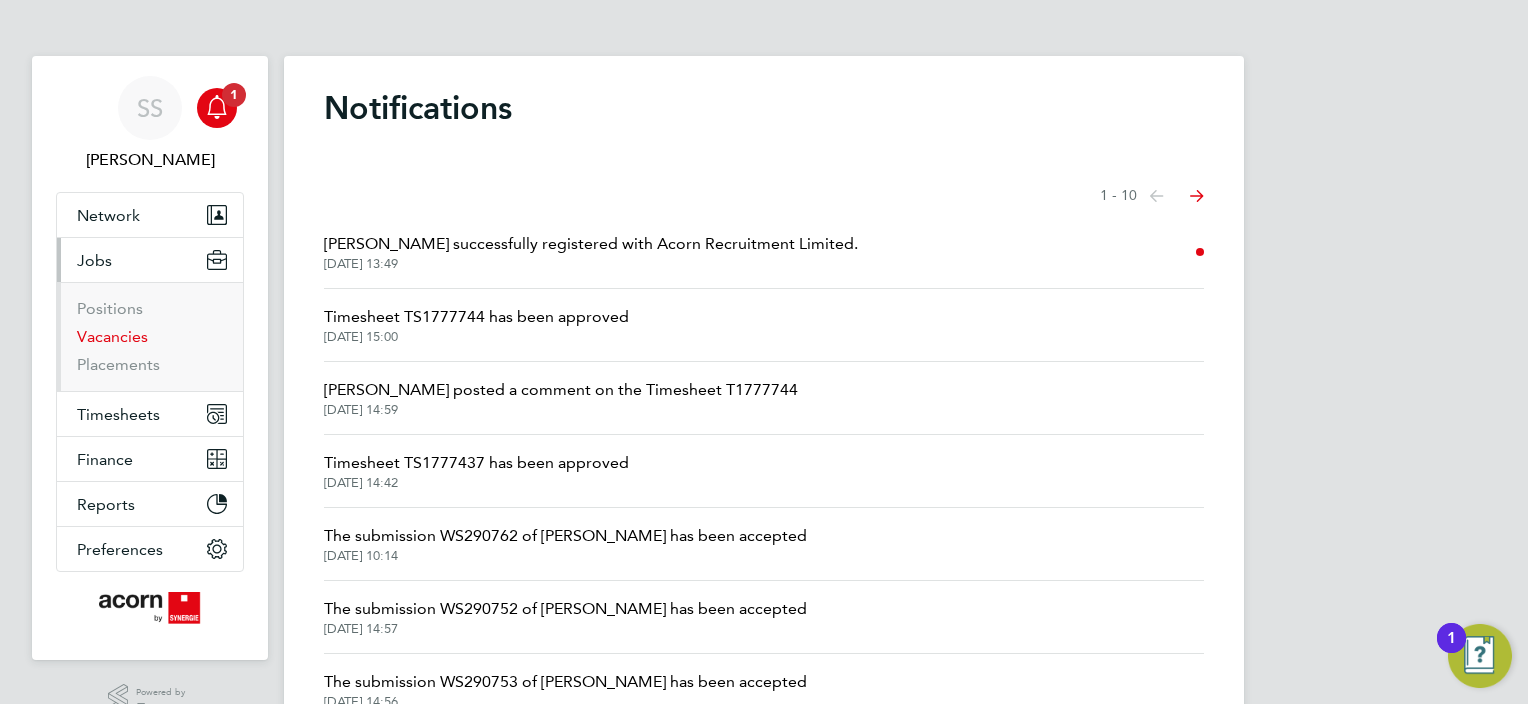 click on "Vacancies" at bounding box center [112, 336] 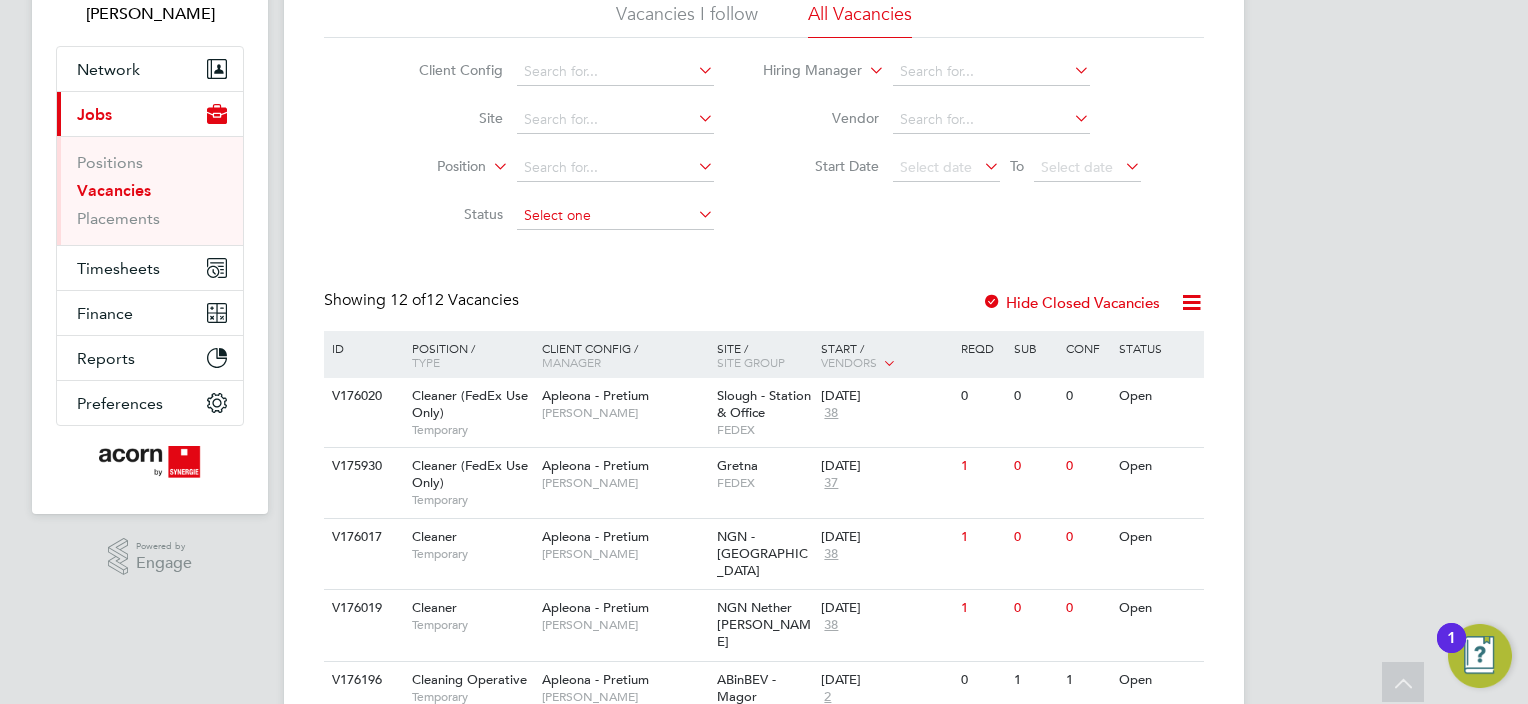 scroll, scrollTop: 0, scrollLeft: 0, axis: both 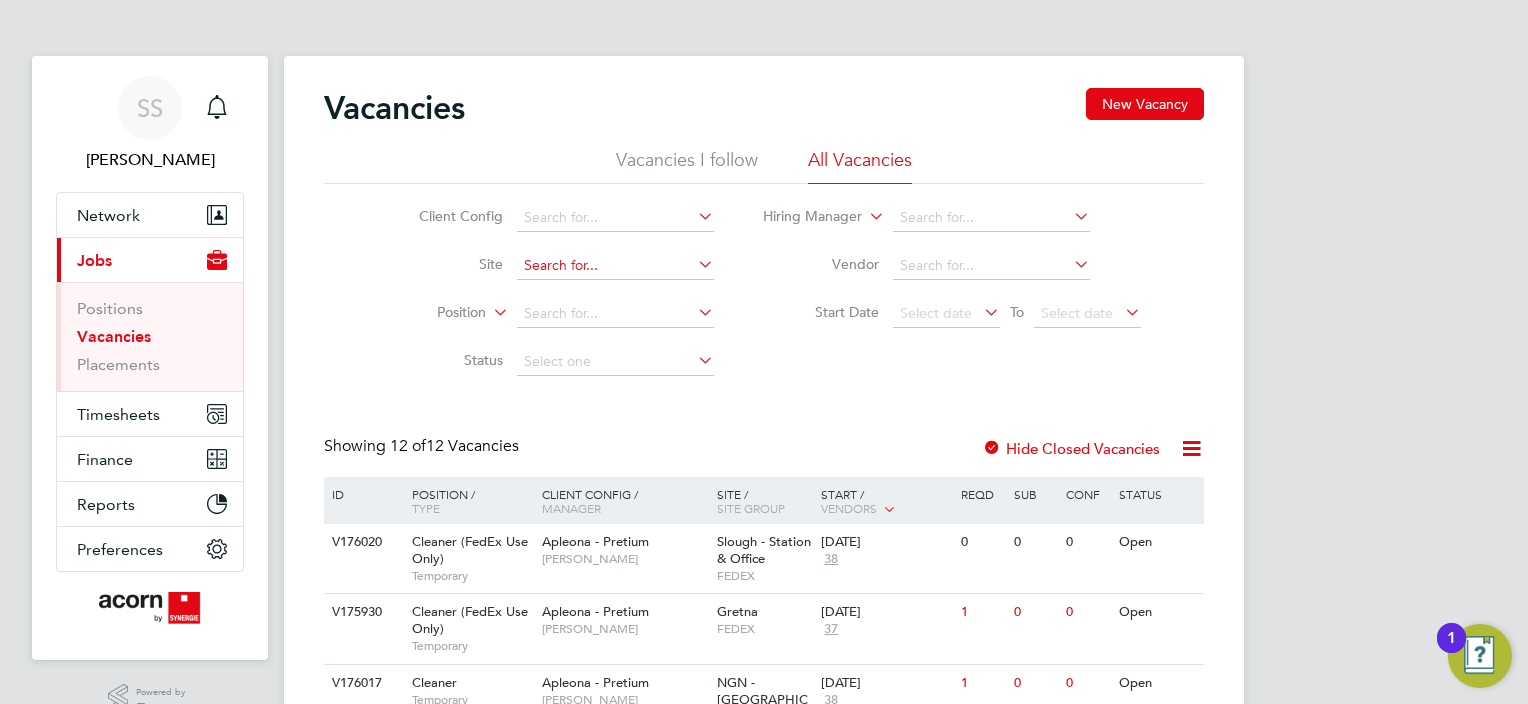 click 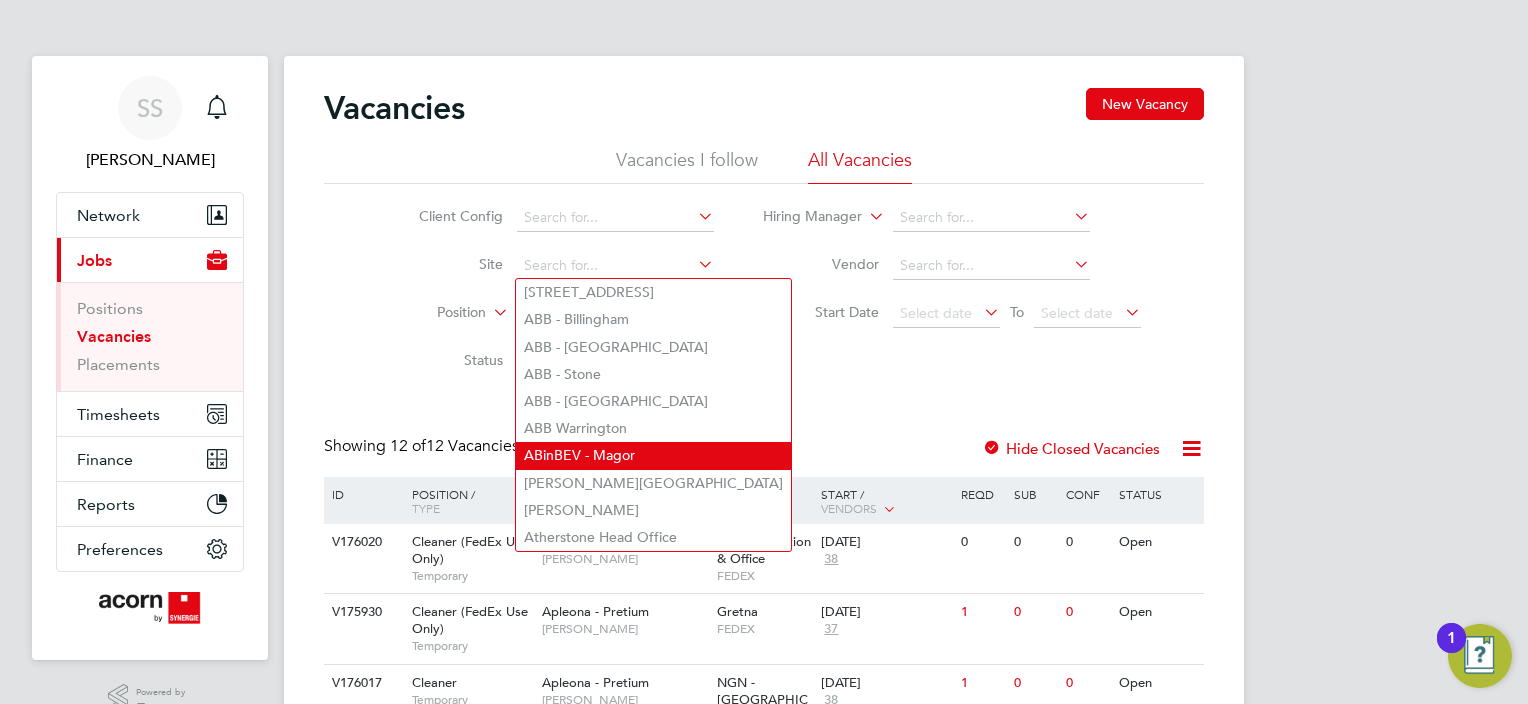 click on "ABinBEV - Magor" 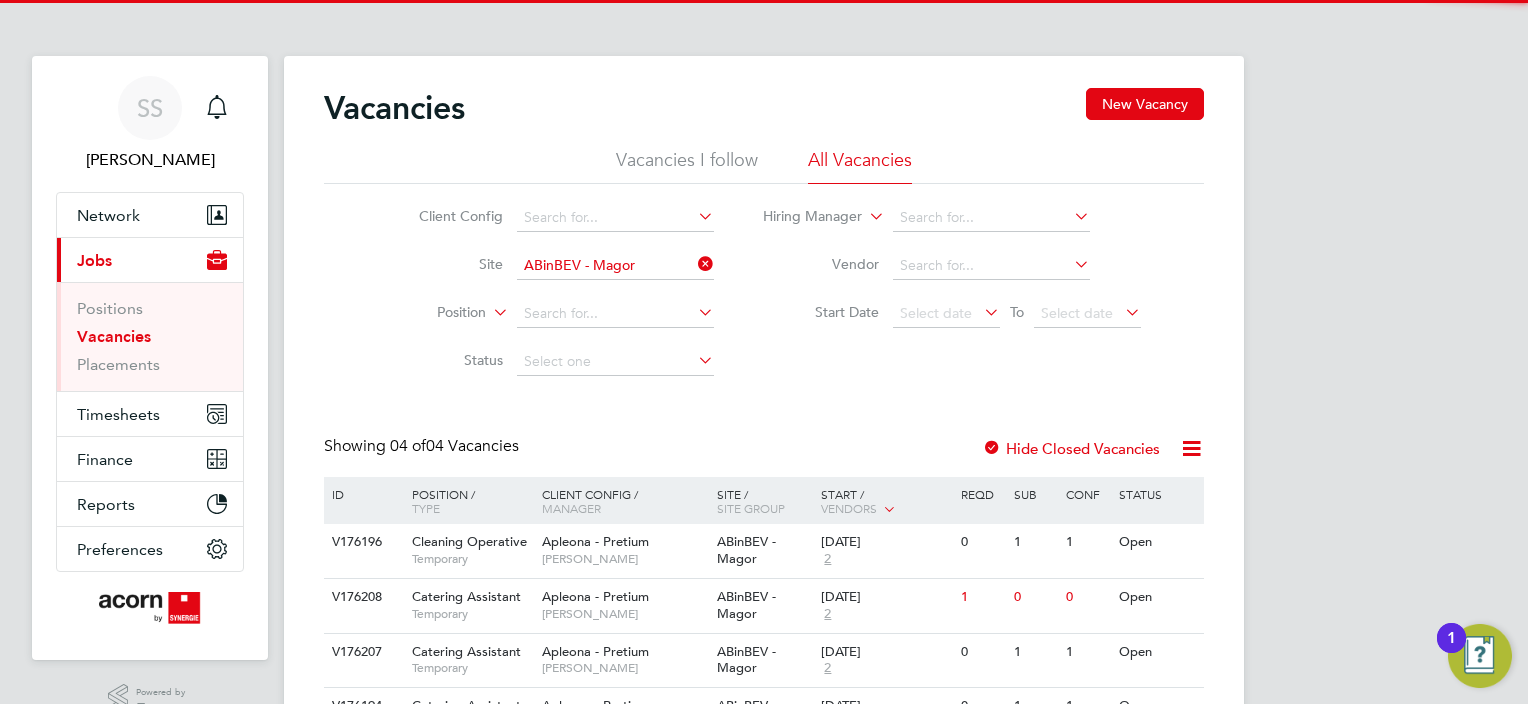 click on "Vacancies New Vacancy Vacancies I follow All Vacancies Client Config     Site   ABinBEV - Magor   Position     Status   Hiring Manager     Vendor   Start Date
Select date
To
Select date
Showing   04 of  04 Vacancies Hide Closed Vacancies ID  Position / Type   Client Config / Manager Site / Site Group Start / Vendors   Reqd Sub Conf Status V176196 Cleaning Operative   Temporary Apleona - Pretium   Gemma McBride ABinBEV - Magor   21 Jul 2025 2 0 1 1 Open V176208 Catering Assistant   Temporary Apleona - Pretium   Gemma McBride ABinBEV - Magor   17 Jul 2025 2 1 0 0 Open V176207 Catering Assistant   Temporary Apleona - Pretium   Gemma McBride ABinBEV - Magor   11 Jul 2025 2 0 1 1 Open V176194 Catering Assistant   Temporary Apleona - Pretium   Gemma McBride ABinBEV - Magor   05 Jul 2025 2 0 1 1 Open Show   more" 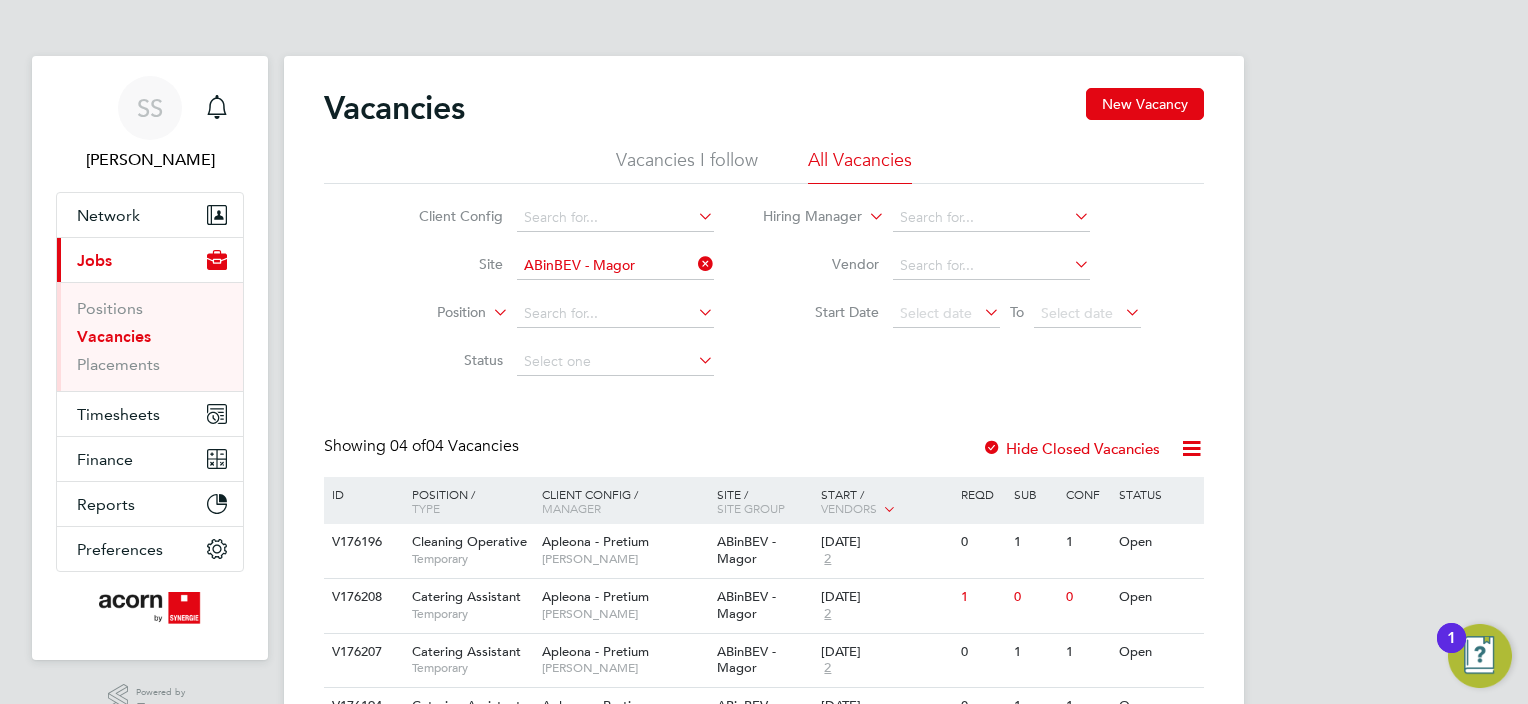scroll, scrollTop: 110, scrollLeft: 0, axis: vertical 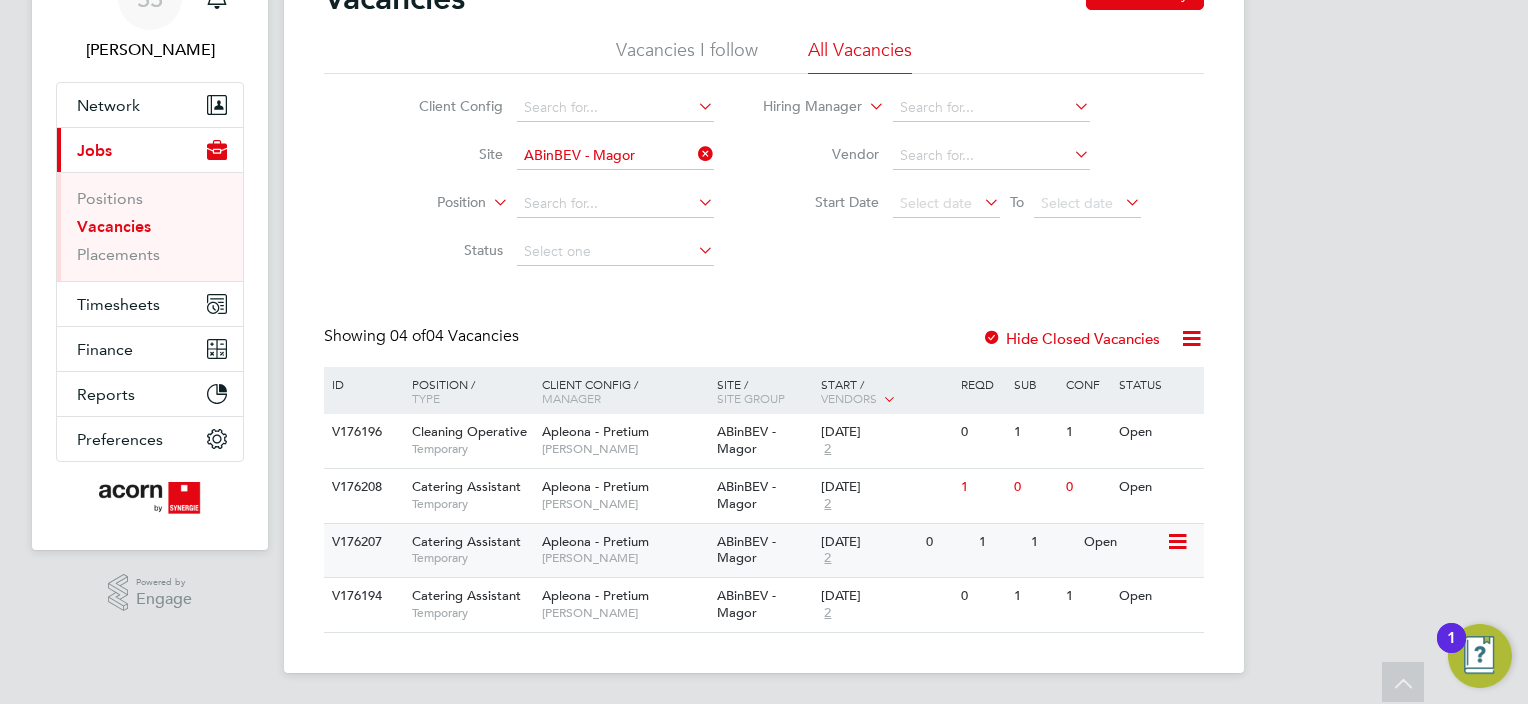 click on "Temporary" 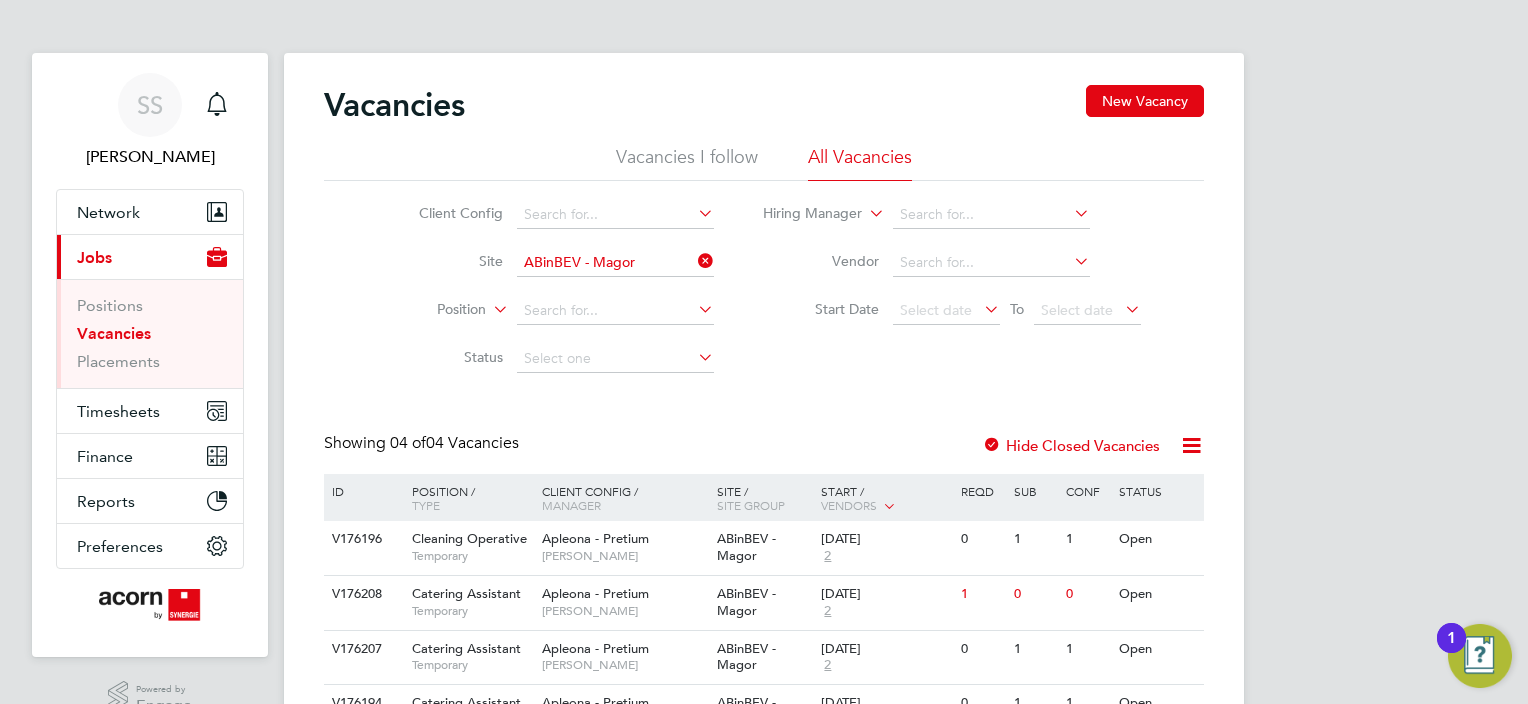 scroll, scrollTop: 0, scrollLeft: 0, axis: both 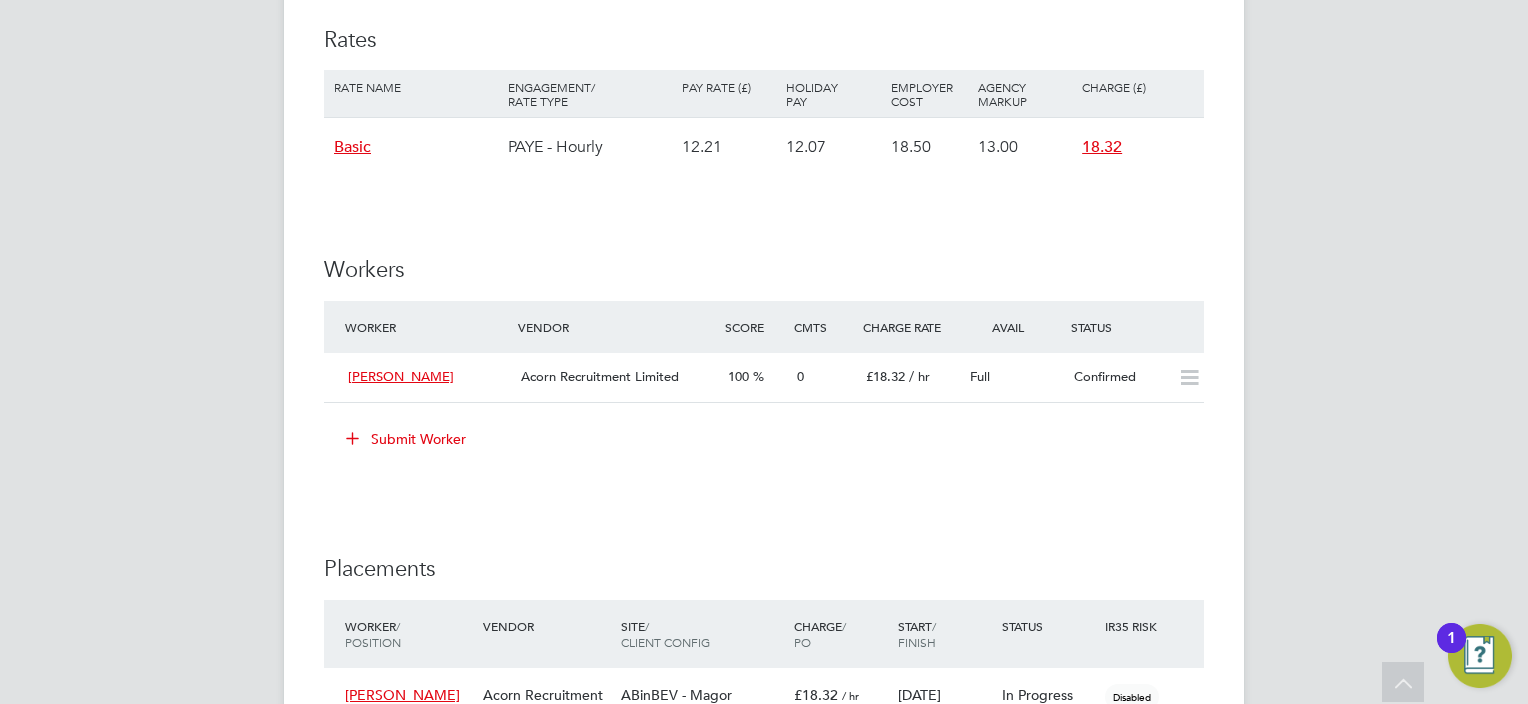 click on "Submit Worker" 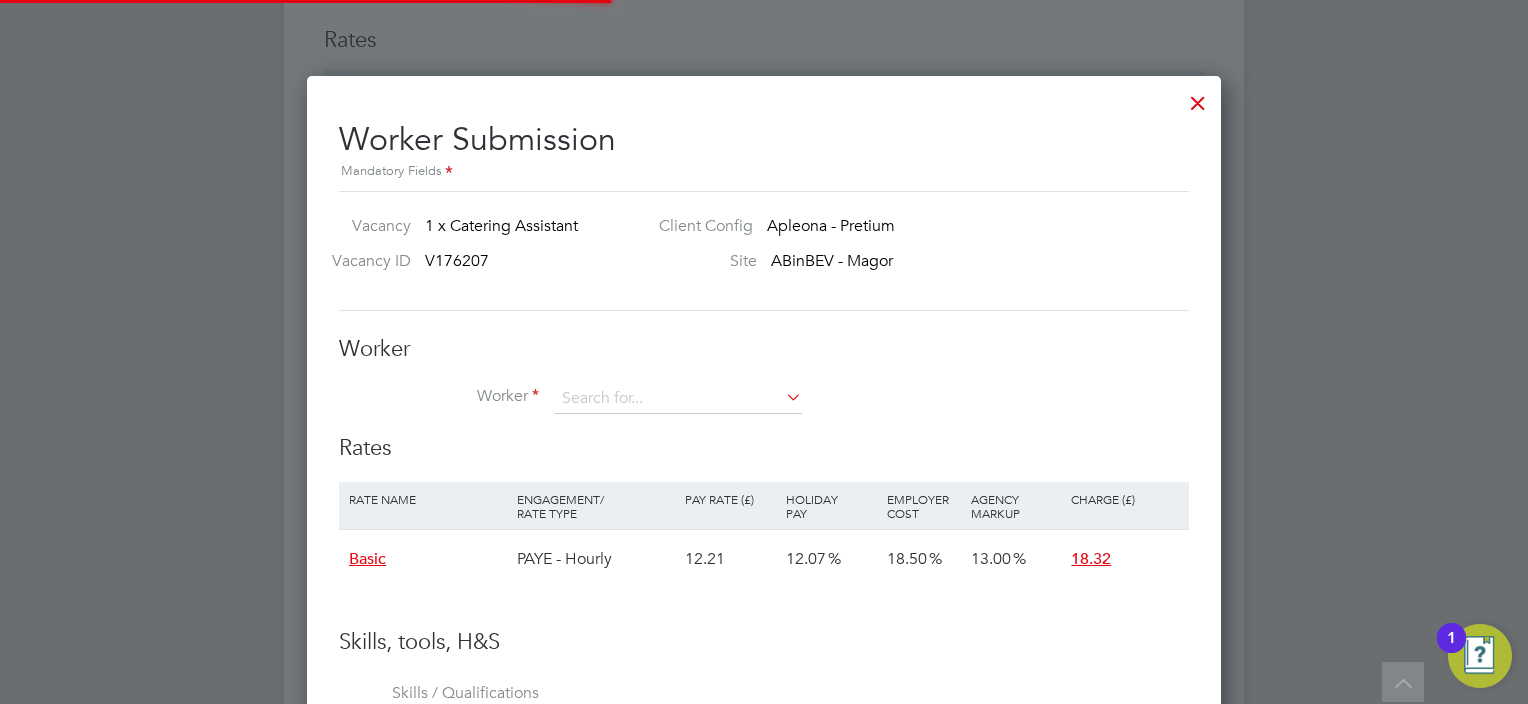 scroll, scrollTop: 11, scrollLeft: 9, axis: both 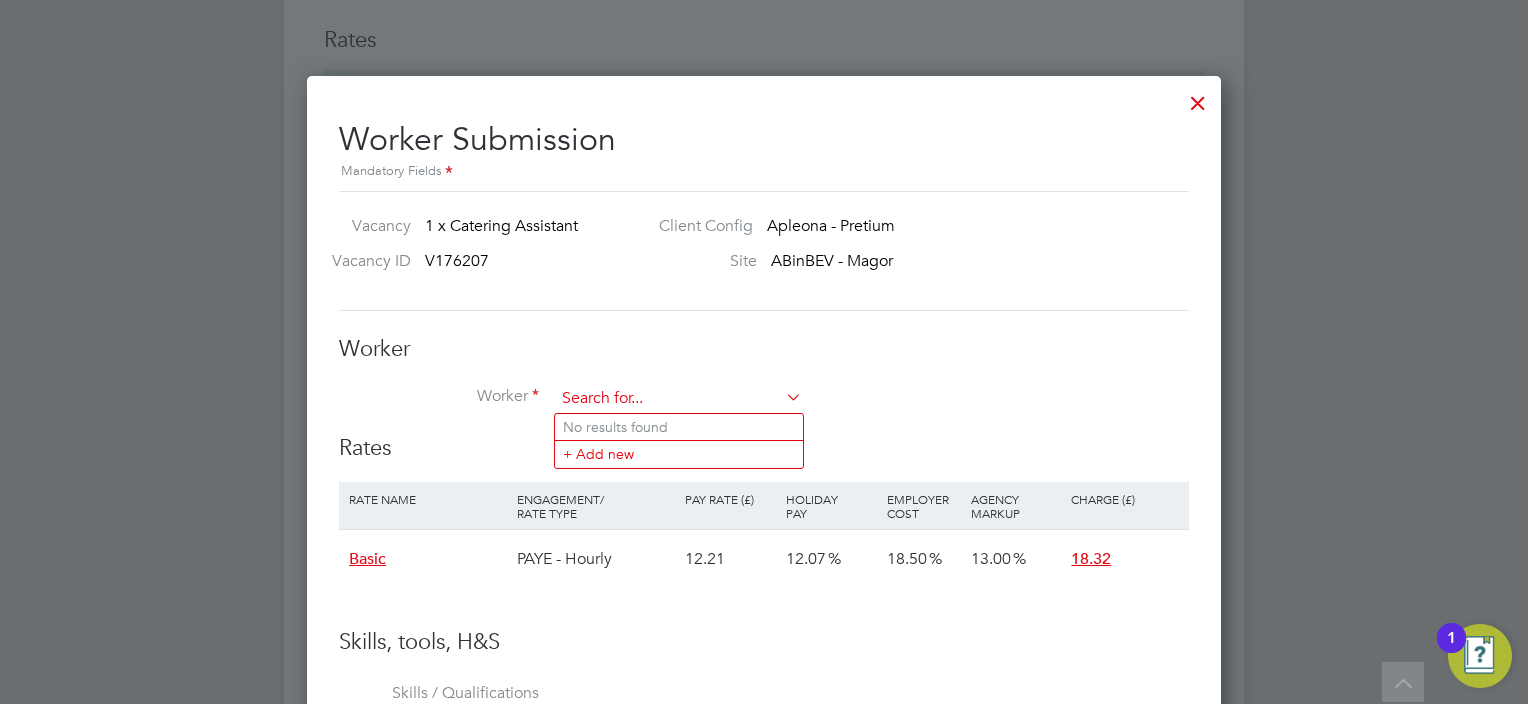 click at bounding box center [678, 399] 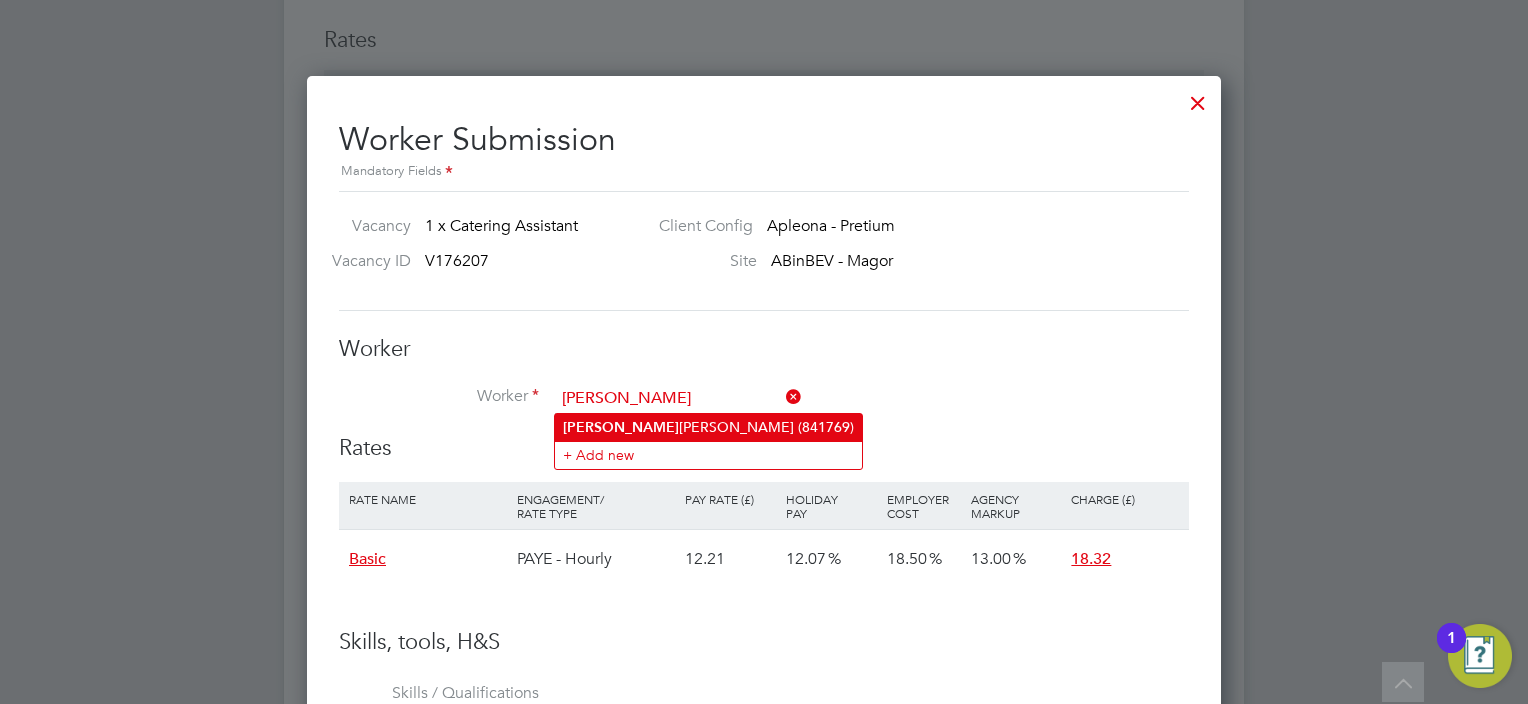 click on "[PERSON_NAME] (841769)" 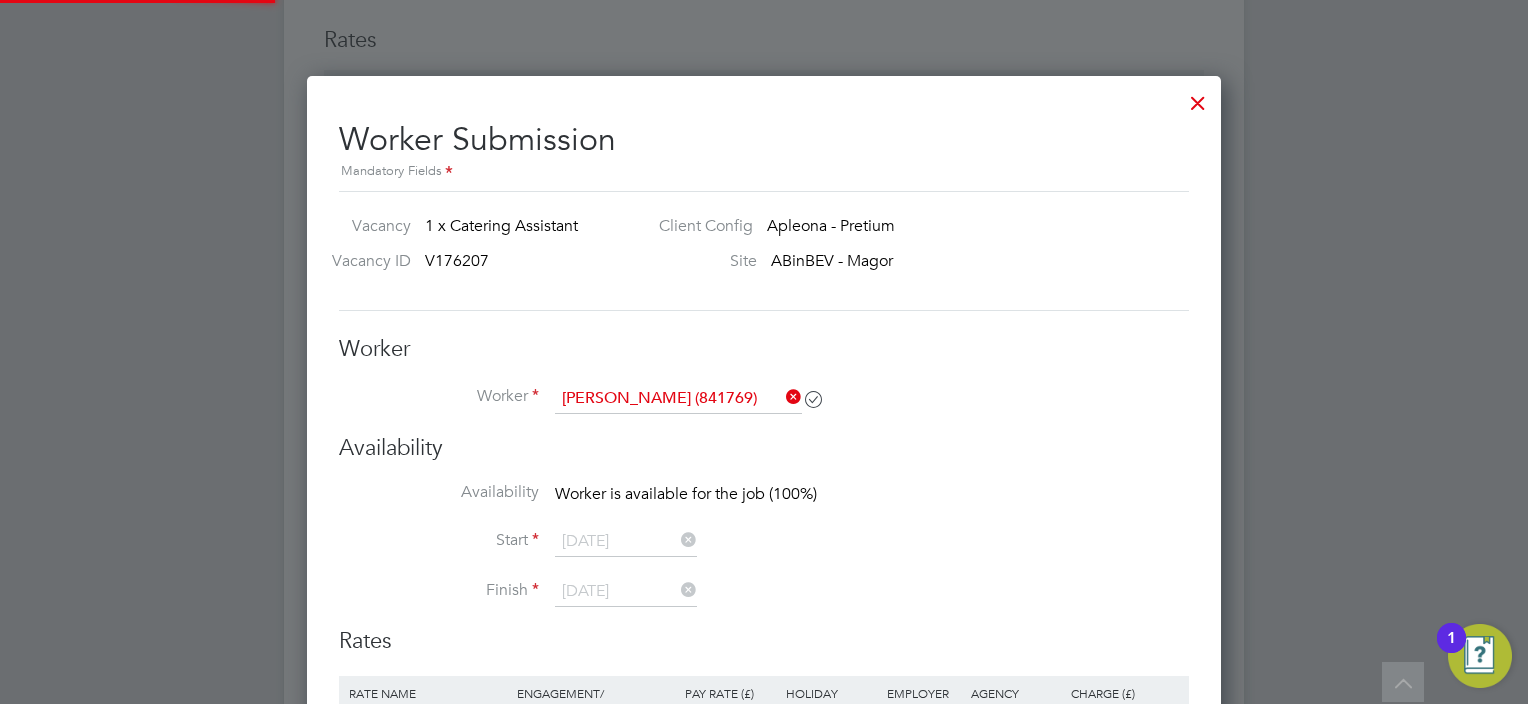 scroll, scrollTop: 9, scrollLeft: 9, axis: both 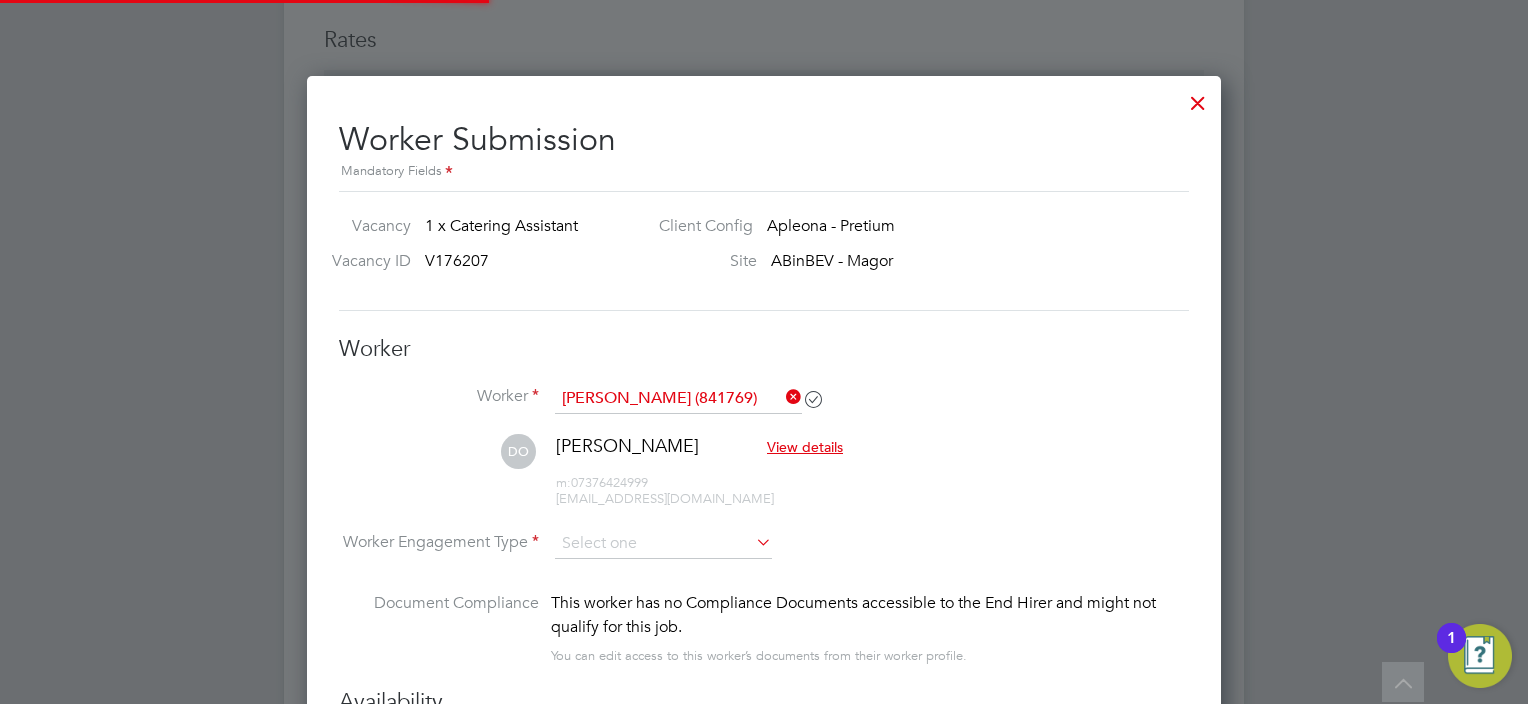 click on "DO [PERSON_NAME]   View details m:  07376424999   [EMAIL_ADDRESS][DOMAIN_NAME]" at bounding box center (764, 481) 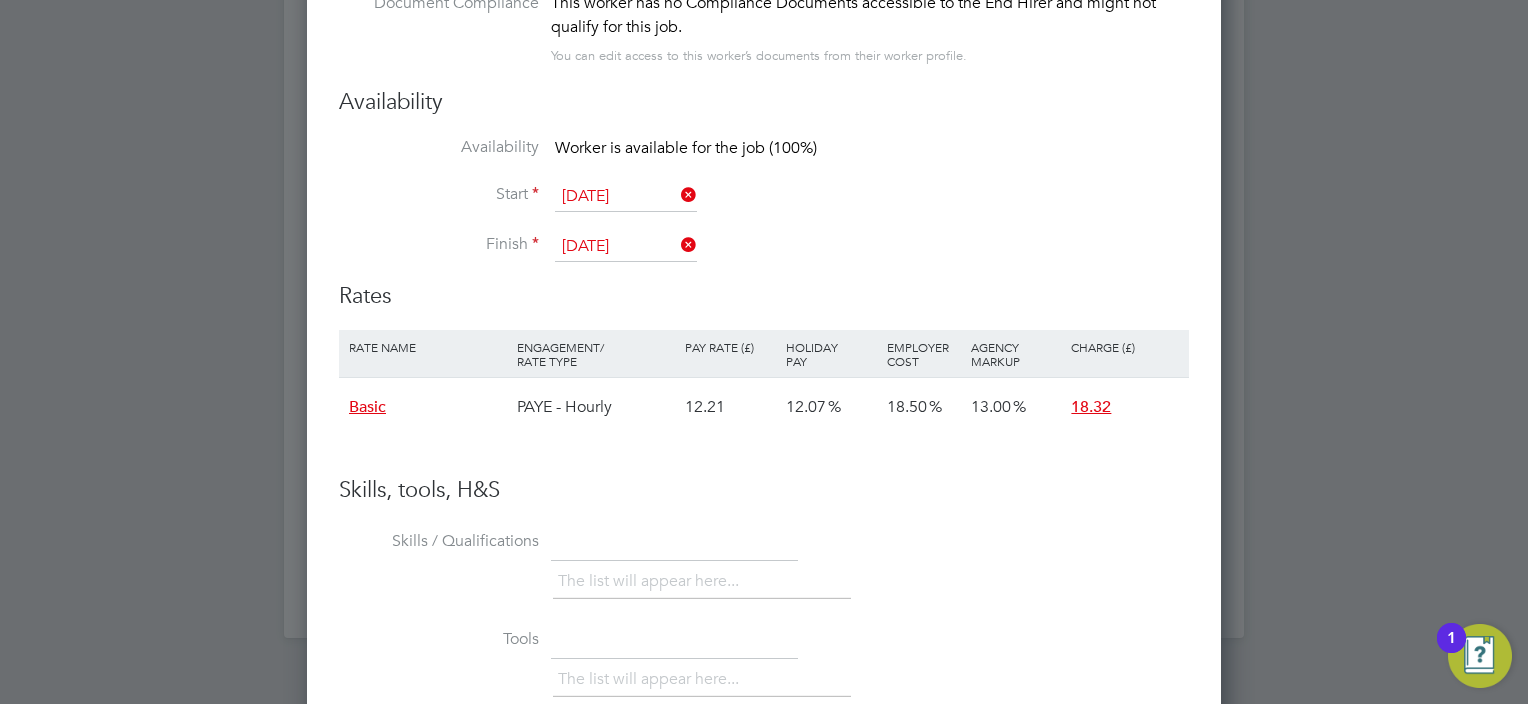 click at bounding box center (677, 195) 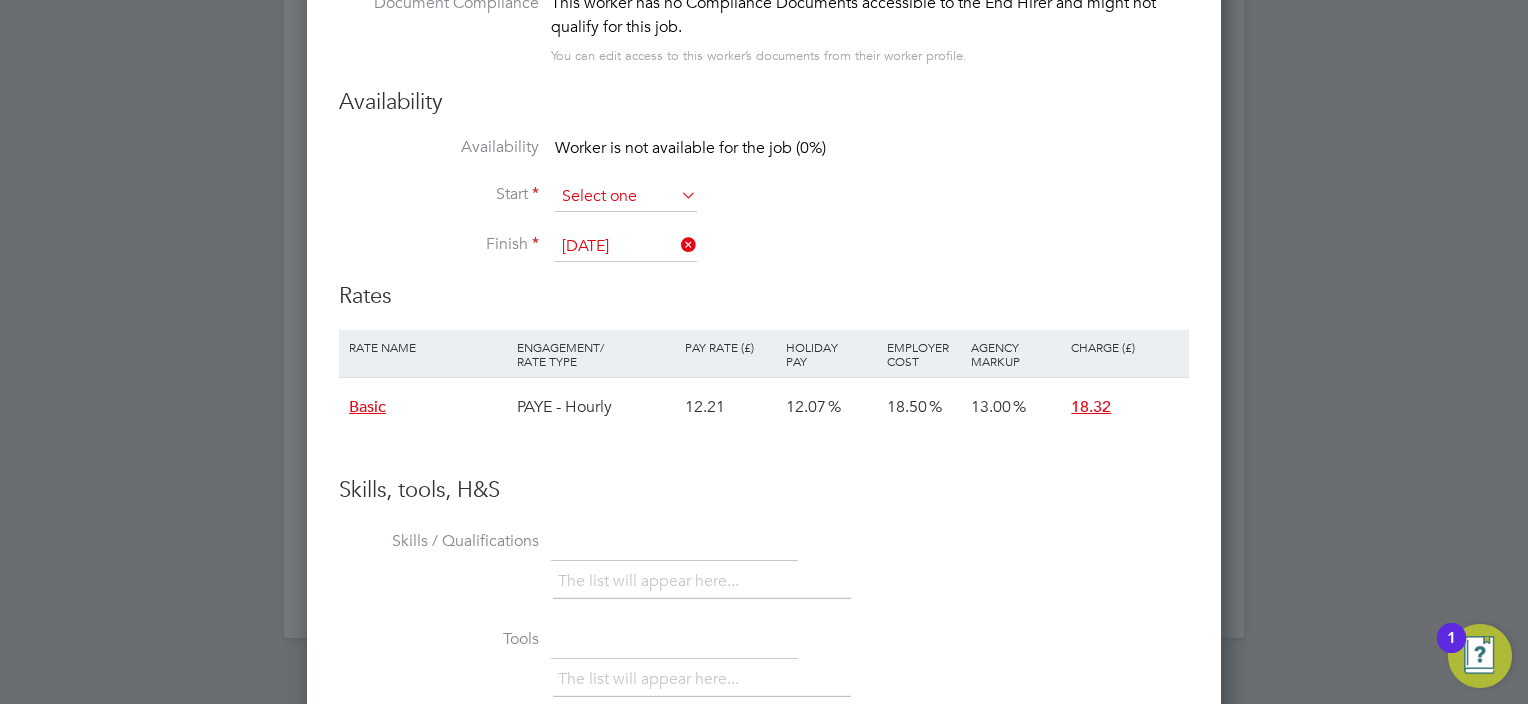 click at bounding box center (626, 197) 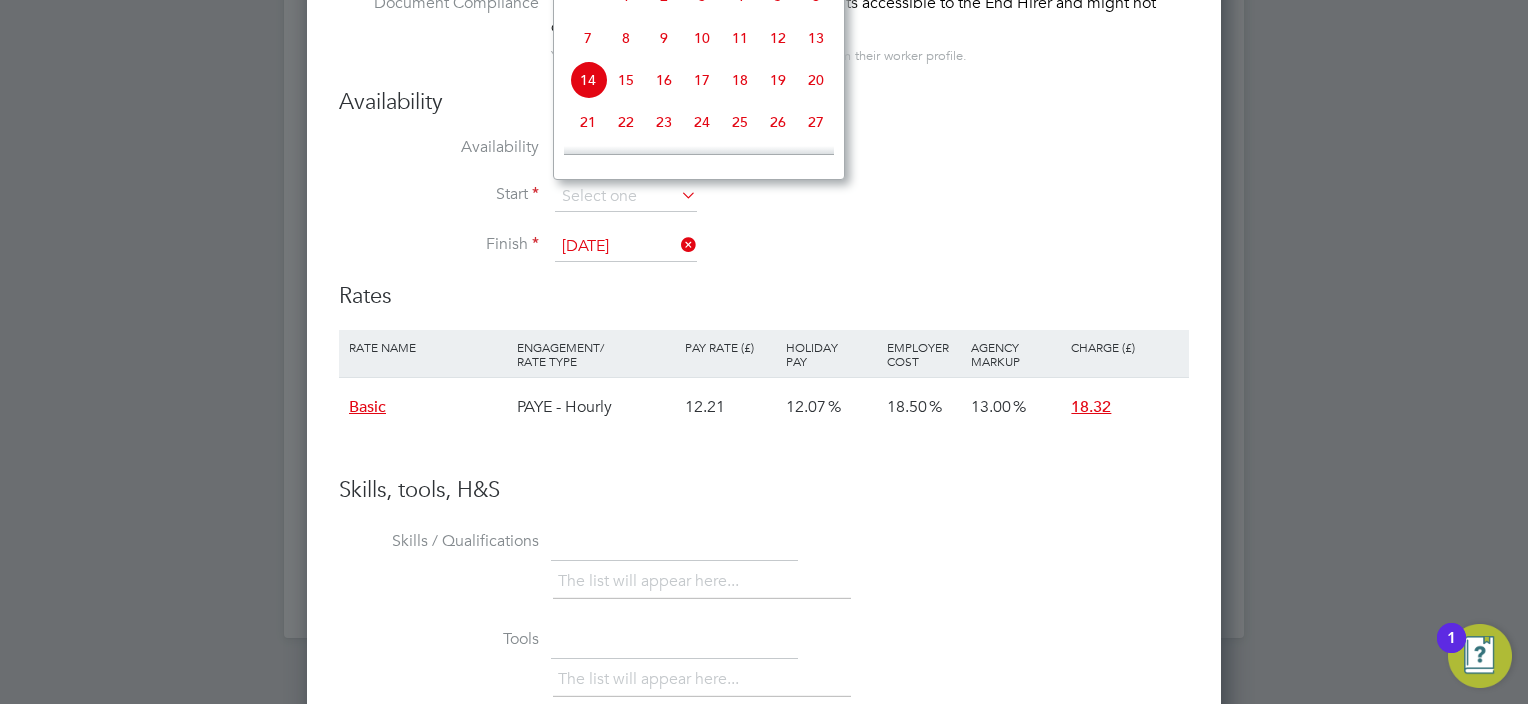 click on "15" 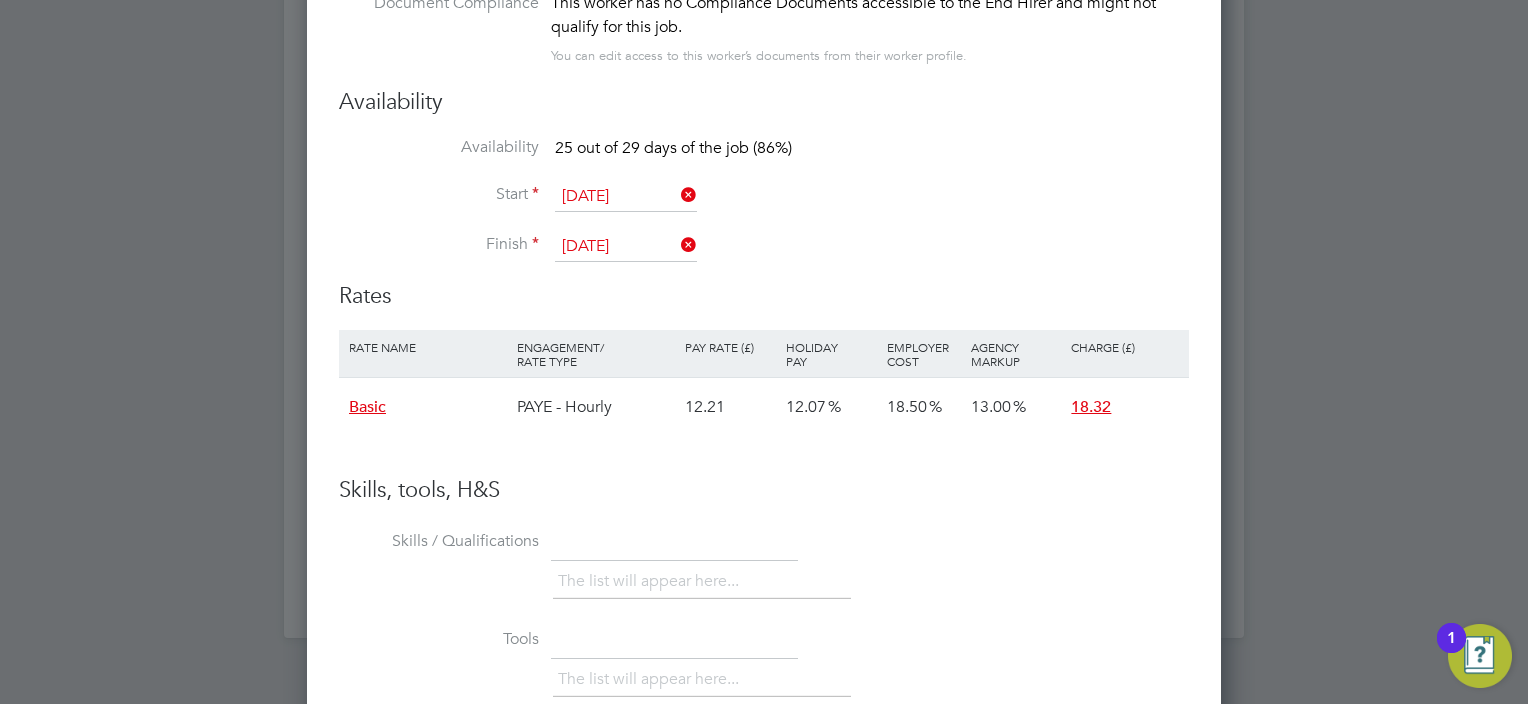 click on "Start   [DATE]" at bounding box center (764, 207) 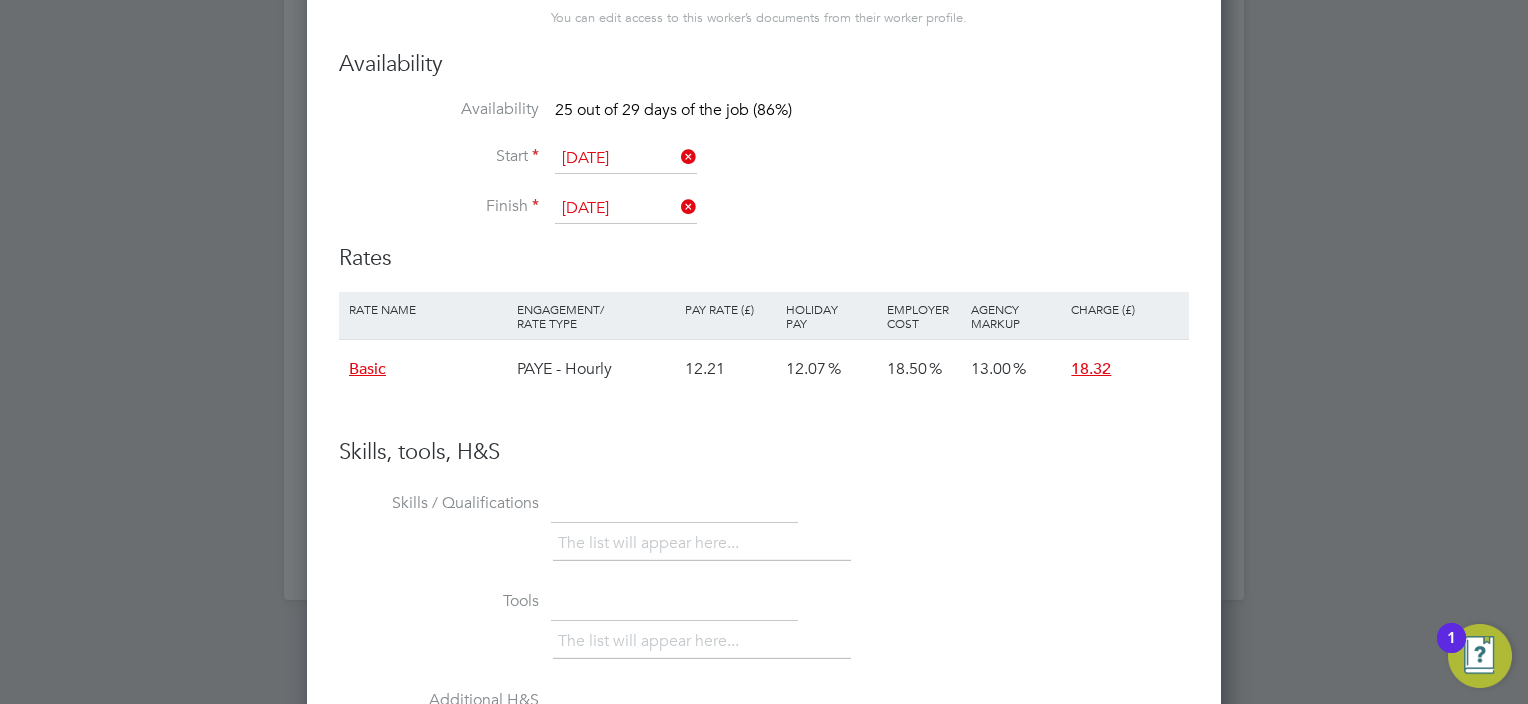 click at bounding box center (677, 157) 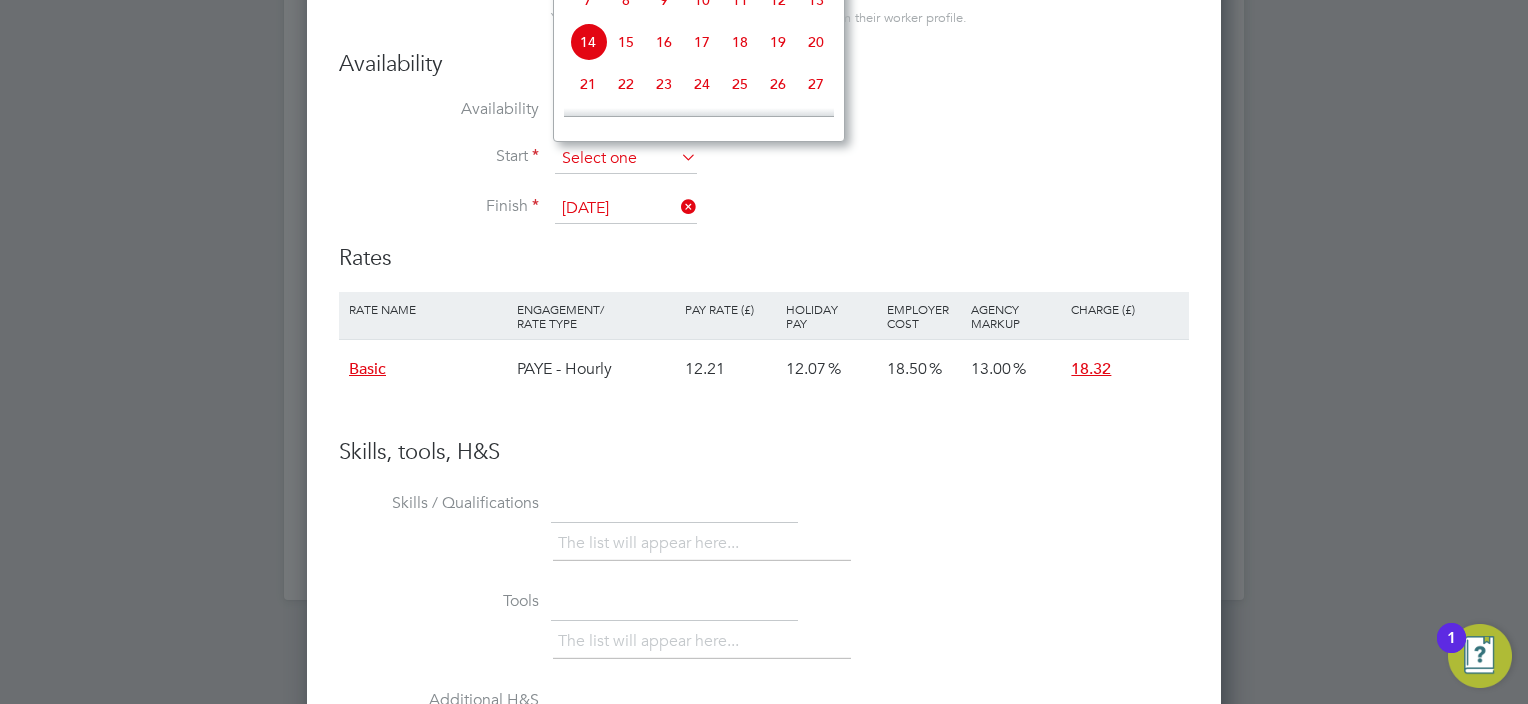 click at bounding box center (626, 159) 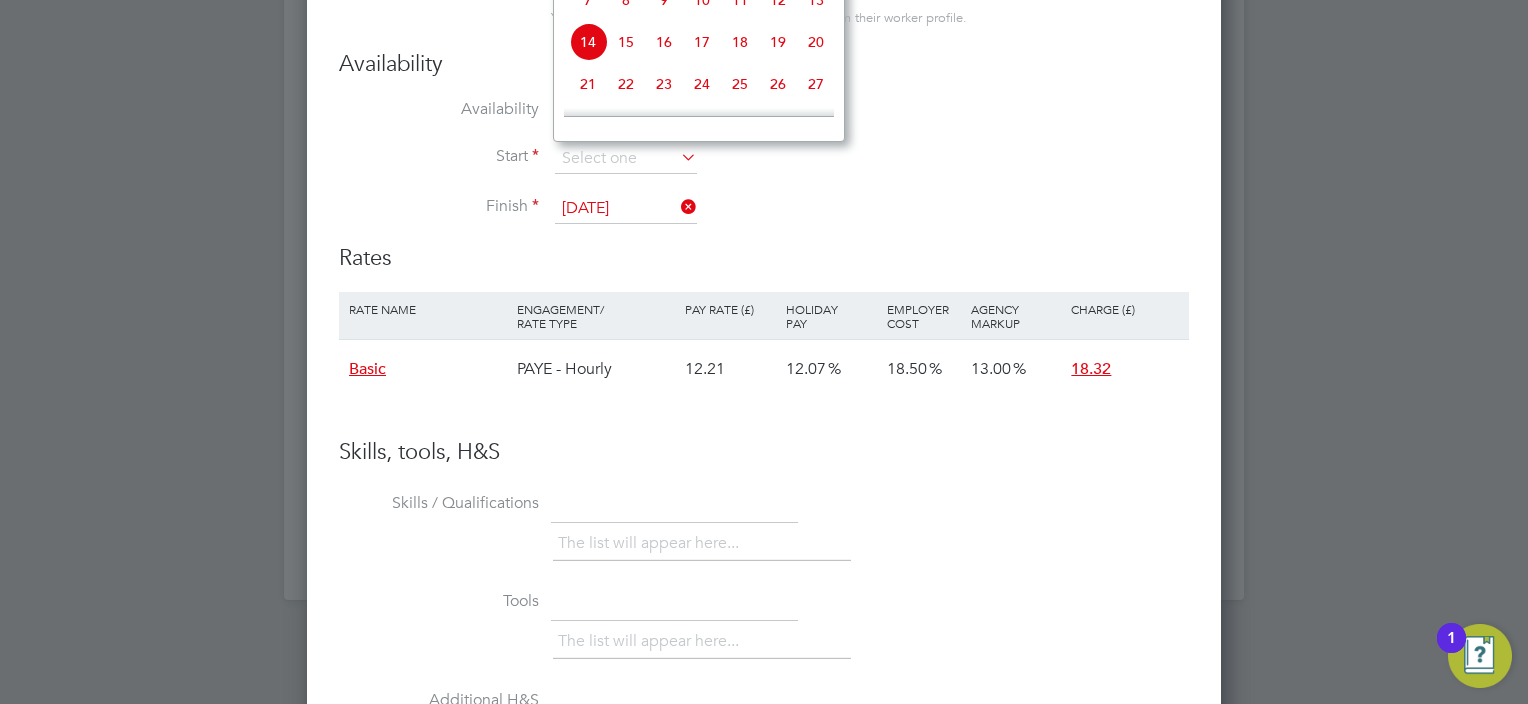 click on "11" 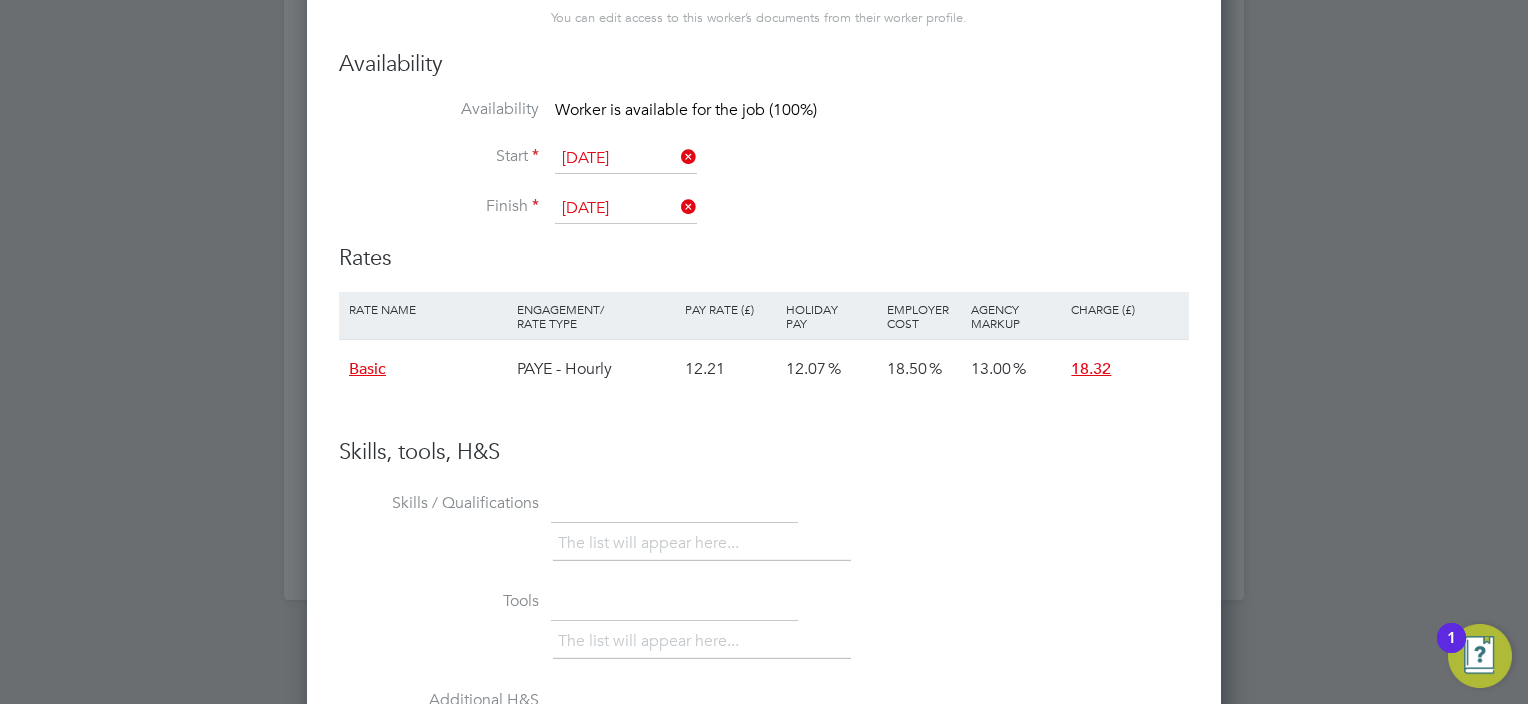 click on "Finish   [DATE]" at bounding box center [764, 219] 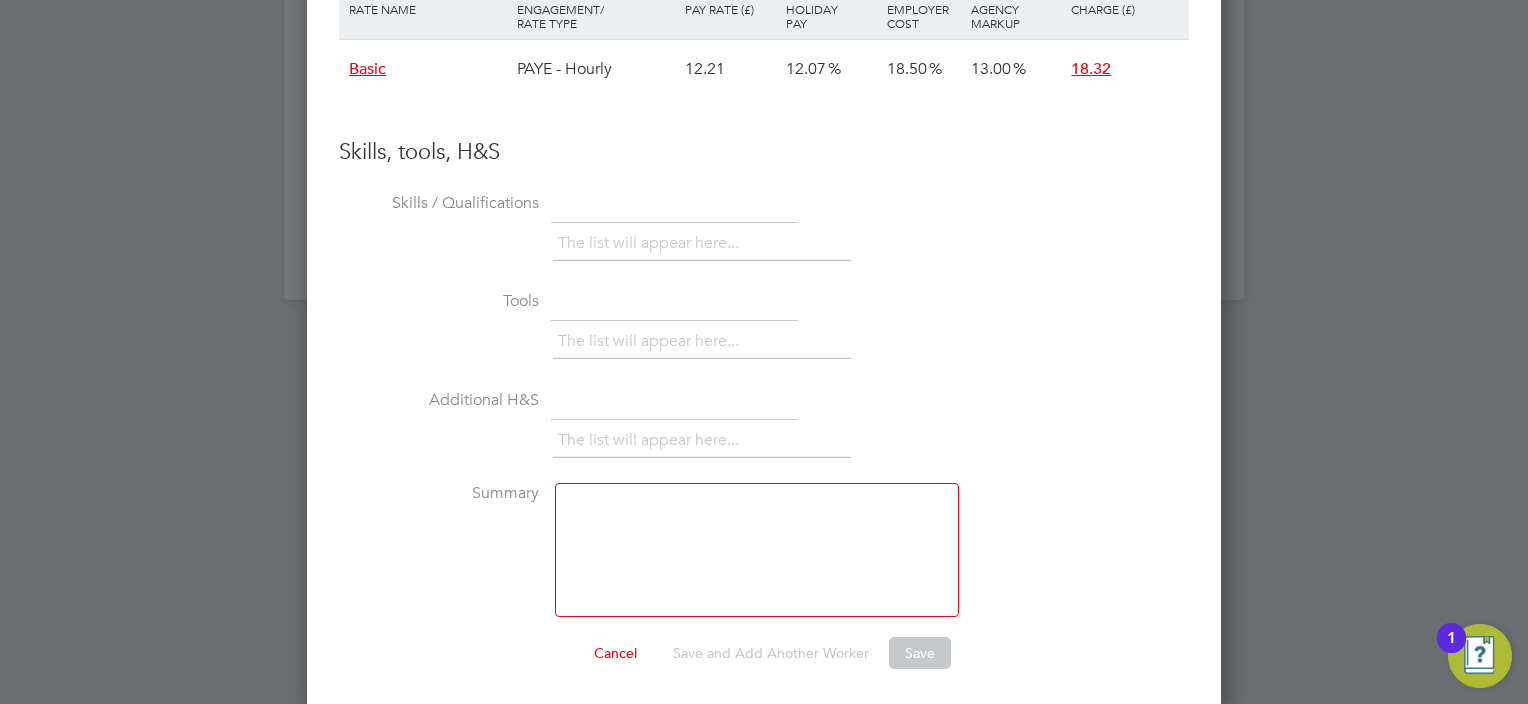 click at bounding box center (757, 550) 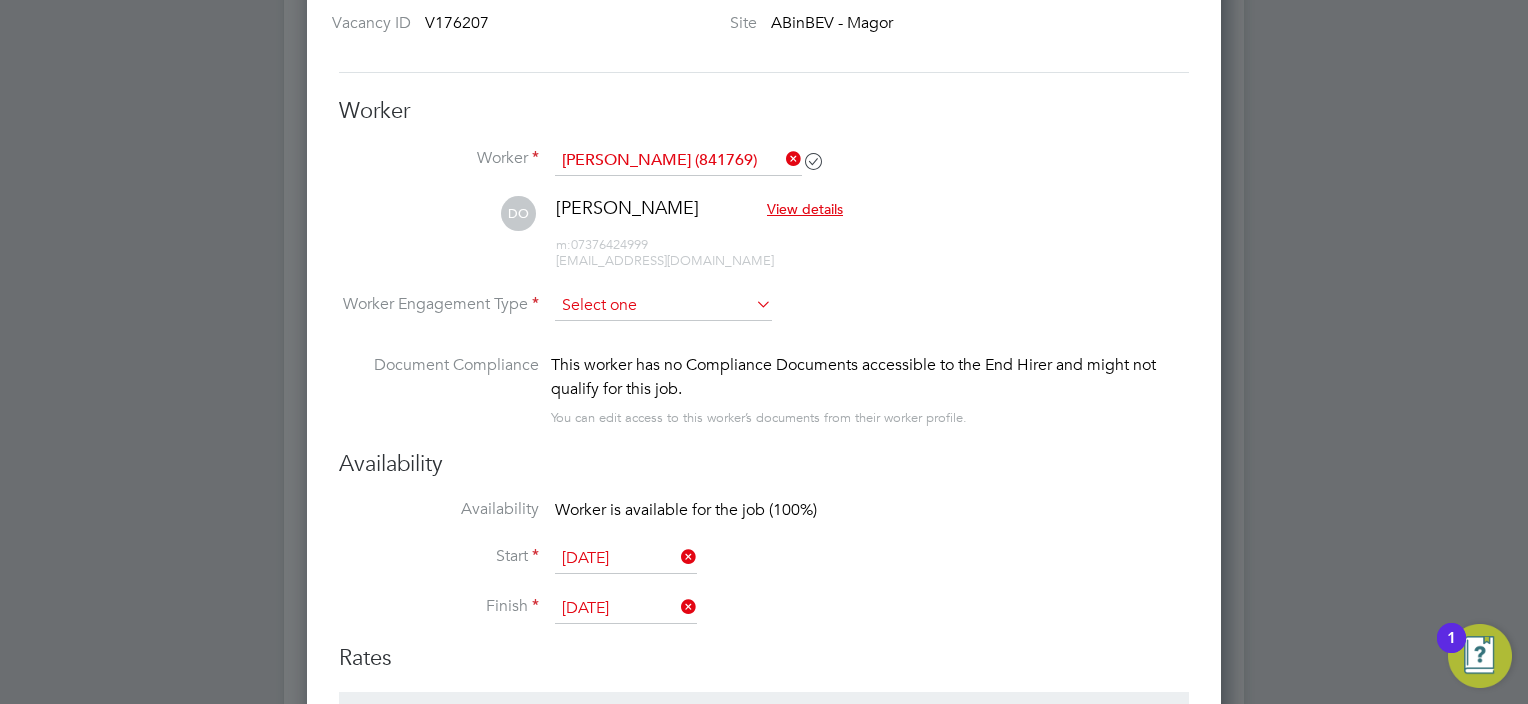 click at bounding box center [663, 306] 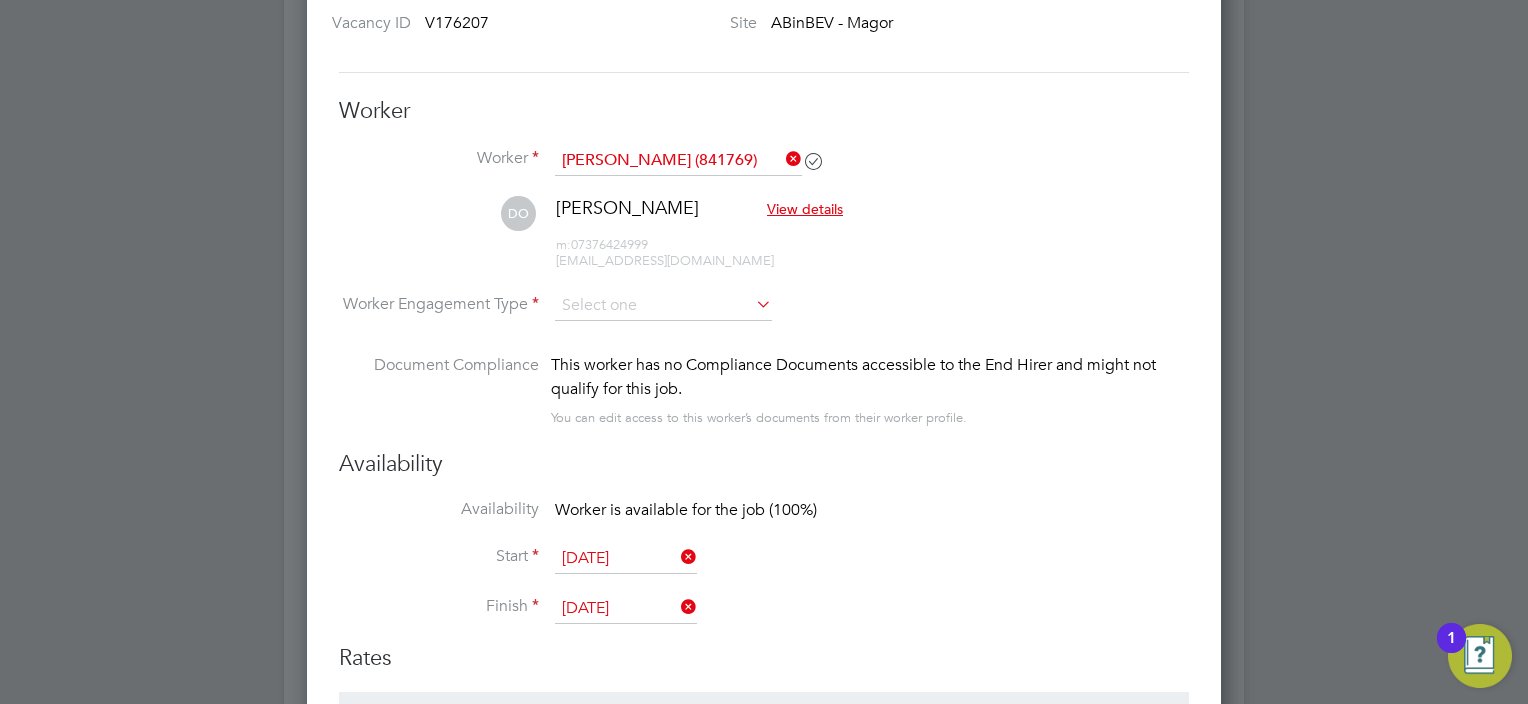 click on "PAYE" 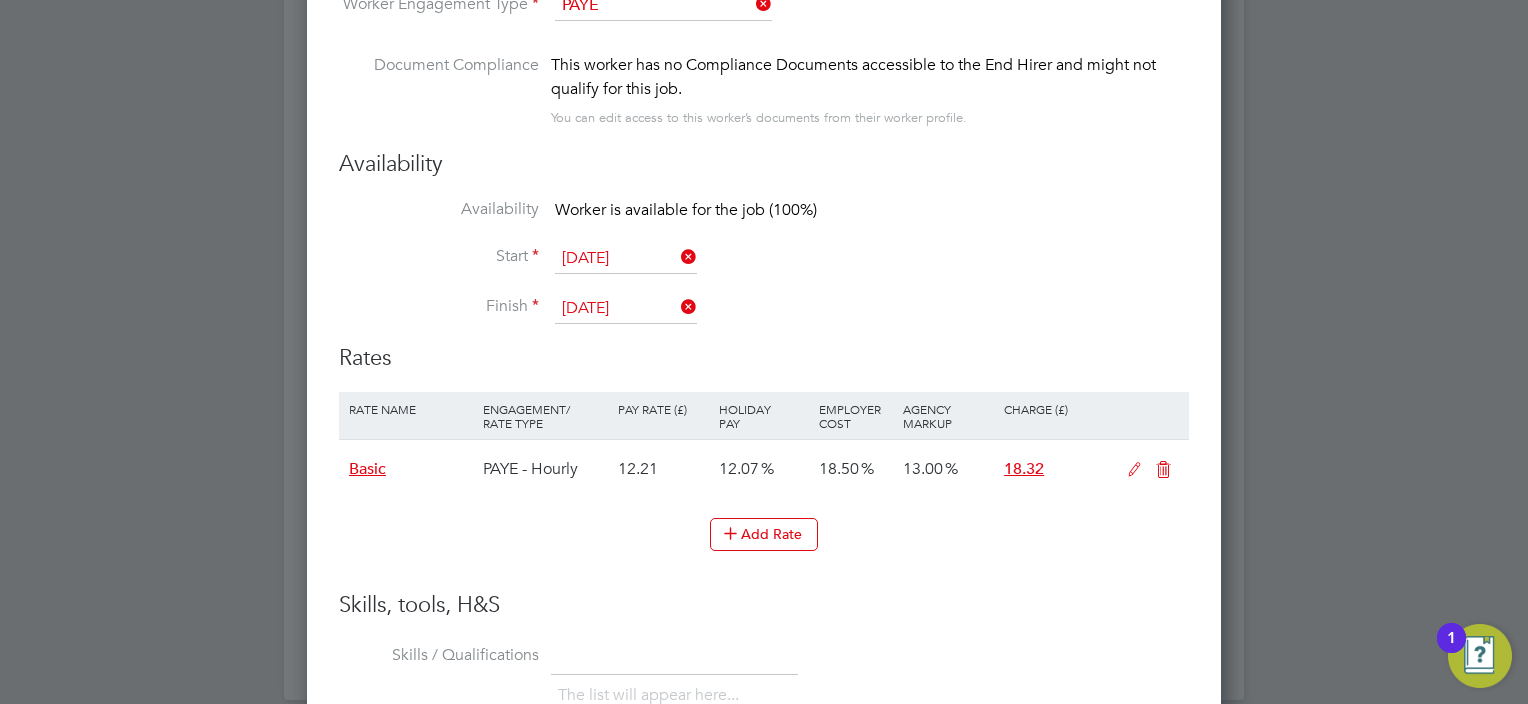 click at bounding box center [677, 257] 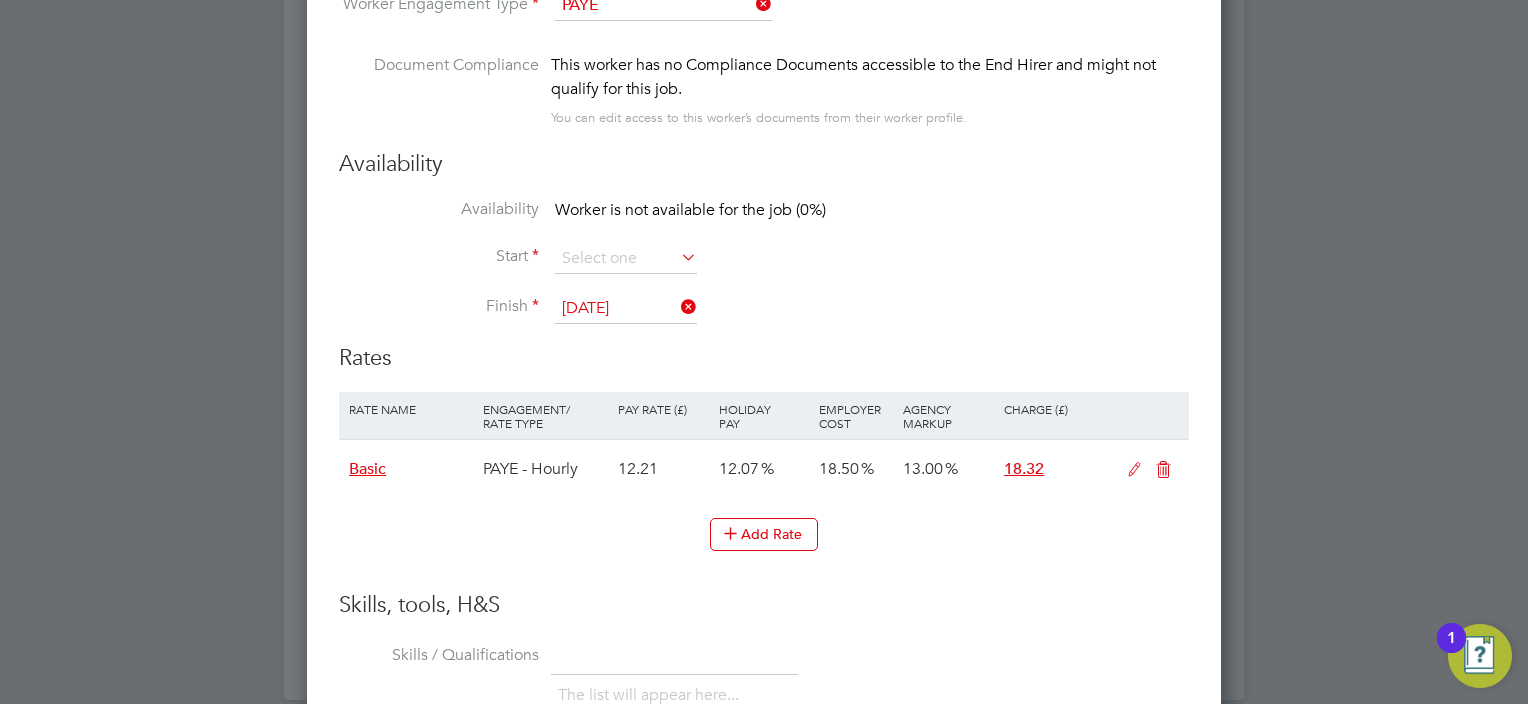 click at bounding box center [677, 257] 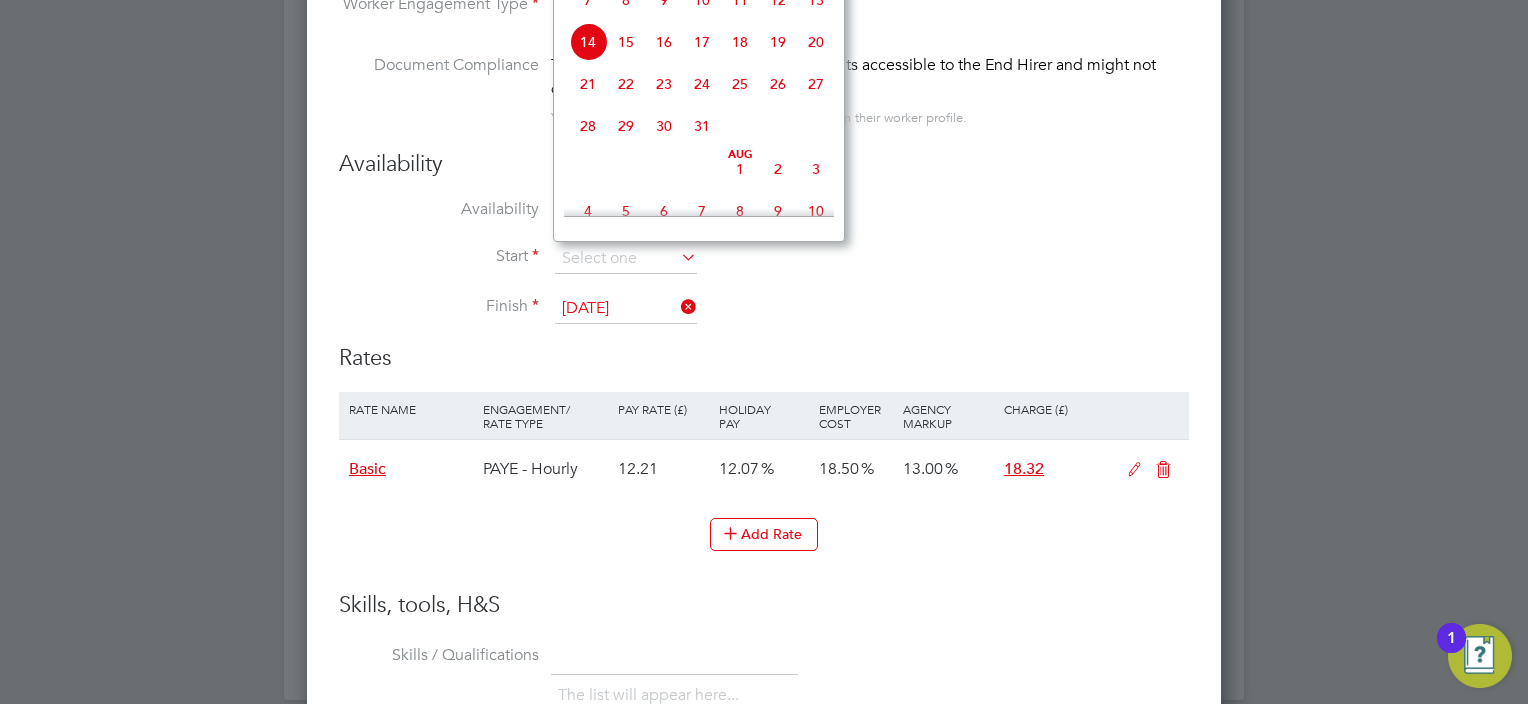click on "15" 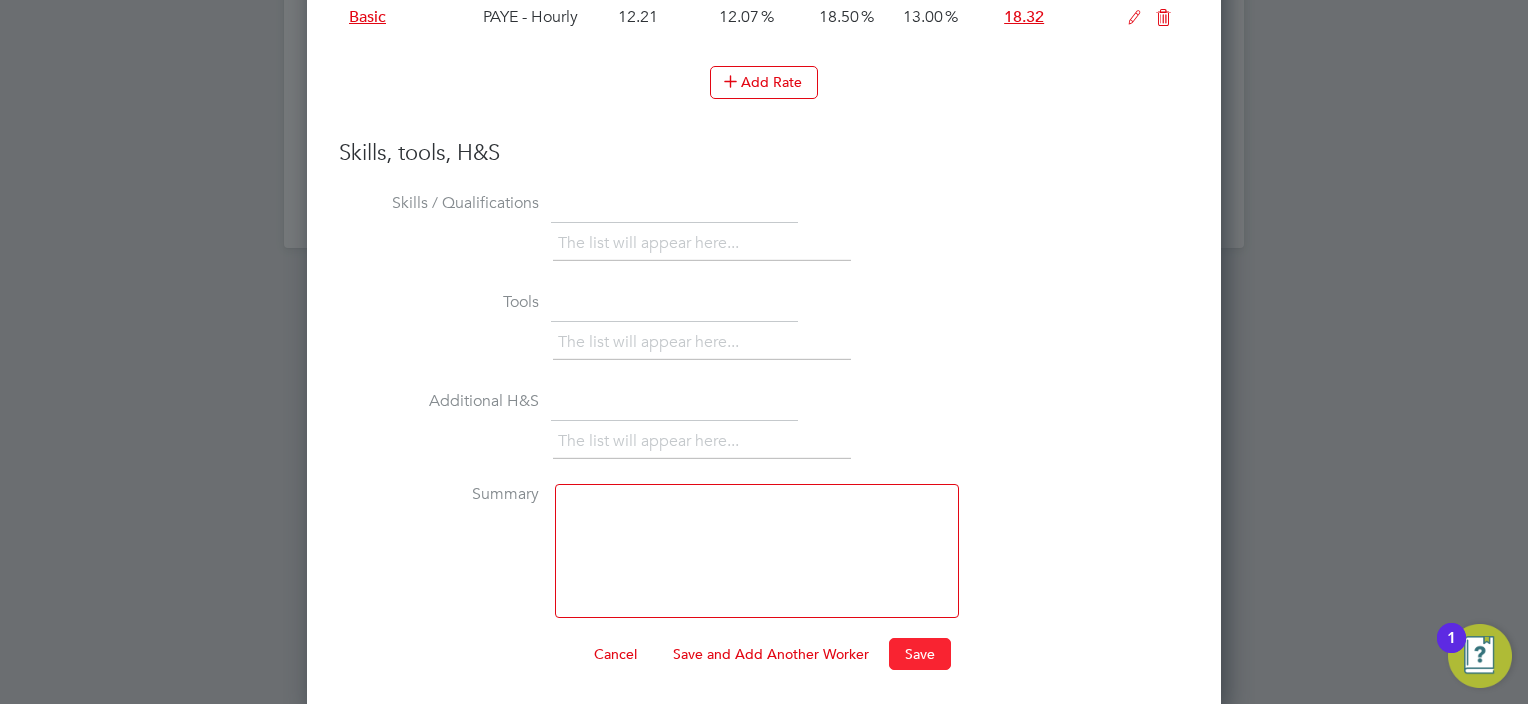 click on "Save" at bounding box center (920, 654) 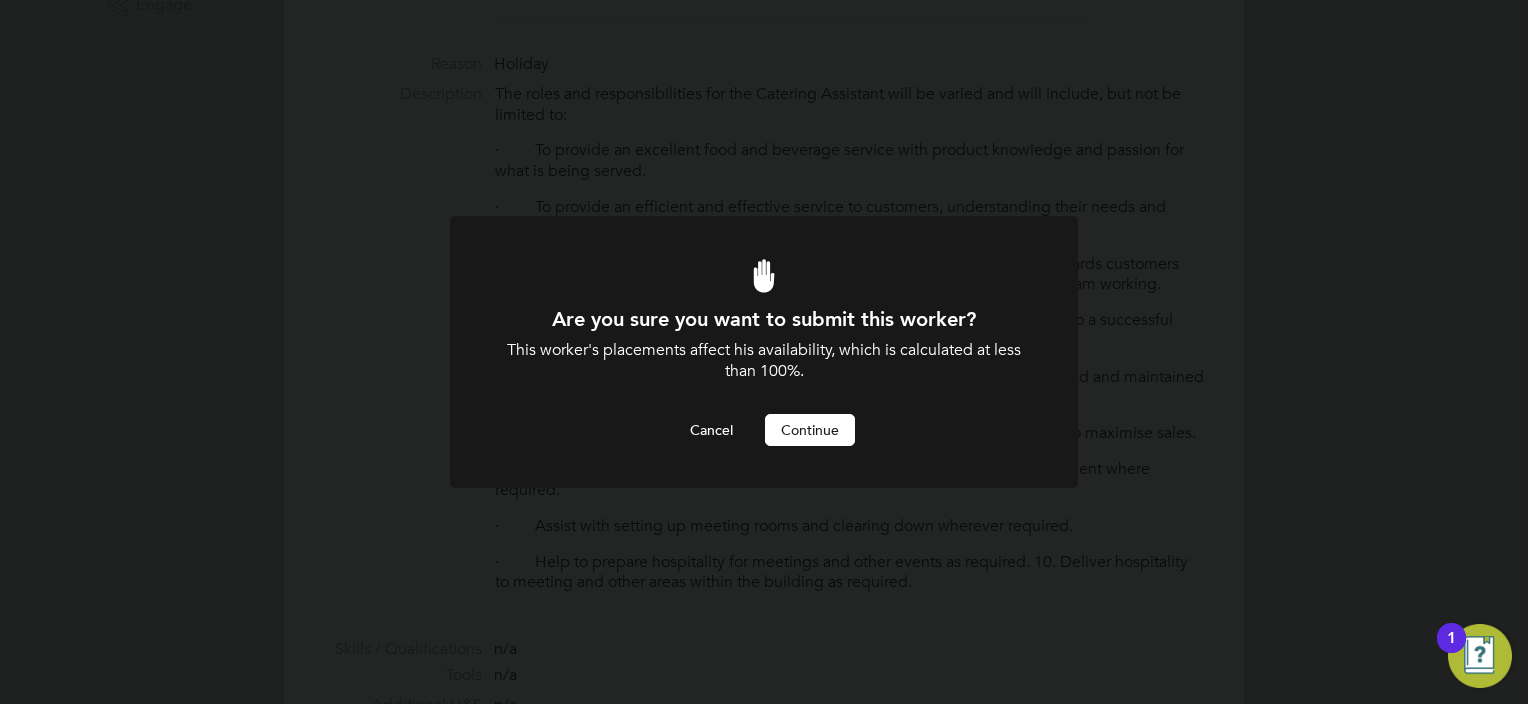 click on "Continue" at bounding box center [810, 430] 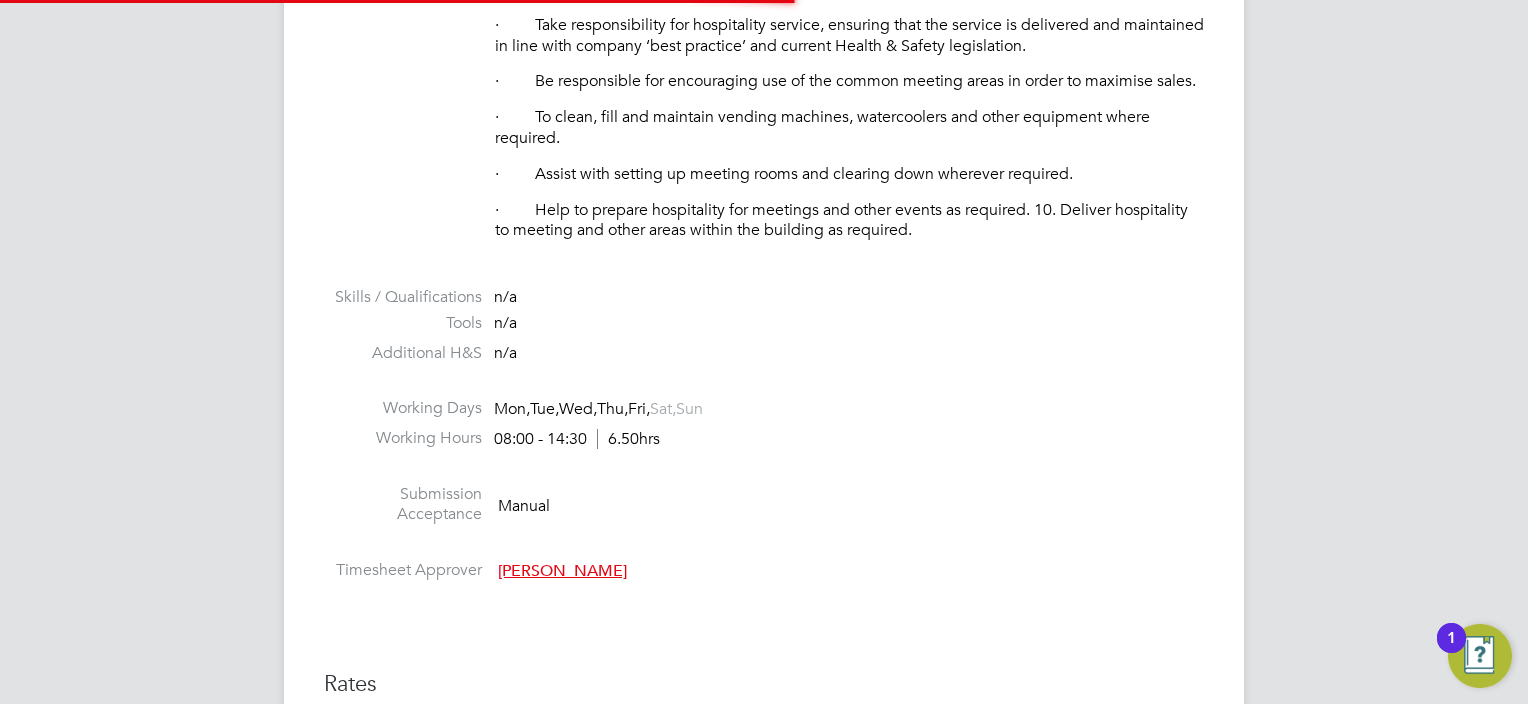 scroll, scrollTop: 1323, scrollLeft: 0, axis: vertical 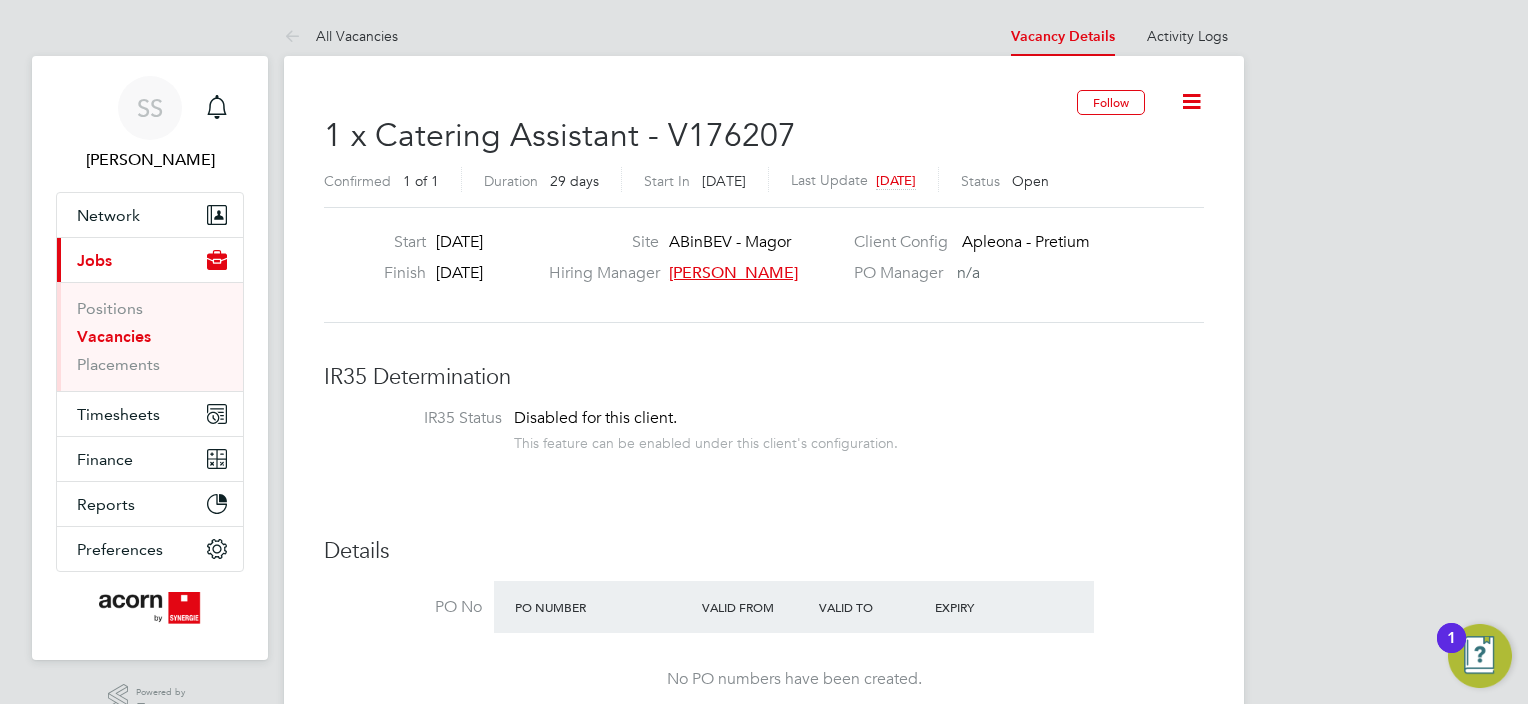 click on "Follow     1 x Catering Assistant - V176207 Confirmed   1 of 1 Duration   29 days Start [DATE][DATE] Last Update [DATE] Status   Open   Start [DATE] Finish [DATE] Site ABinBEV - Magor Hiring Manager [PERSON_NAME] Client Config   Apleona - Pretium PO Manager     n/a IR35 Determination IR35 Status Disabled for this client. This feature can be enabled under this client's configuration. Details PO No PO Number Valid From Valid To Expiry No PO numbers have been created. Reason   Holiday Description The roles and responsibilities for the Catering Assistant will be varied and will include, but not be limited to:
·         To provide an excellent food and beverage service with product knowledge and passion for what is being served.
·         To provide an efficient and effective service to customers, understanding their needs and requirements, working to exceed these wherever possible.
Skills / Qualifications n/a Tools n/a Additional H&S n/a Working Days   Sun" 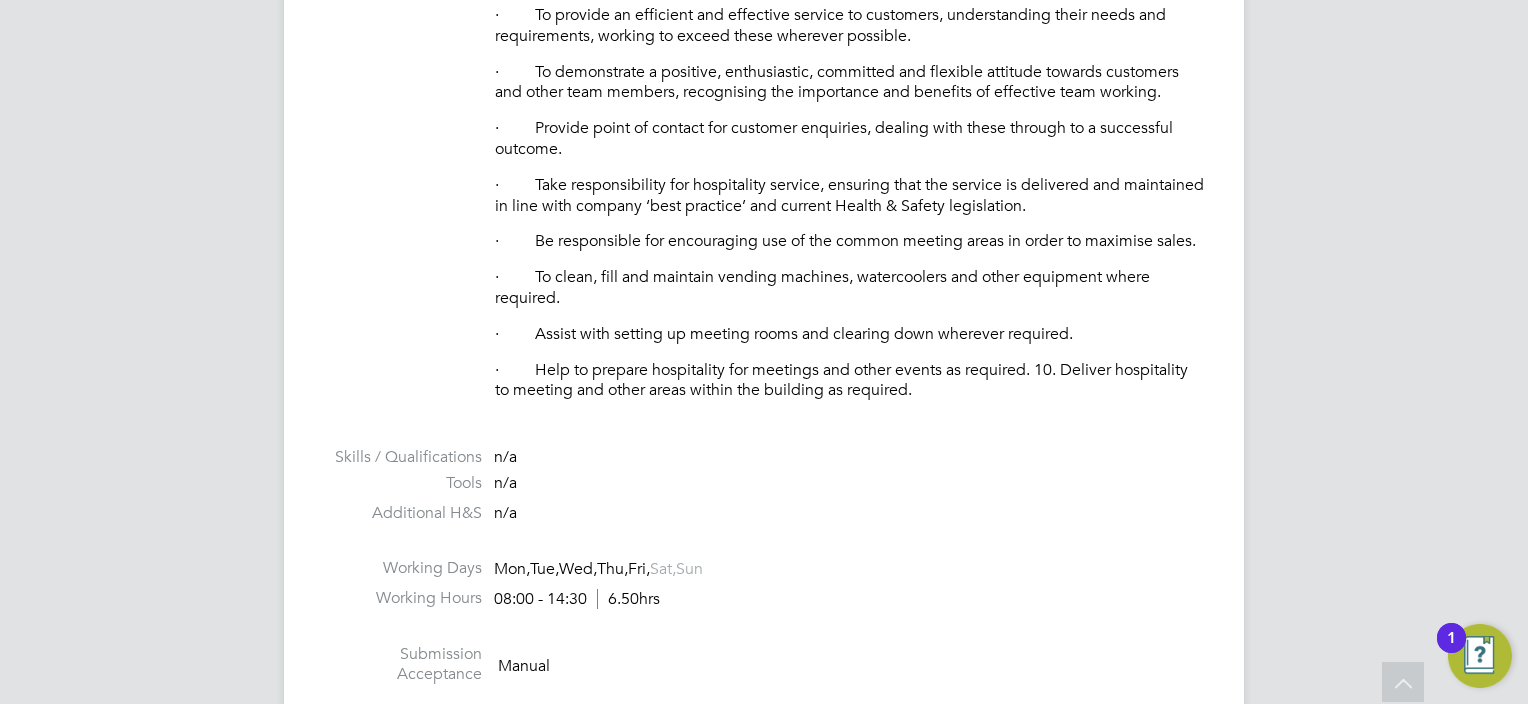 scroll, scrollTop: 1600, scrollLeft: 0, axis: vertical 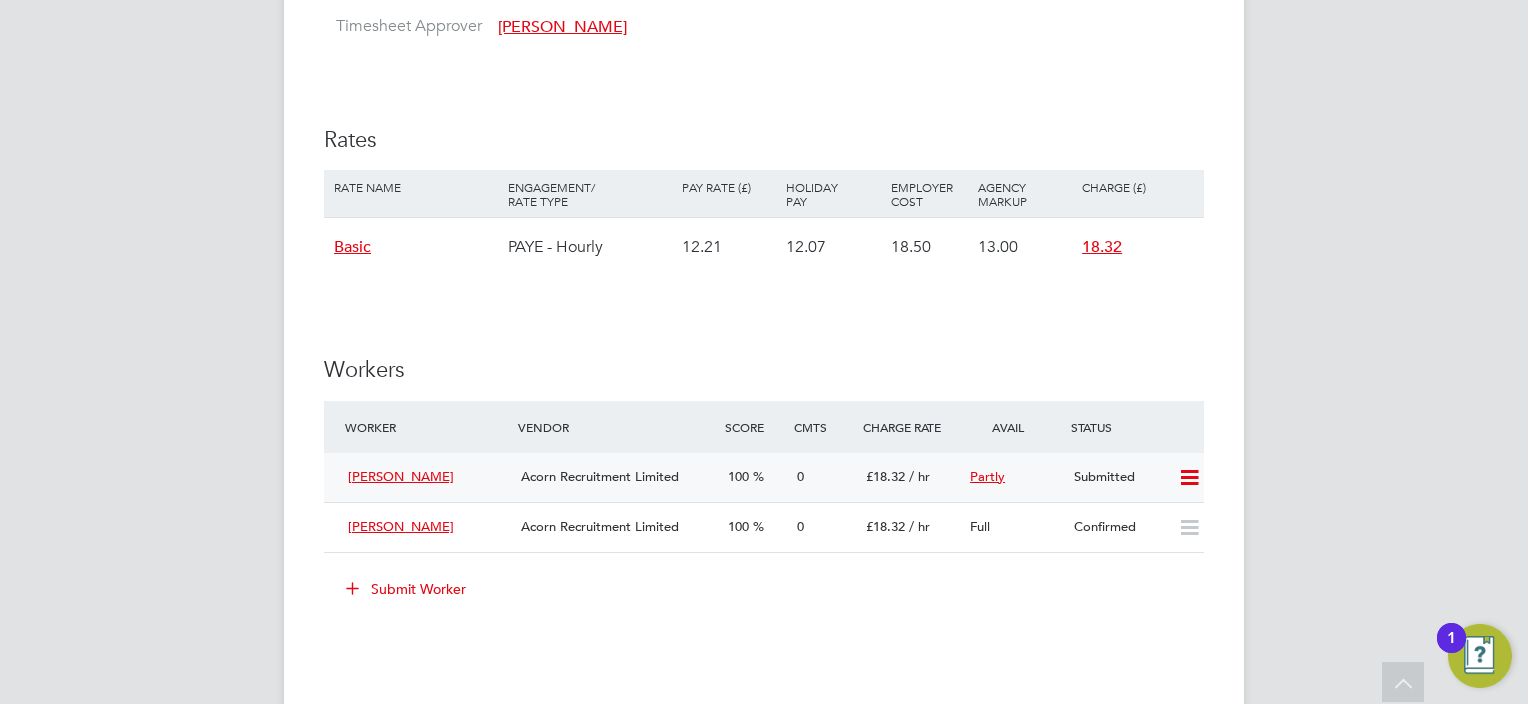 click 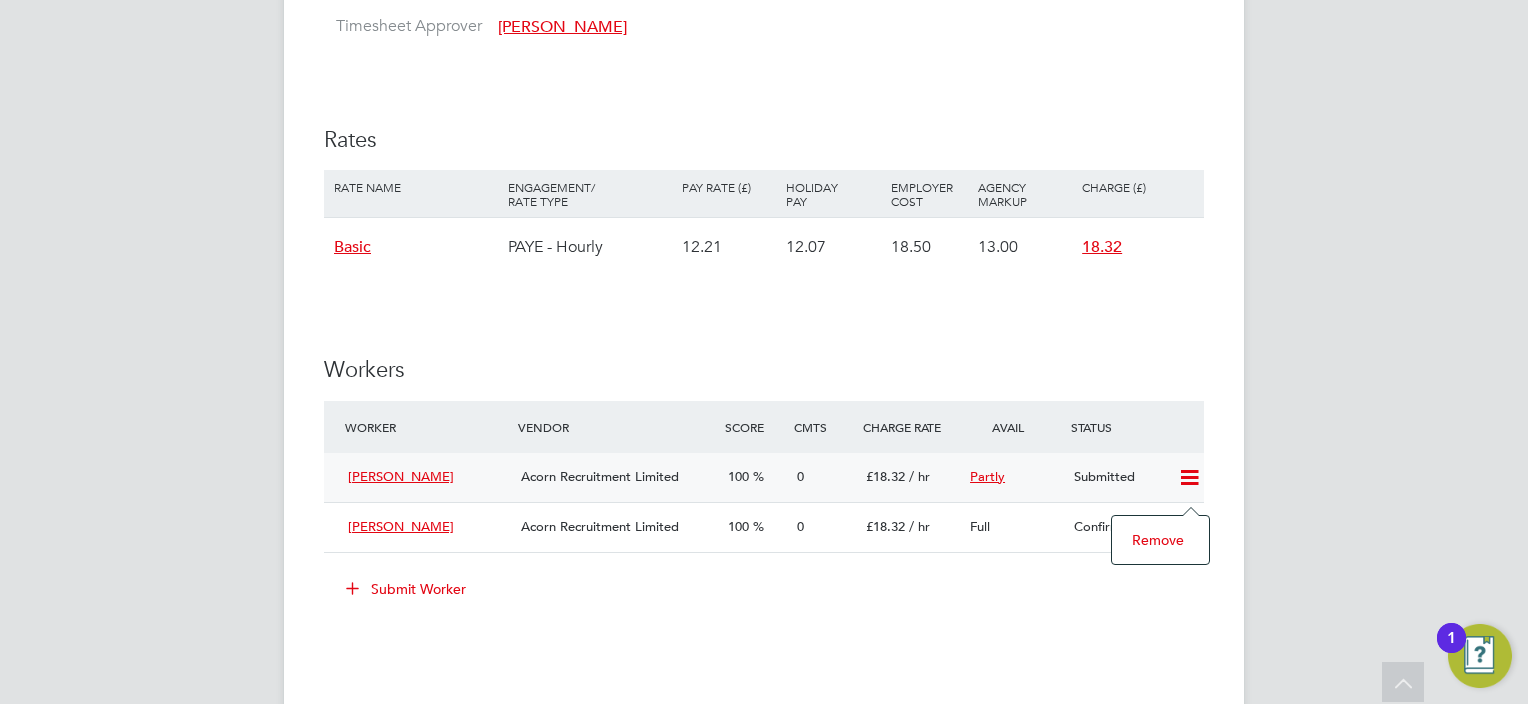 click on "Submit Worker" 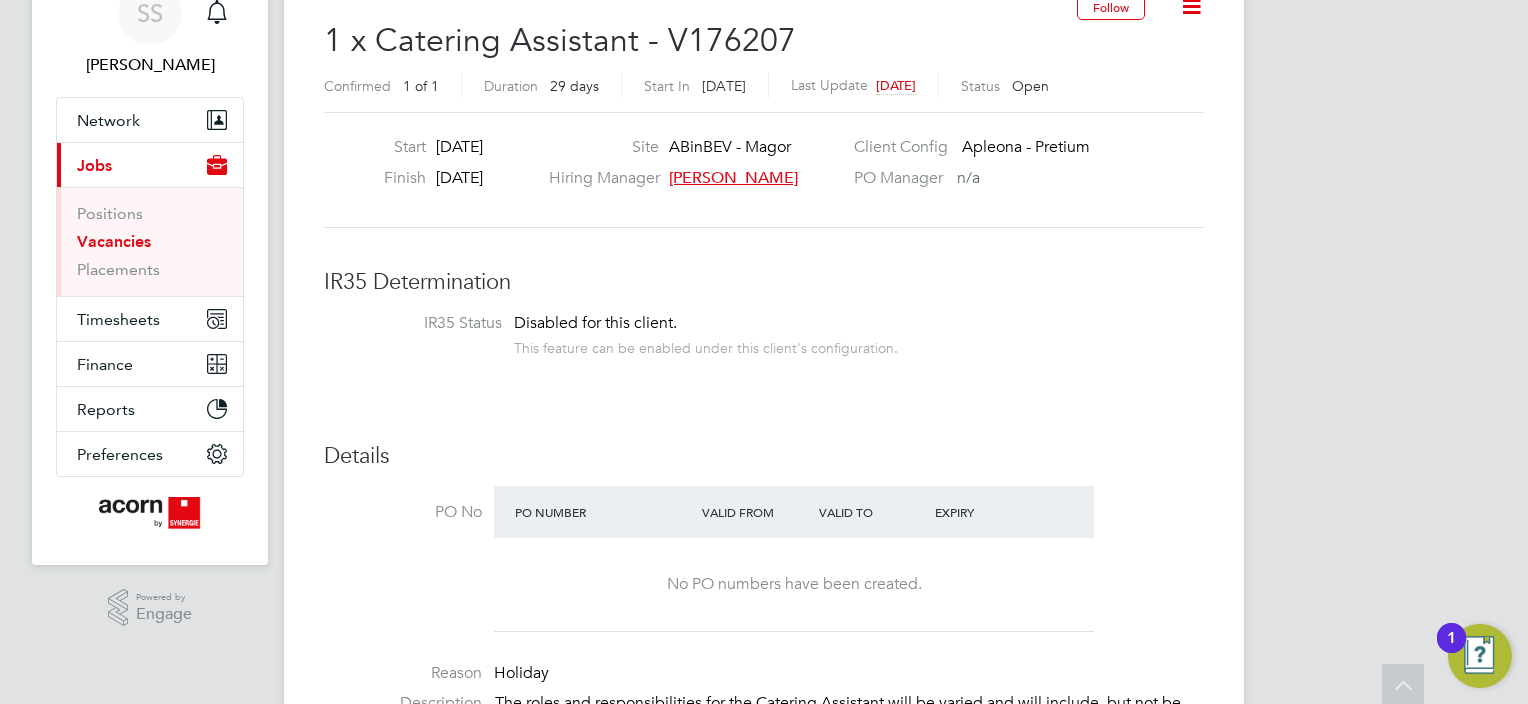 scroll, scrollTop: 0, scrollLeft: 0, axis: both 